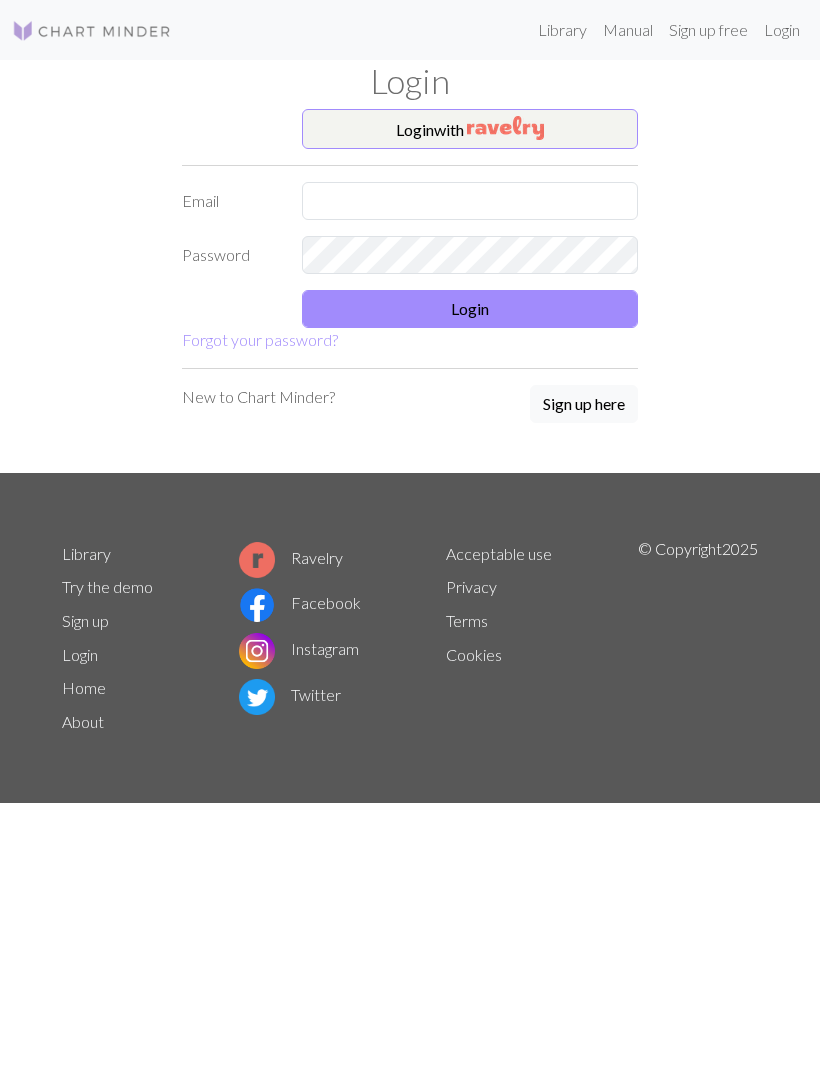 scroll, scrollTop: 0, scrollLeft: 0, axis: both 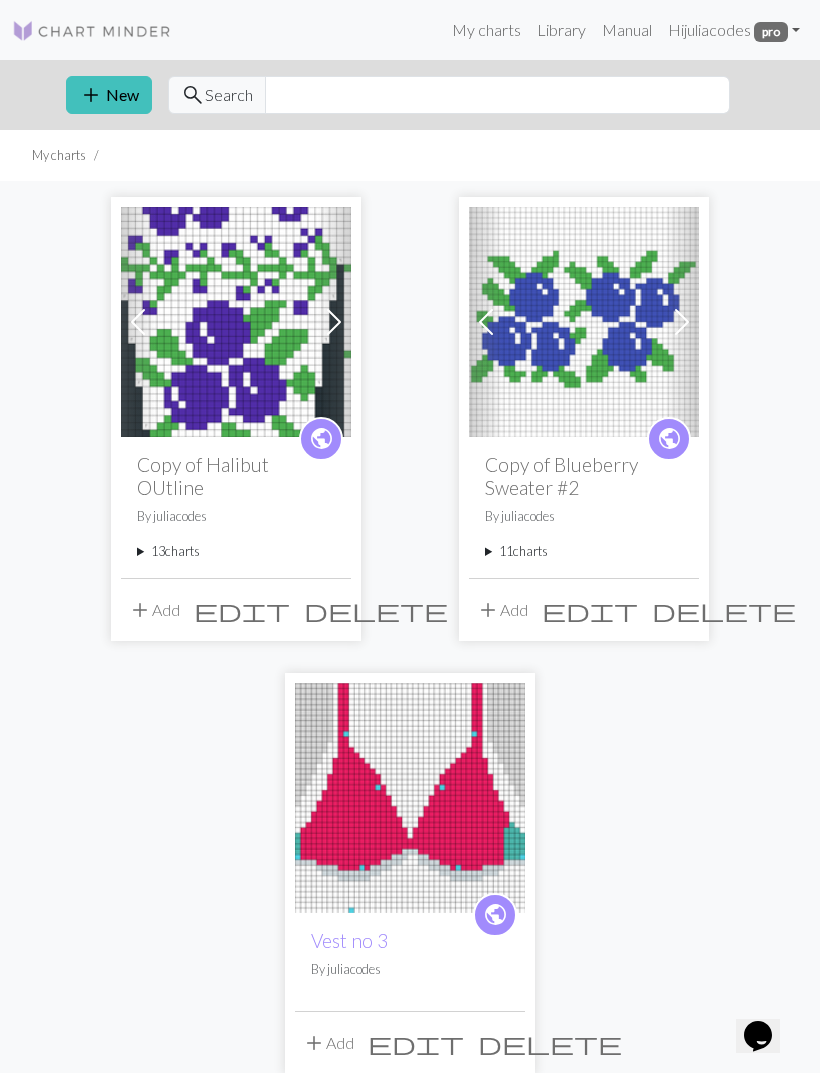 click on "Copy of Blueberry Sweater #2" at bounding box center (584, 476) 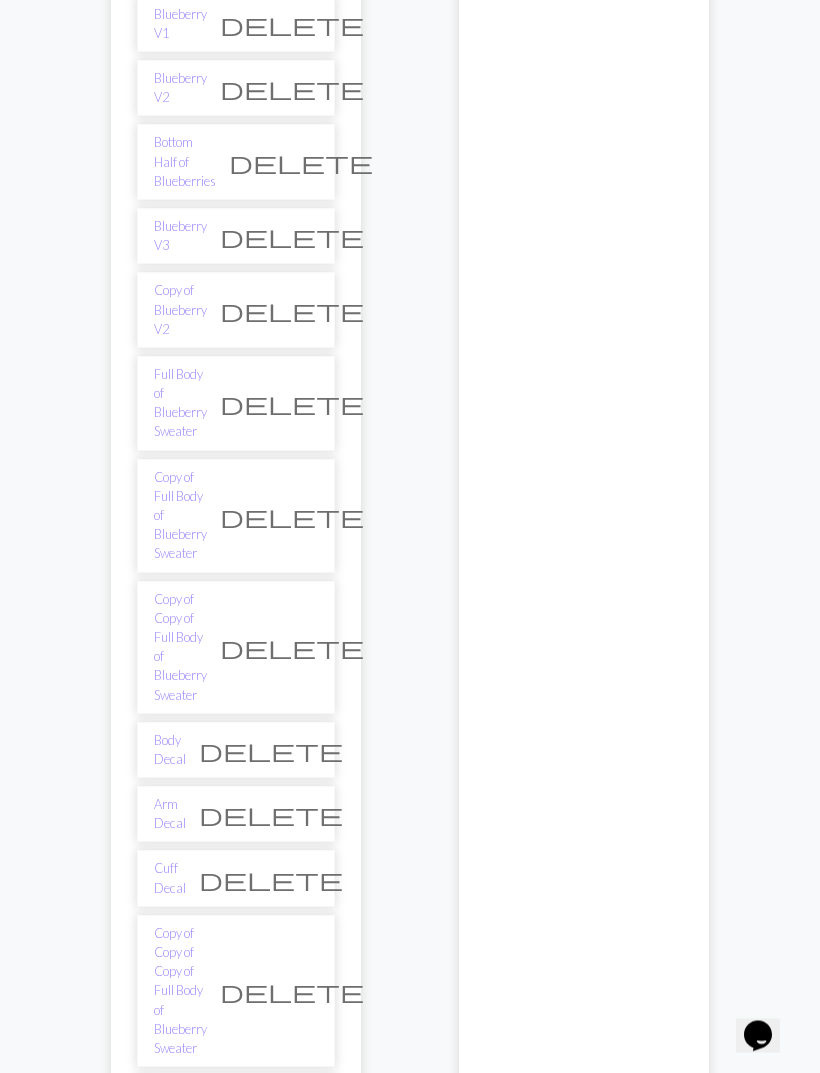 scroll, scrollTop: 574, scrollLeft: 0, axis: vertical 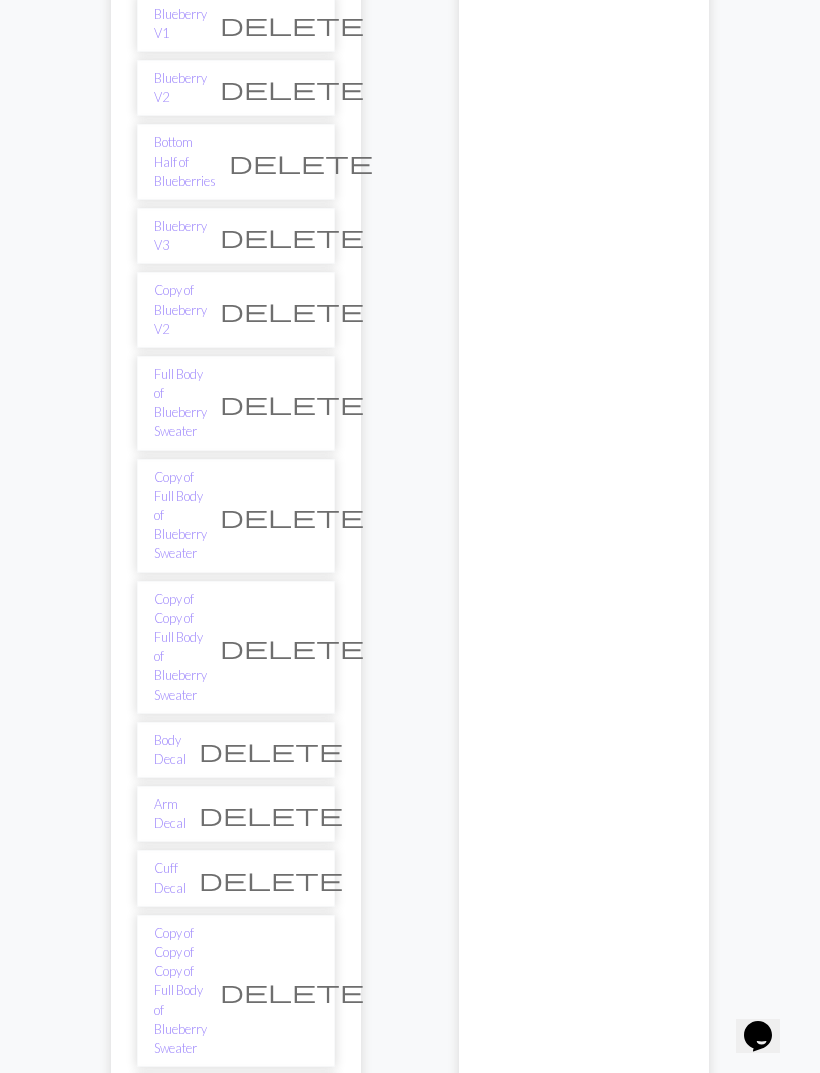 click on "Blueberry Chart and combined Pomona chart" at bounding box center (180, 1141) 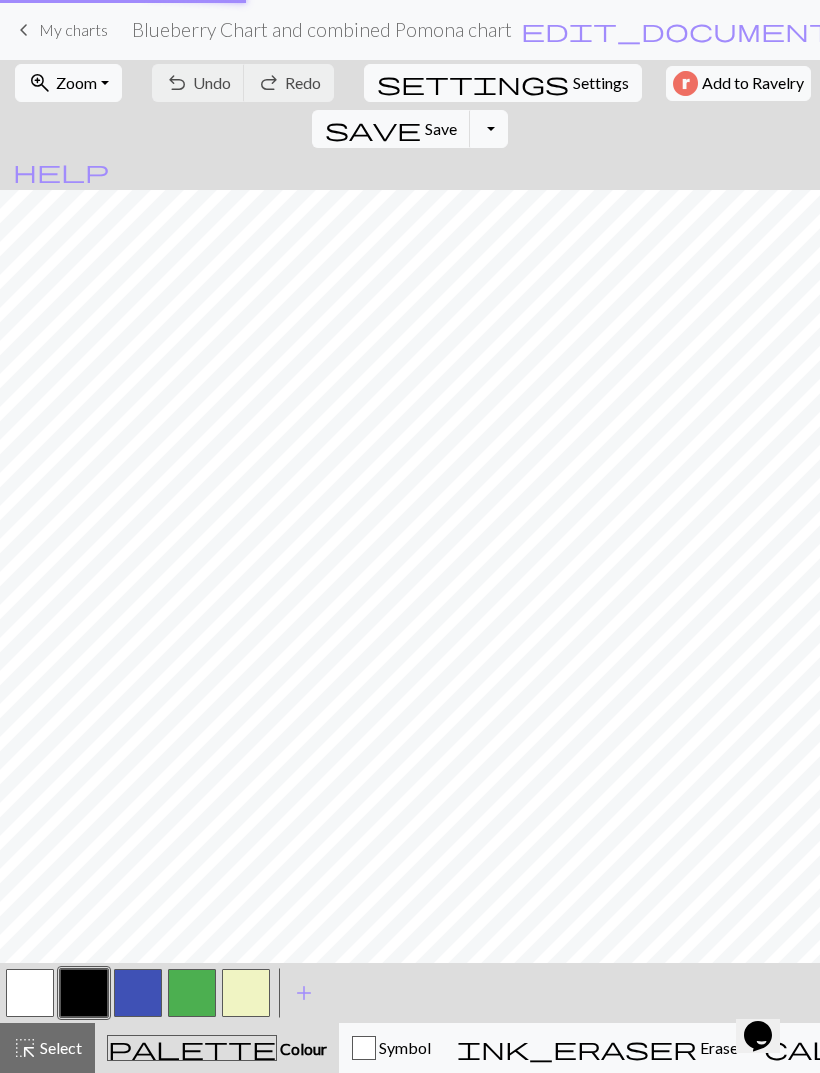scroll, scrollTop: 0, scrollLeft: 0, axis: both 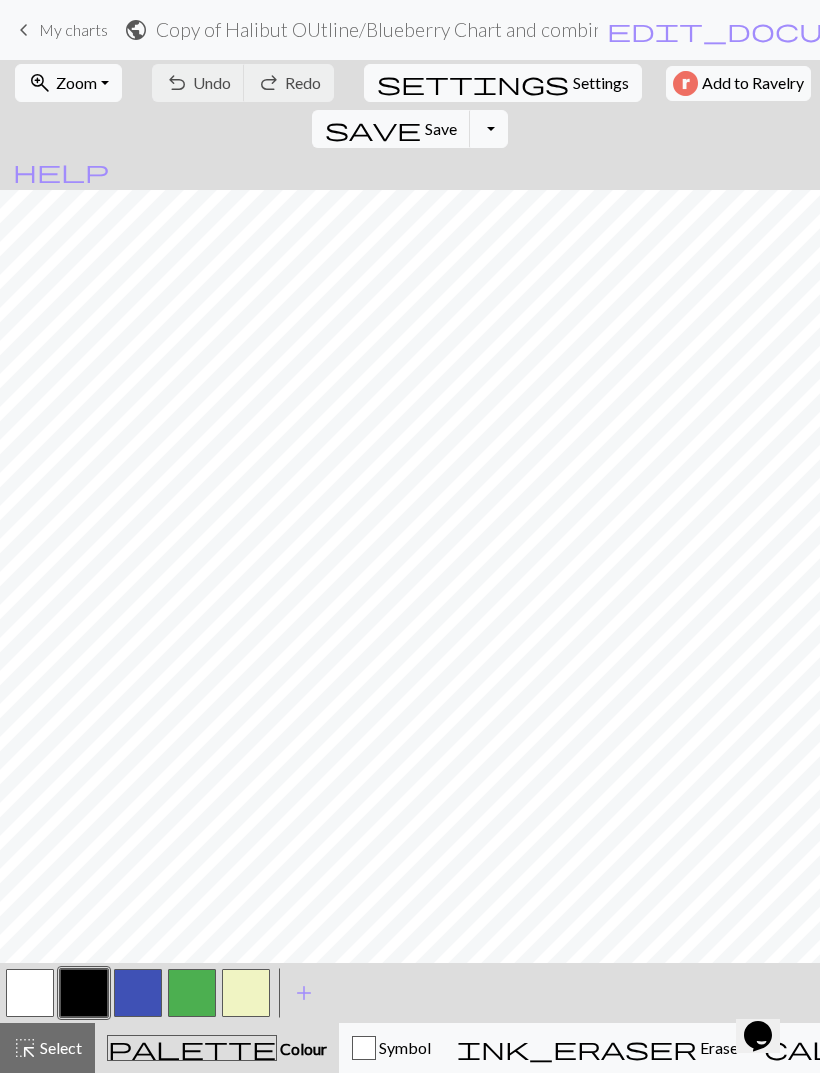 click on "Zoom" at bounding box center [76, 82] 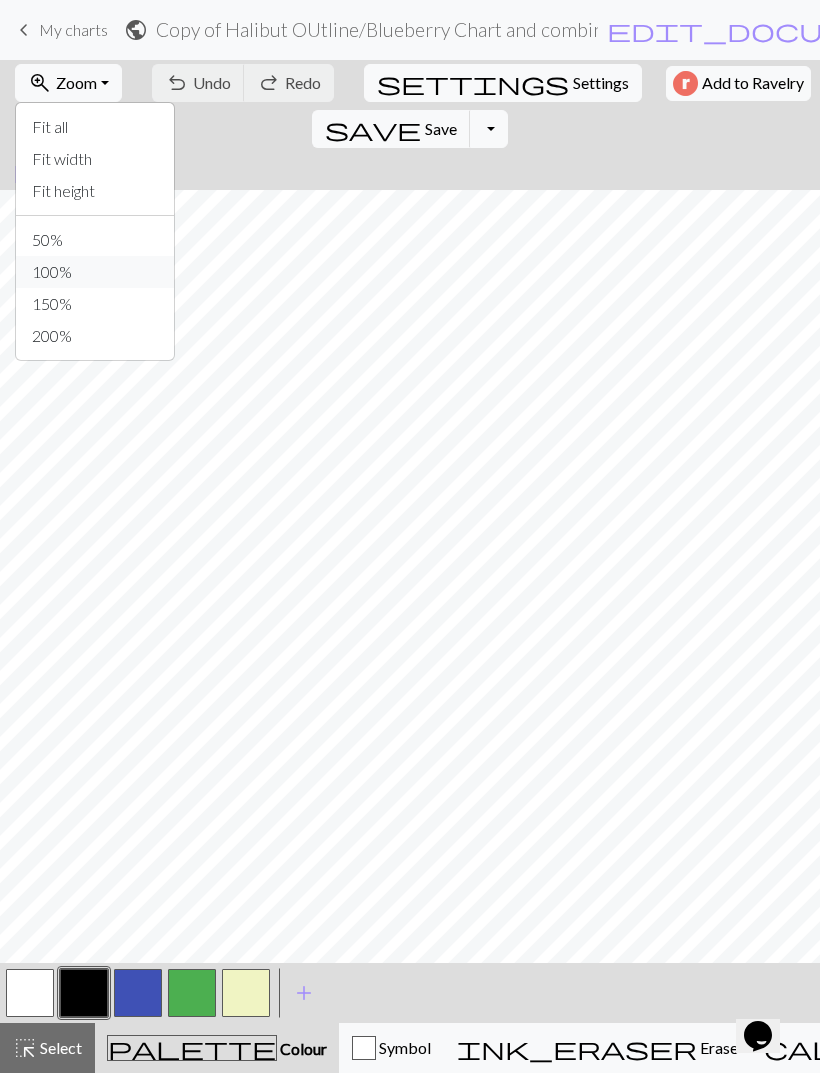 click on "100%" at bounding box center (95, 272) 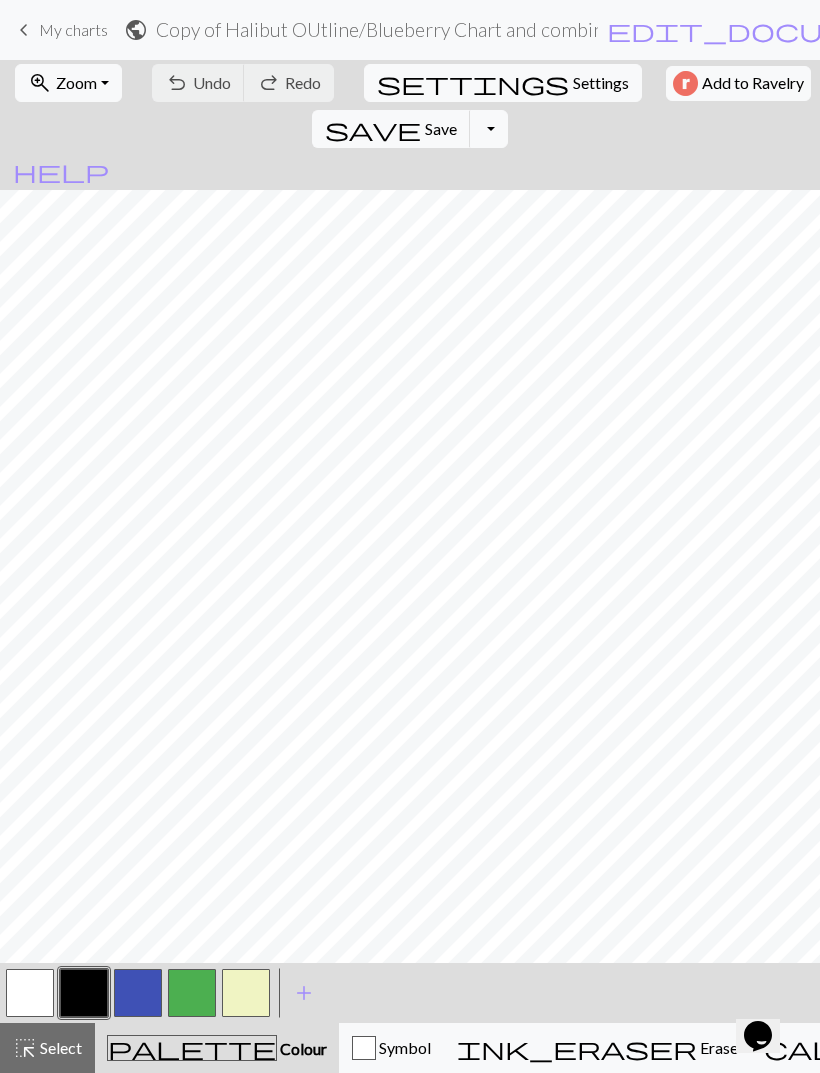 click on "zoom_in Zoom Zoom" at bounding box center [68, 83] 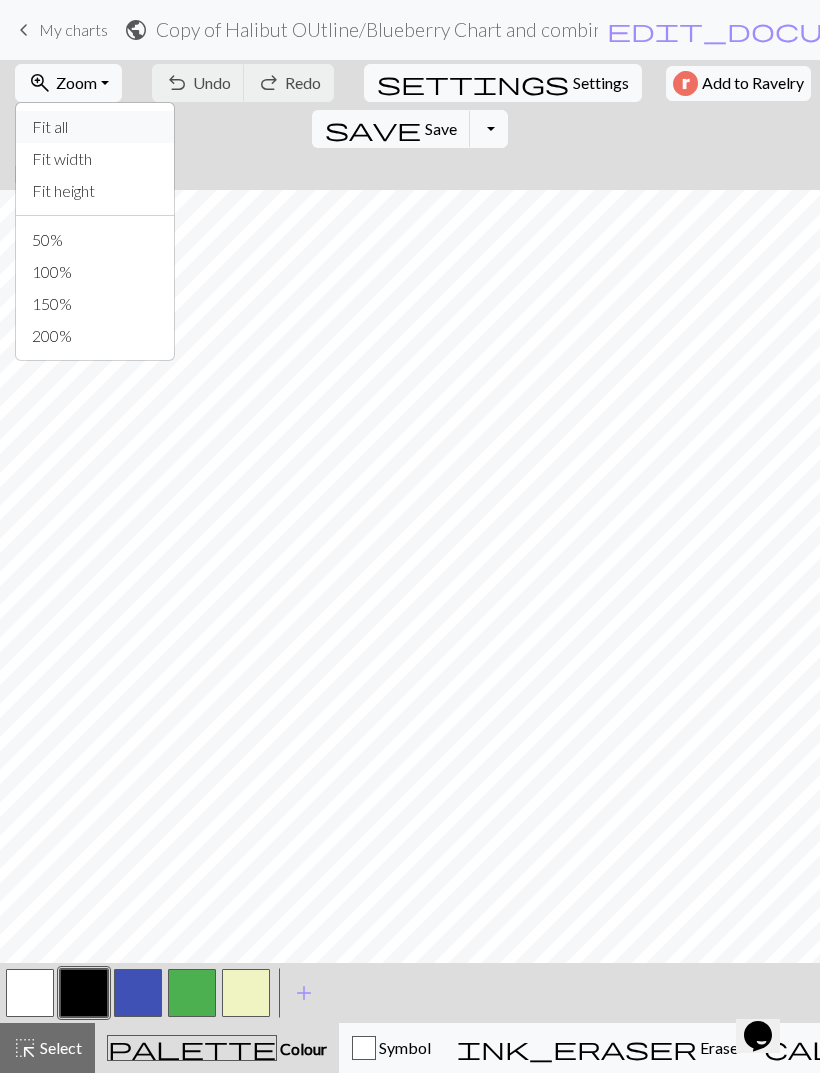 click on "Fit all" at bounding box center [95, 127] 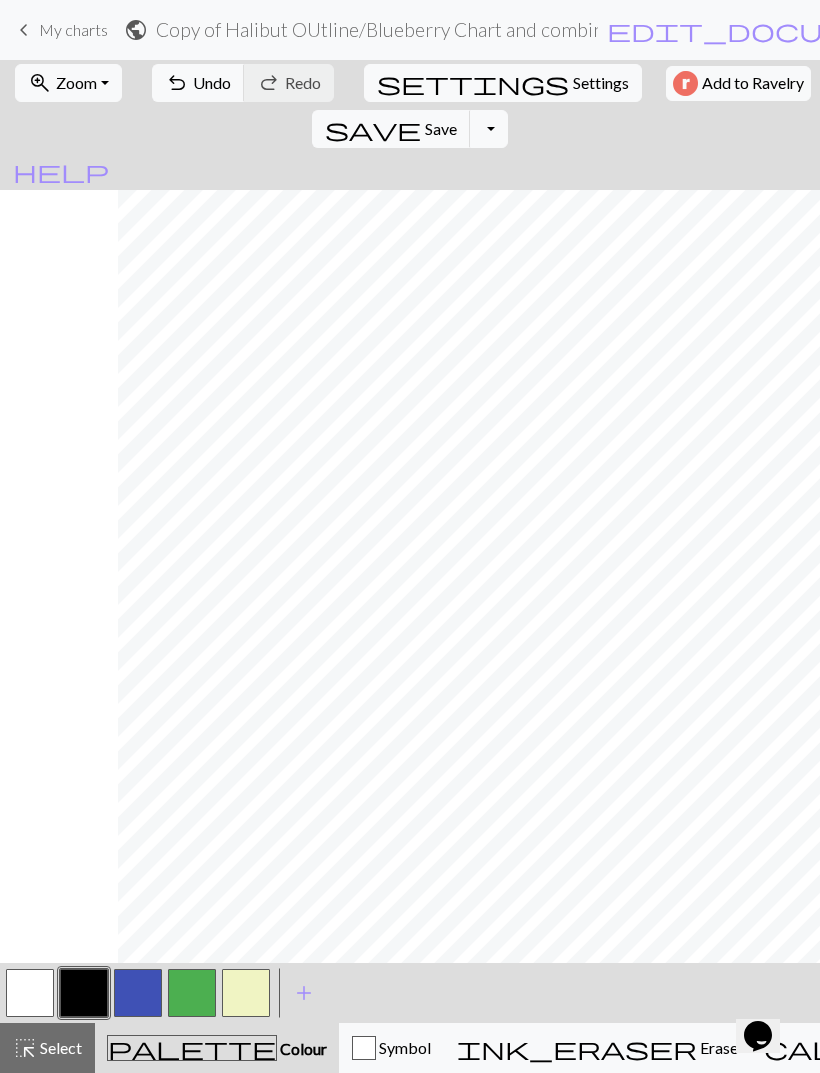 scroll, scrollTop: 0, scrollLeft: 170, axis: horizontal 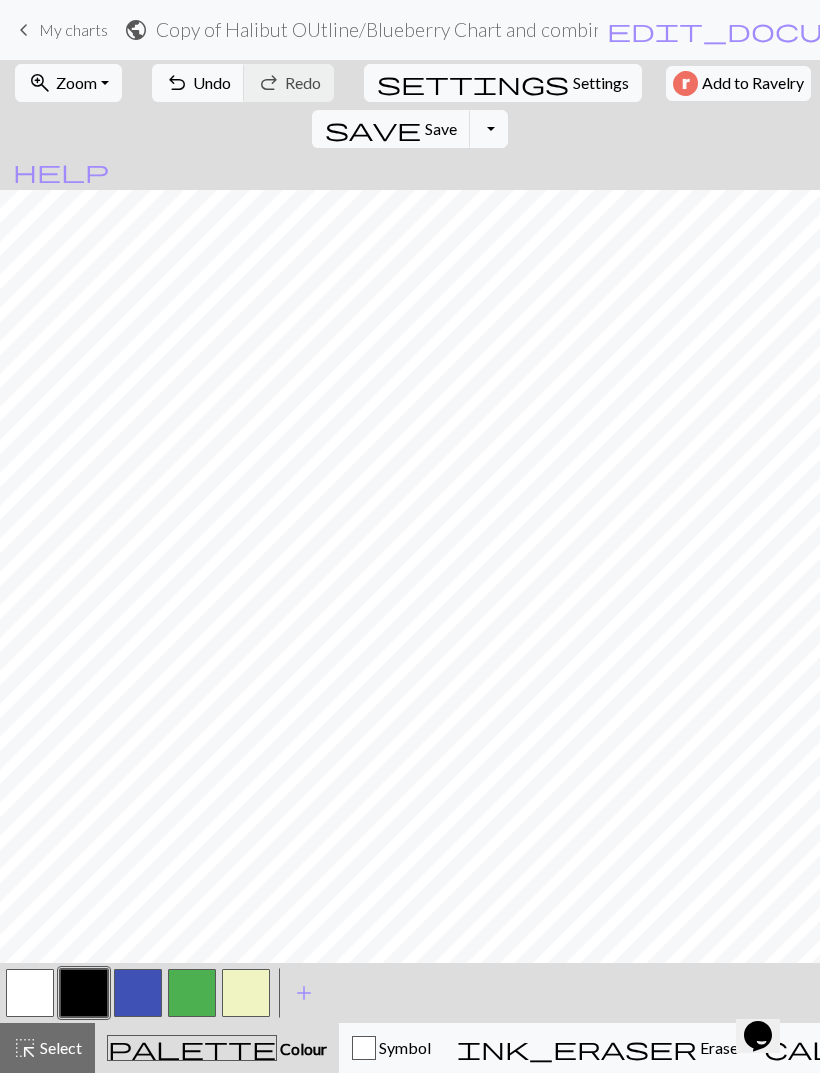 click on "zoom_in Zoom Zoom" at bounding box center (68, 83) 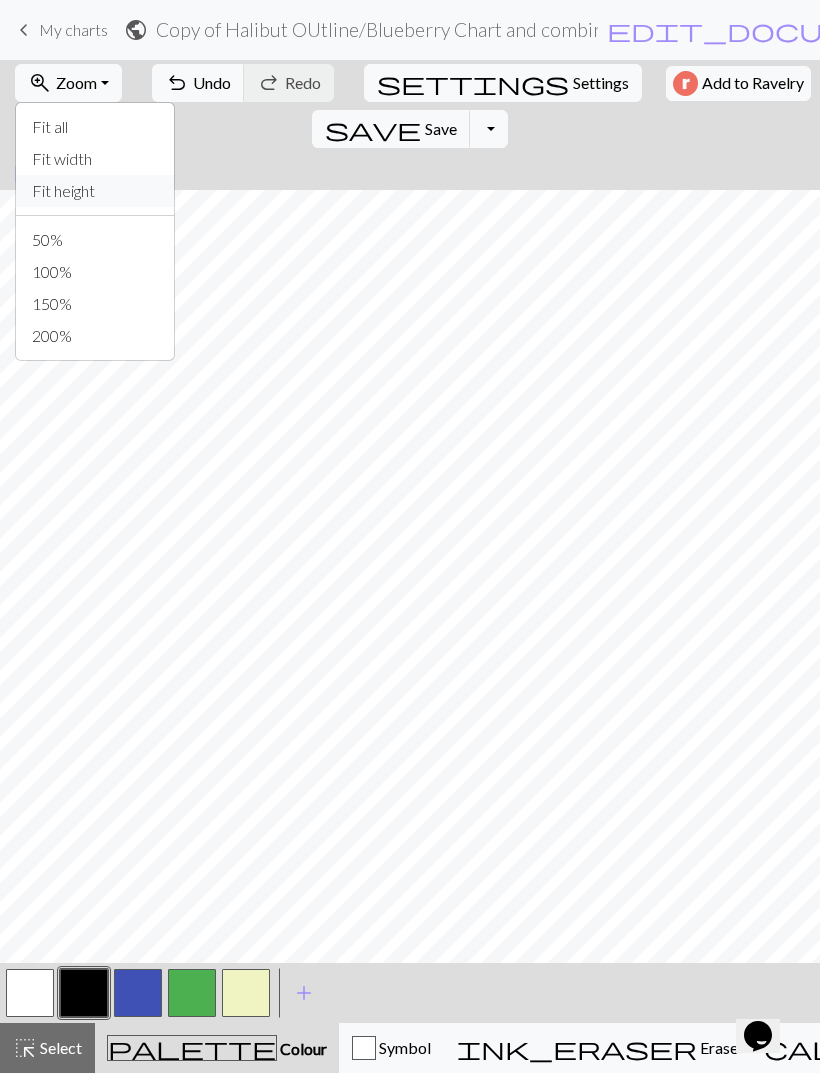 click on "Fit height" at bounding box center (95, 191) 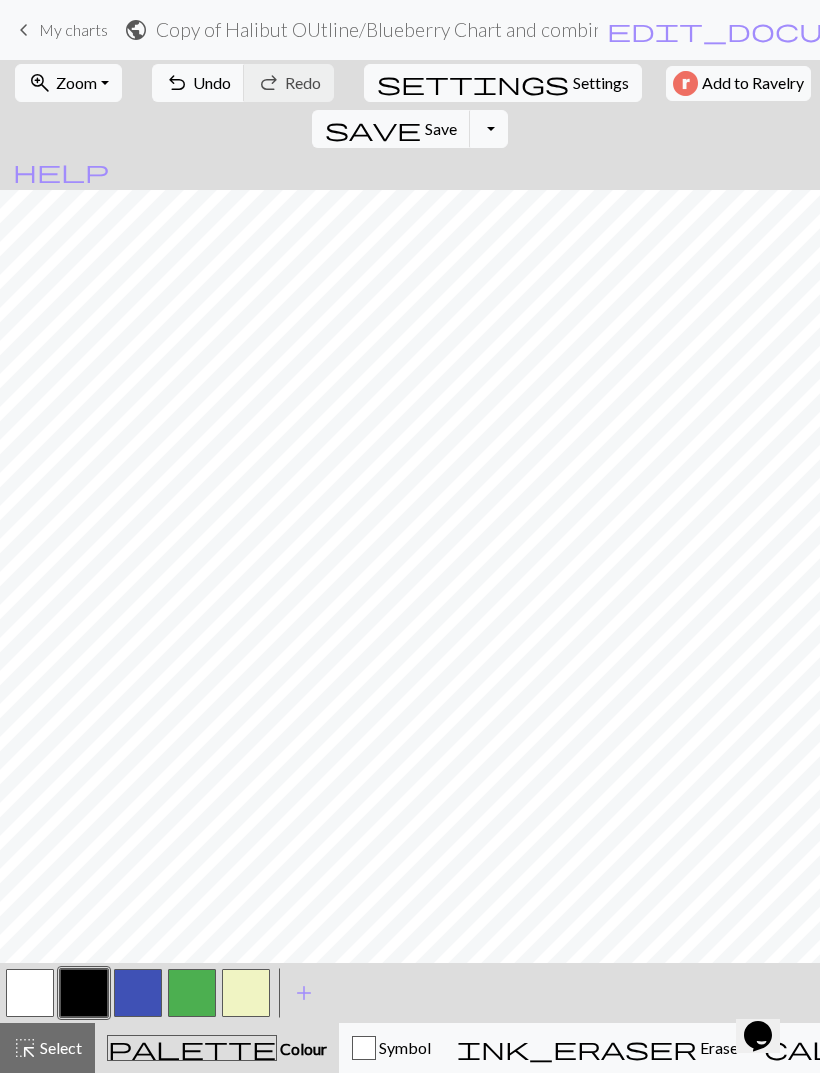 click on "zoom_in Zoom Zoom" at bounding box center (68, 83) 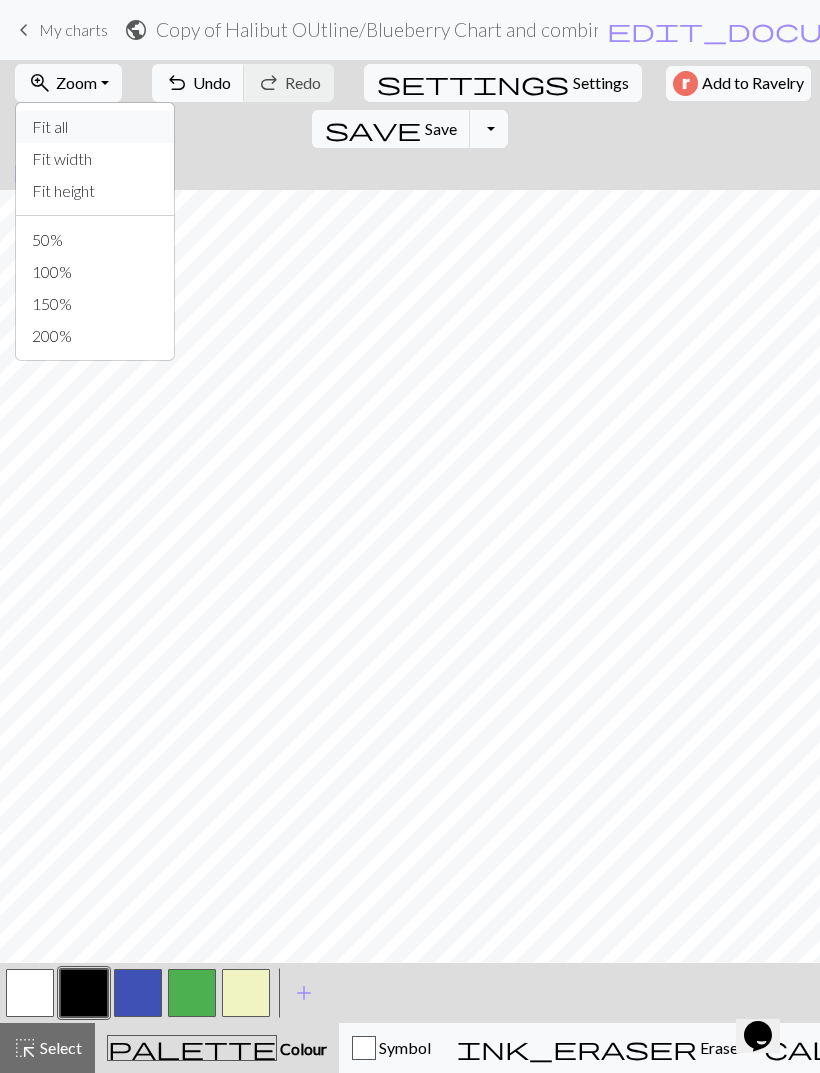 click on "Fit all" at bounding box center [95, 127] 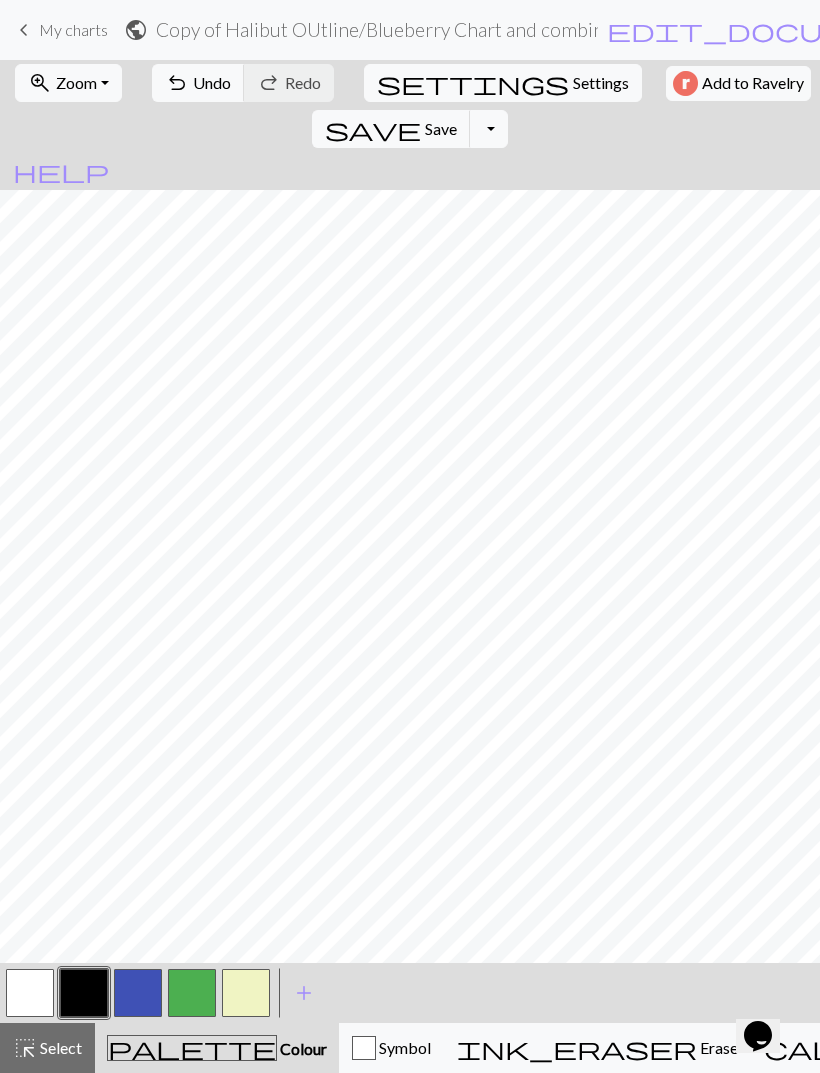 click on "zoom_in" at bounding box center [40, 83] 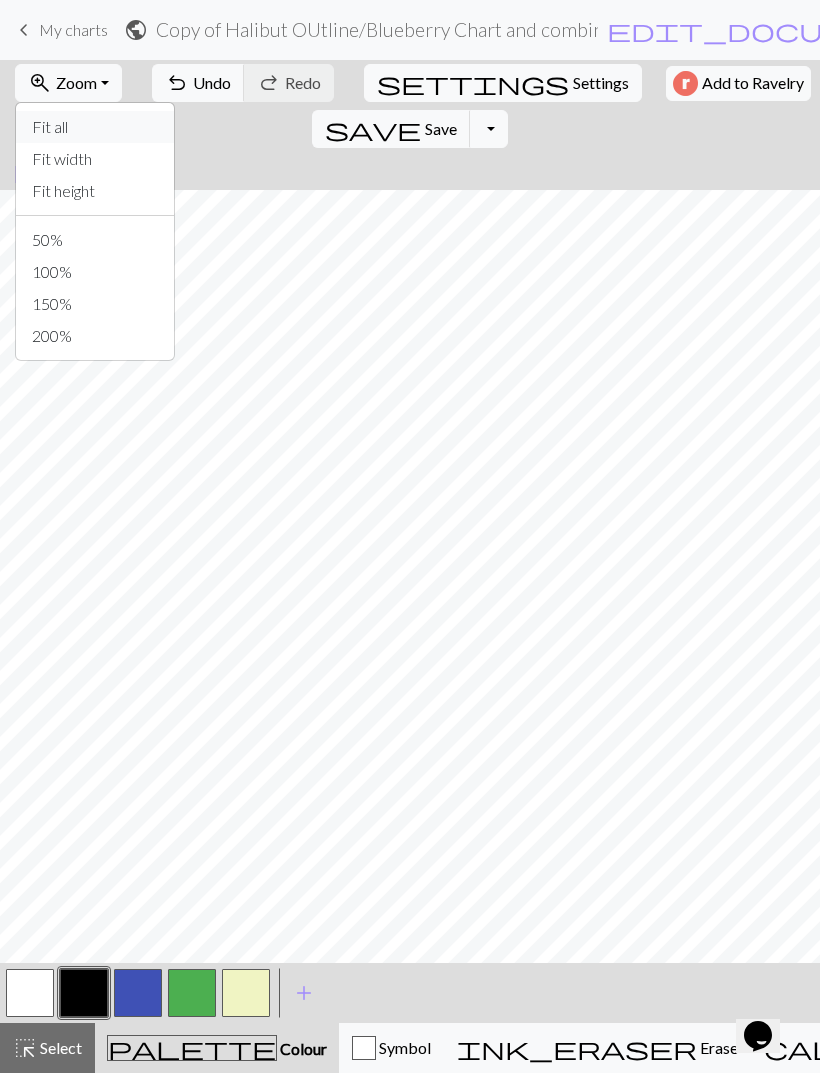 click on "Fit all" at bounding box center (95, 127) 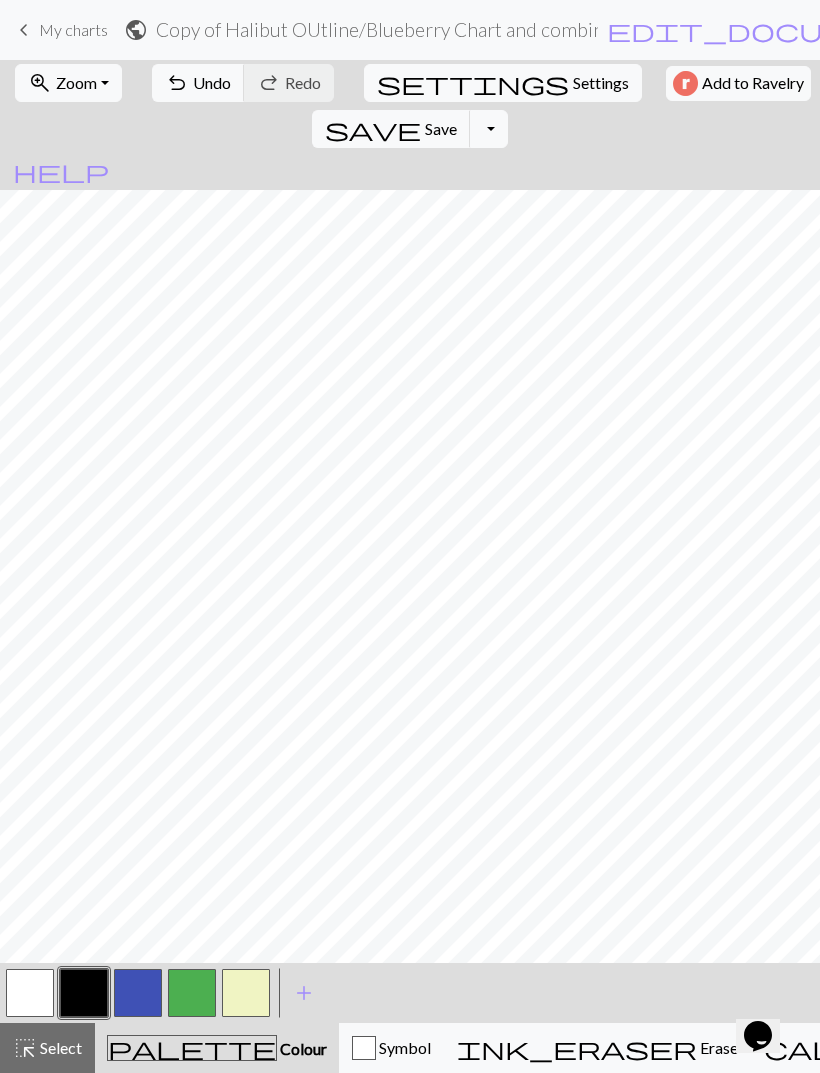 click on "zoom_in" at bounding box center [40, 83] 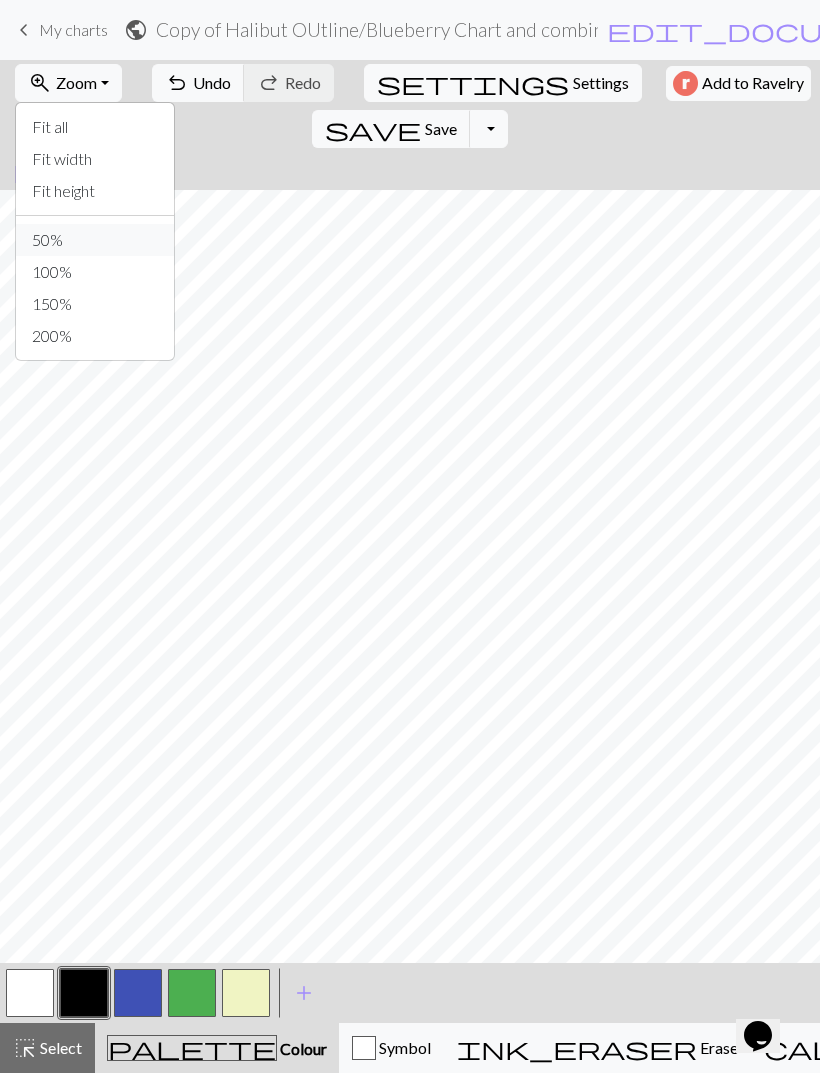 click on "50%" at bounding box center [95, 240] 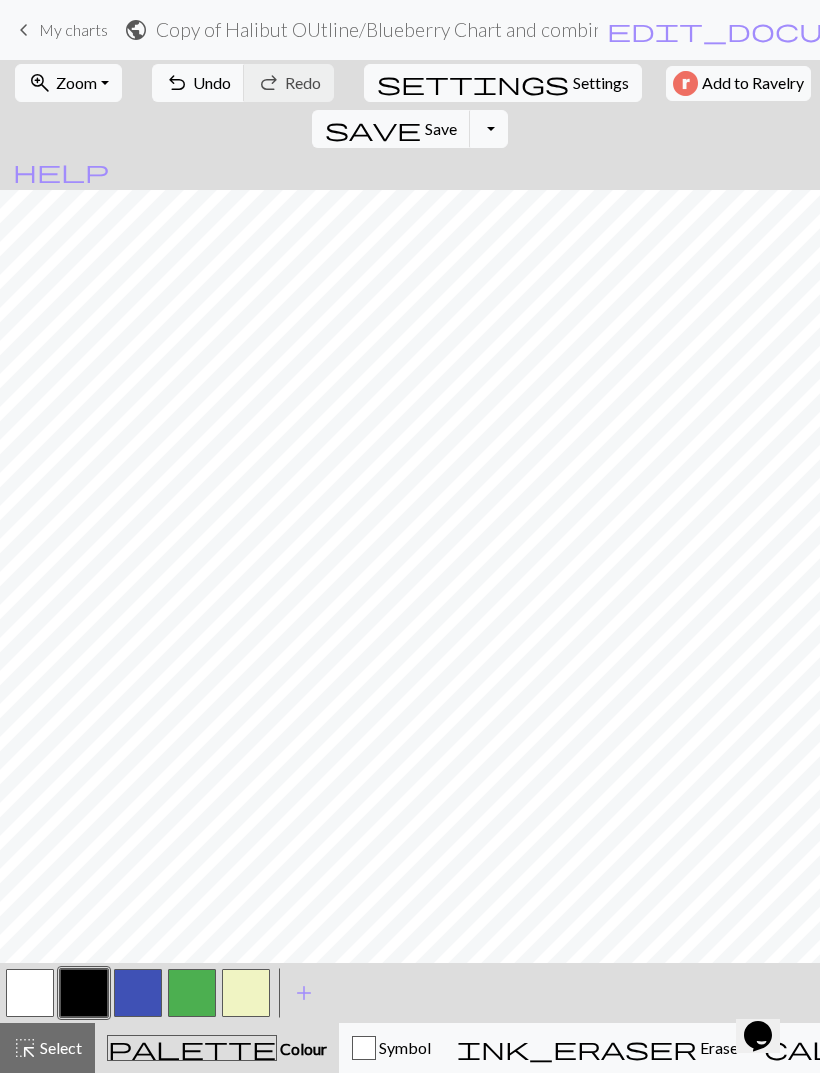 click on "zoom_in" at bounding box center [40, 83] 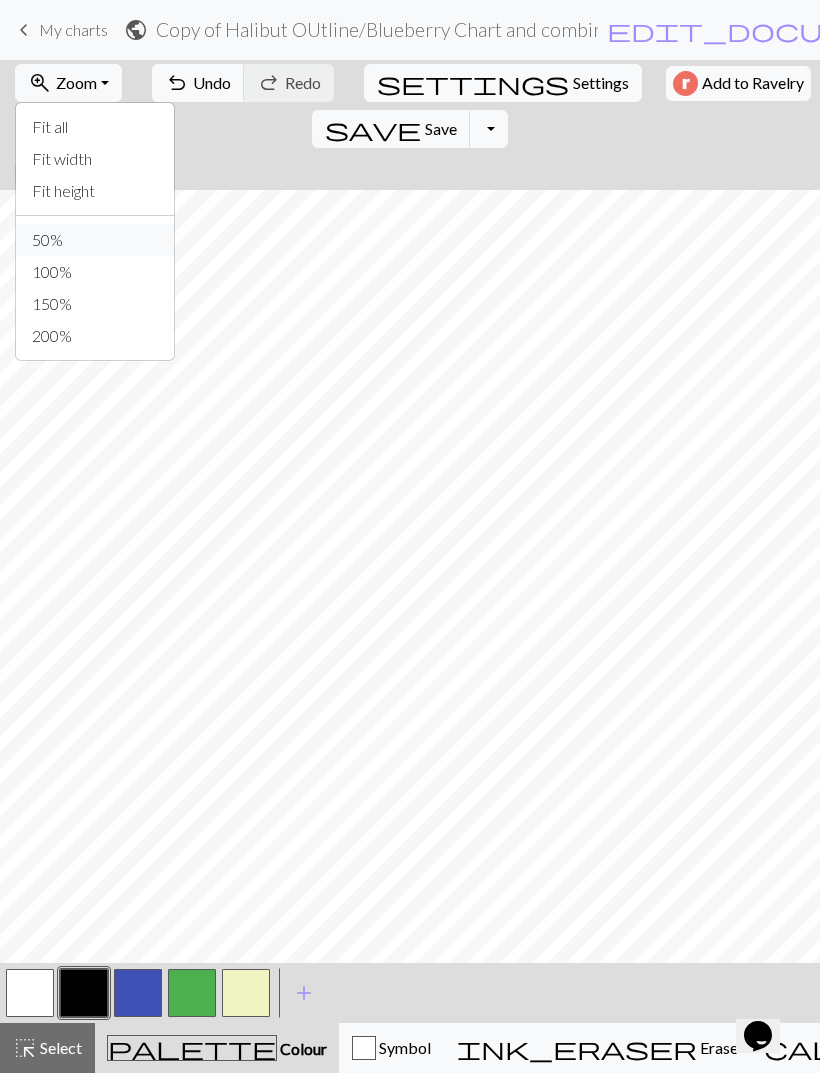 click on "50%" at bounding box center (95, 240) 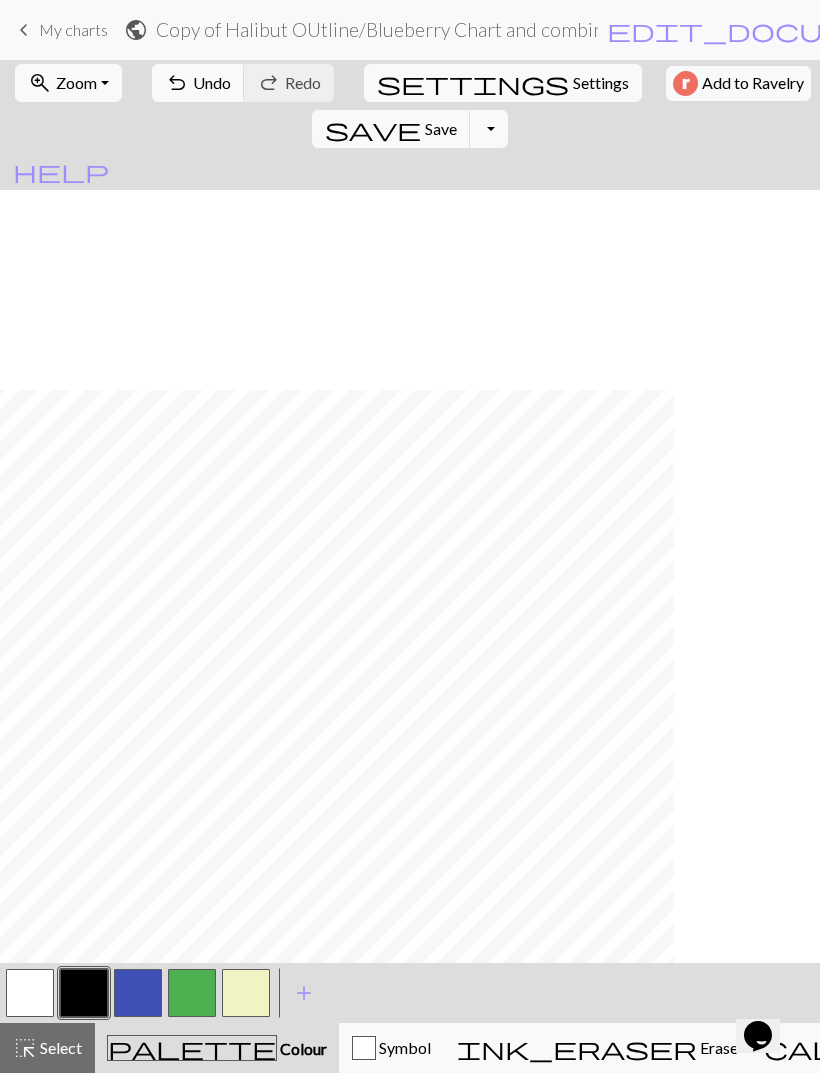 scroll, scrollTop: 200, scrollLeft: 24, axis: both 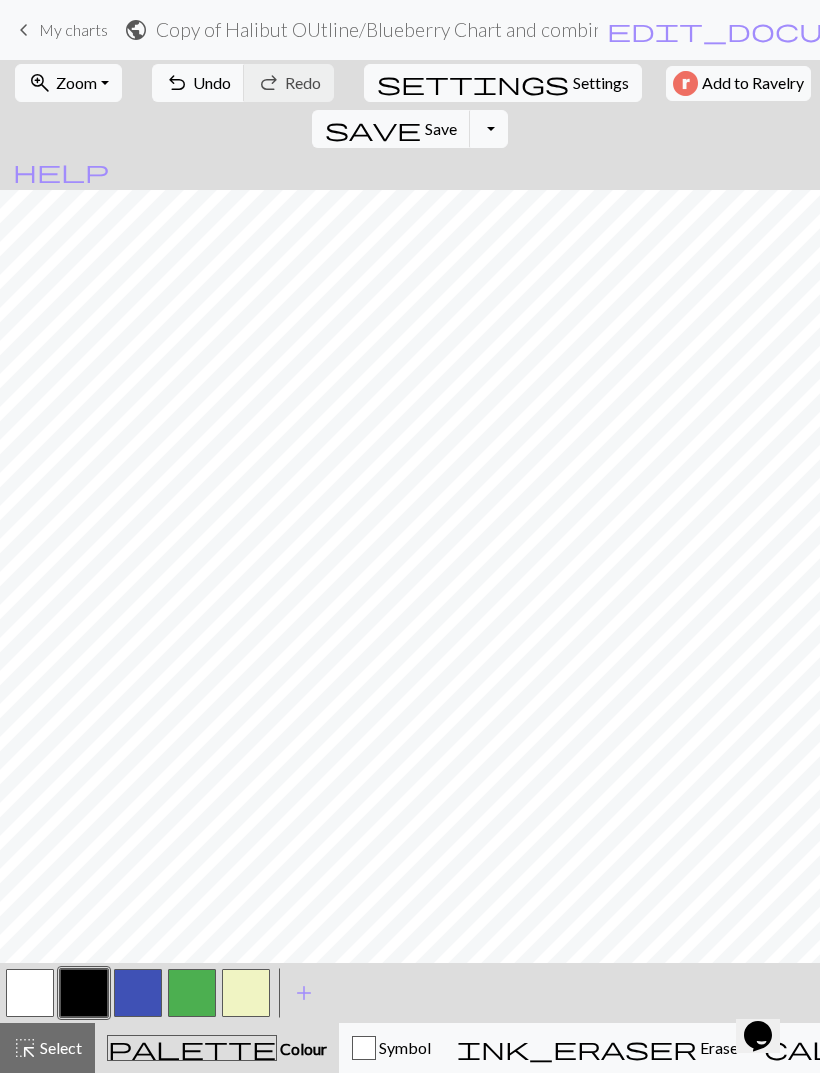 click on "zoom_in" at bounding box center (40, 83) 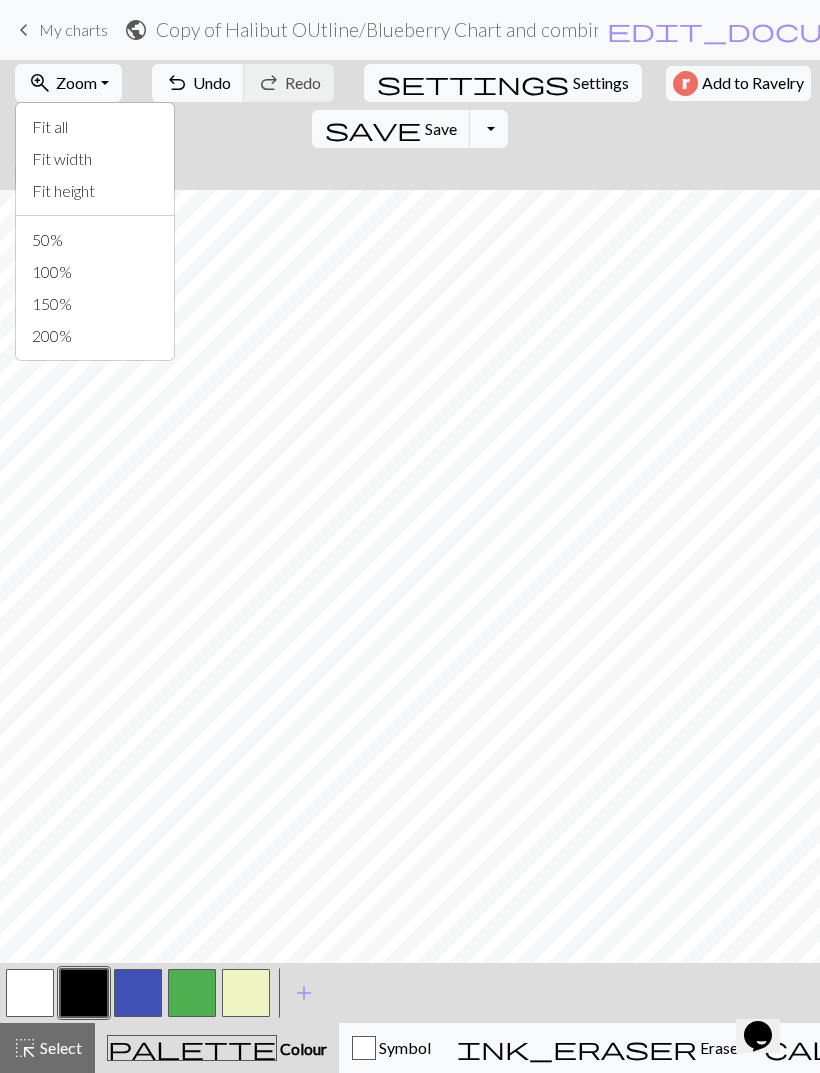 click on "zoom_in" at bounding box center [40, 83] 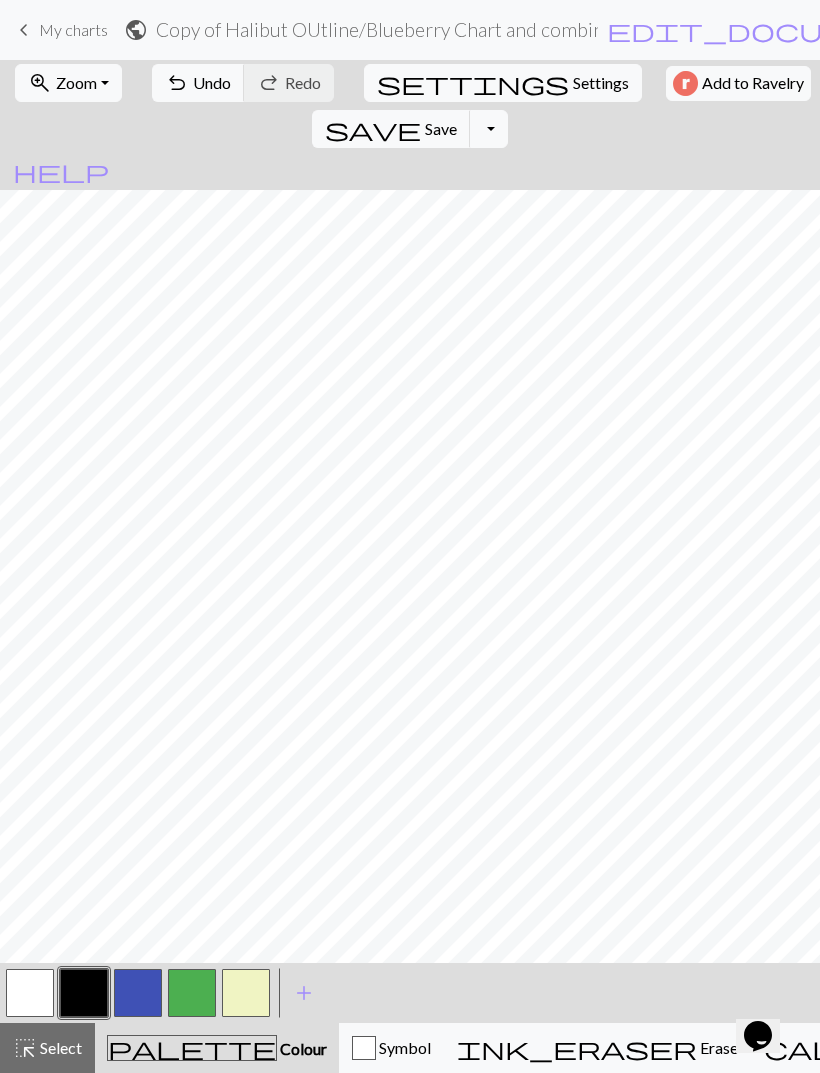 click on "zoom_in" at bounding box center [40, 83] 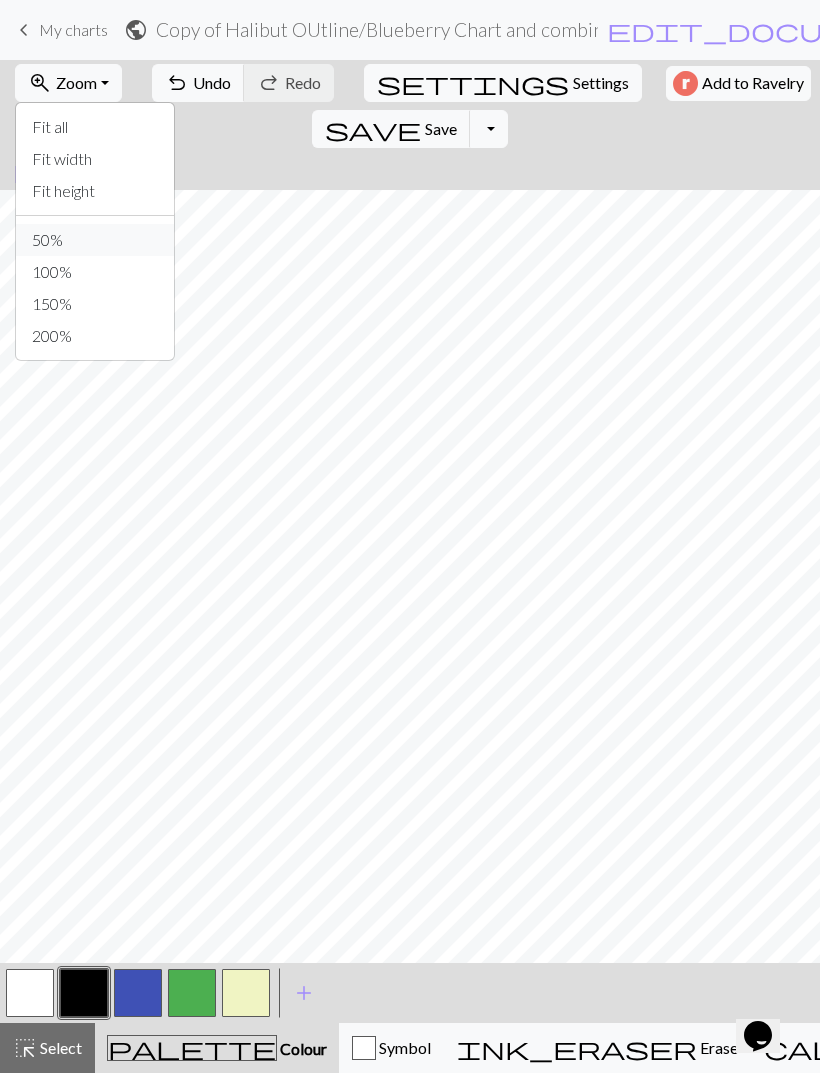 click on "50%" at bounding box center (95, 240) 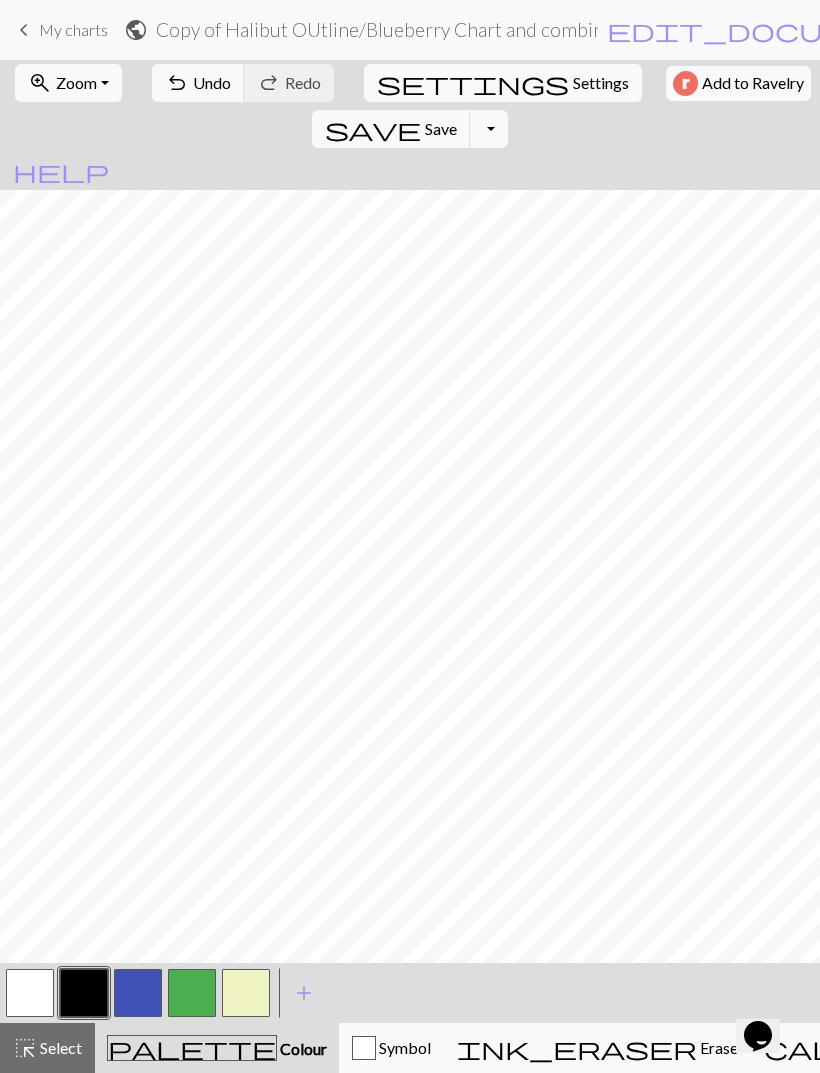 click on "undo" at bounding box center (177, 83) 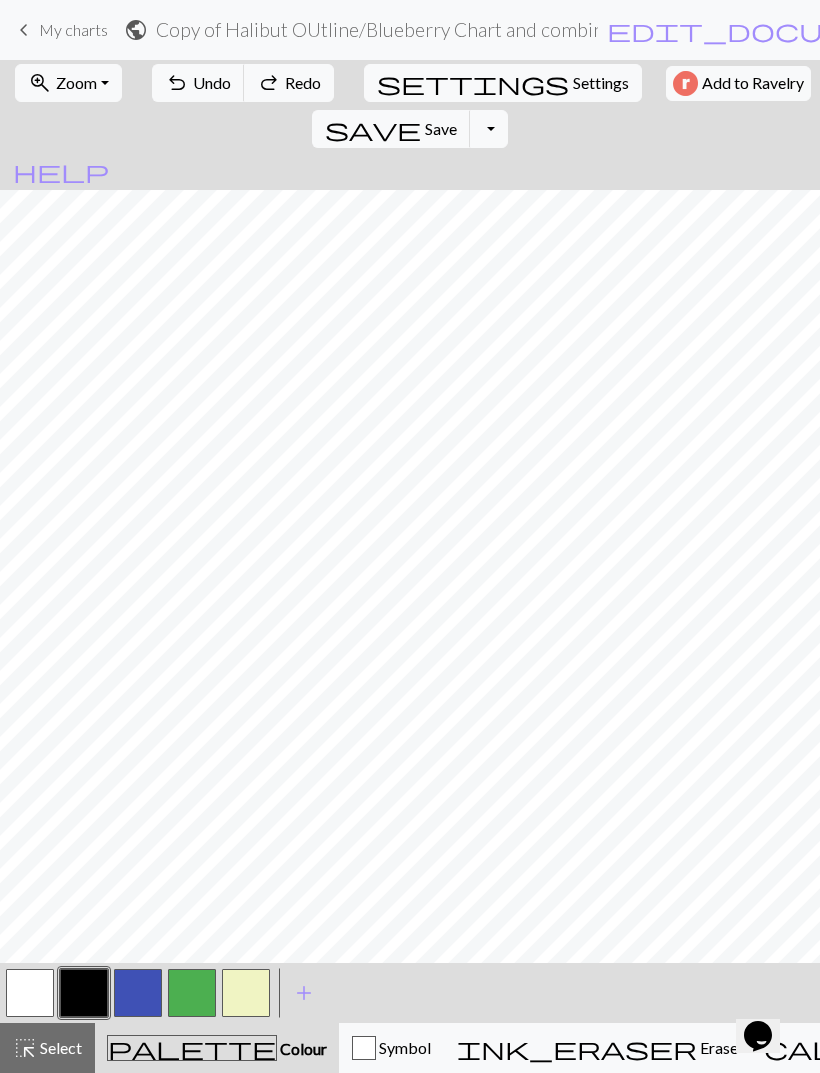 click on "Undo" at bounding box center (212, 82) 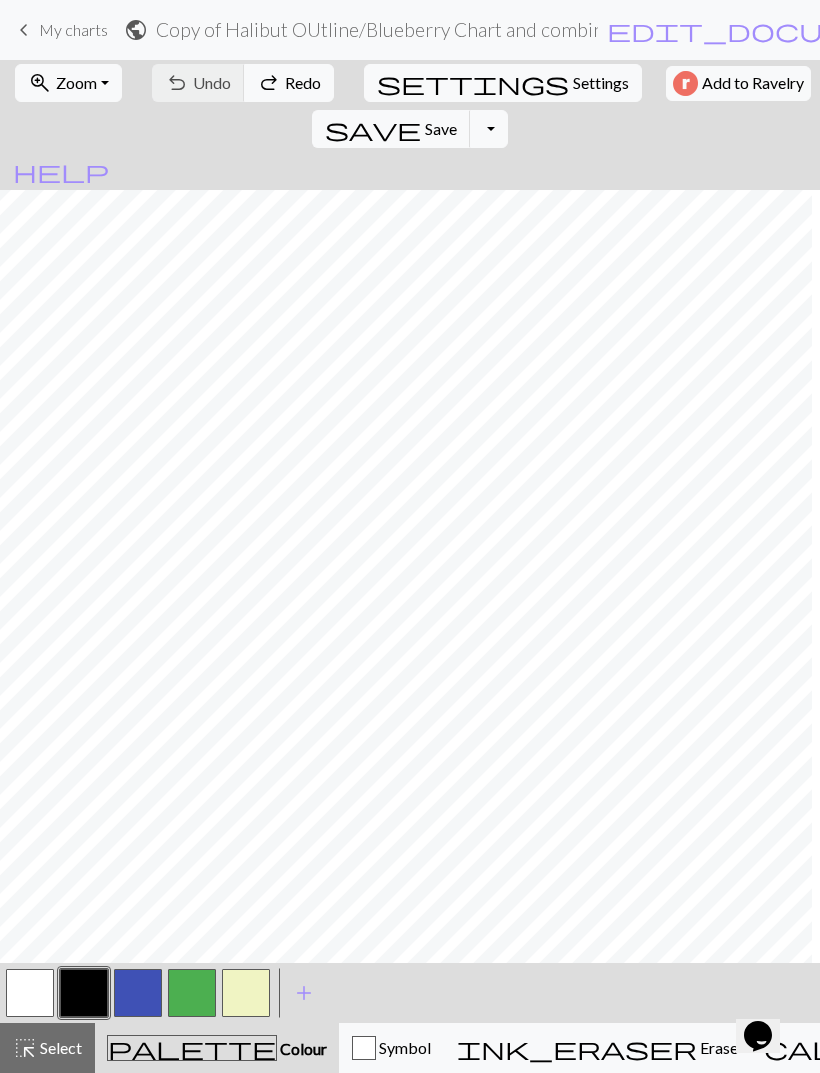 scroll, scrollTop: 293, scrollLeft: 338, axis: both 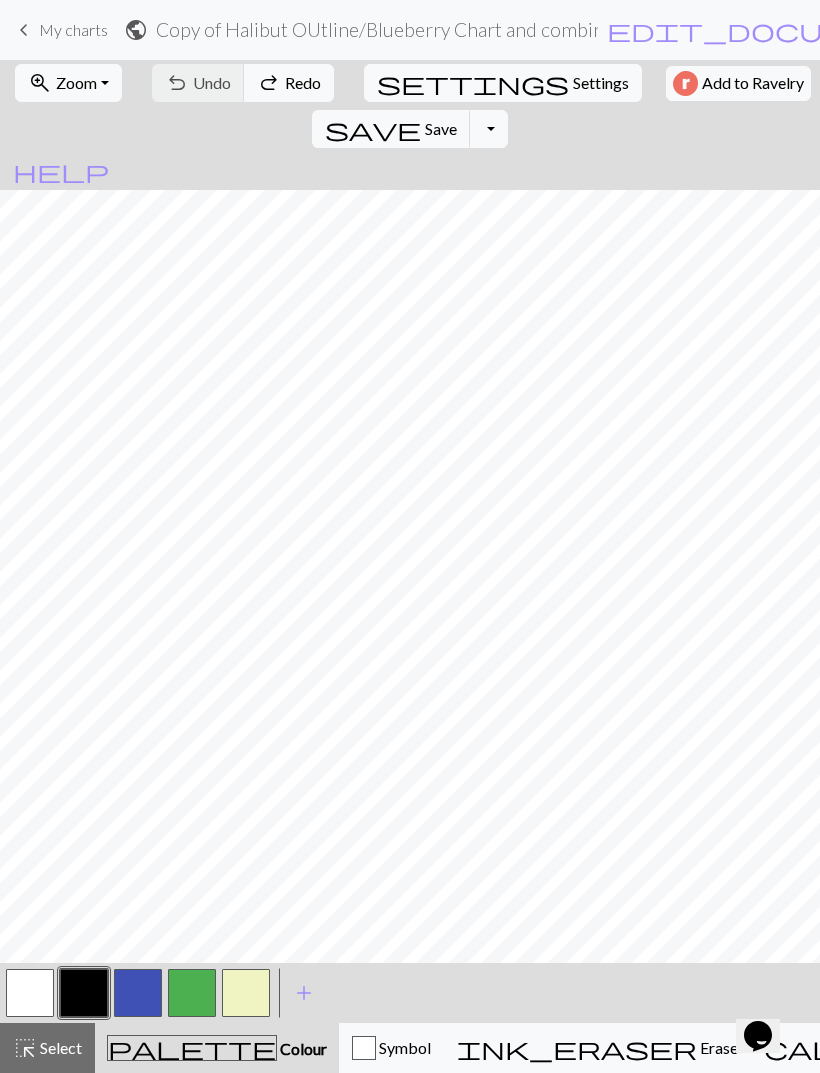 click on "redo Redo Redo" at bounding box center [289, 83] 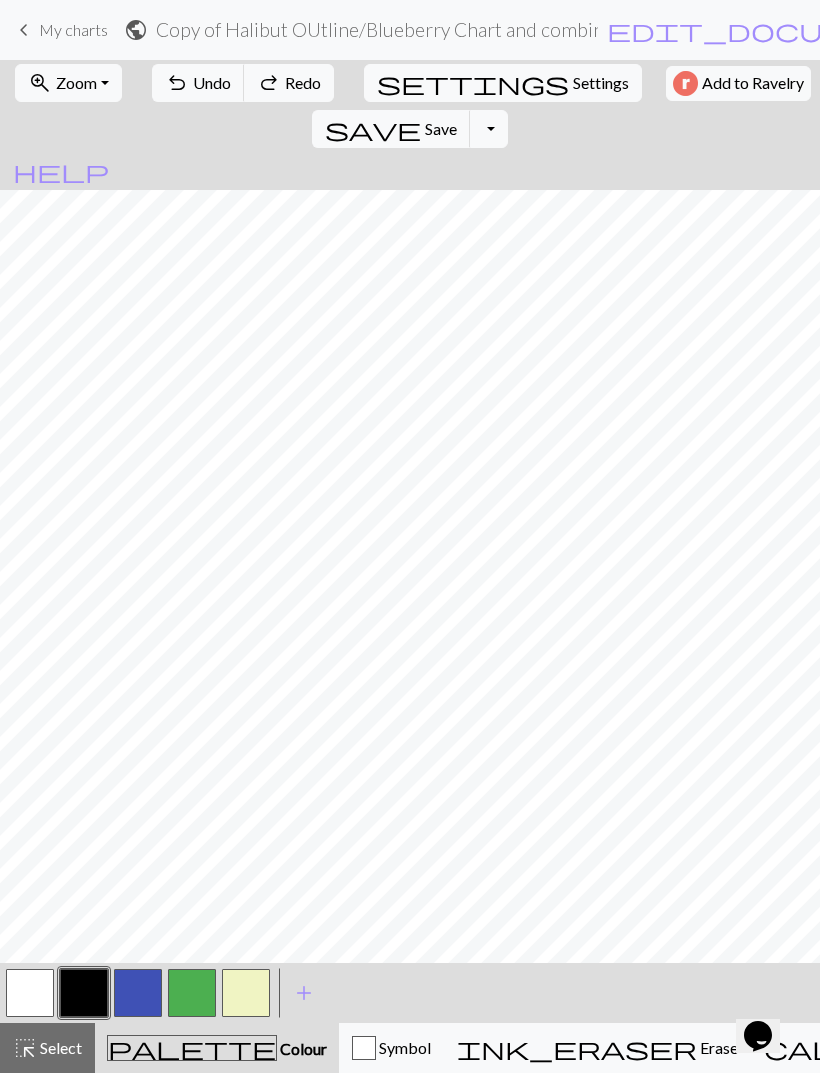 click on "undo" at bounding box center (177, 83) 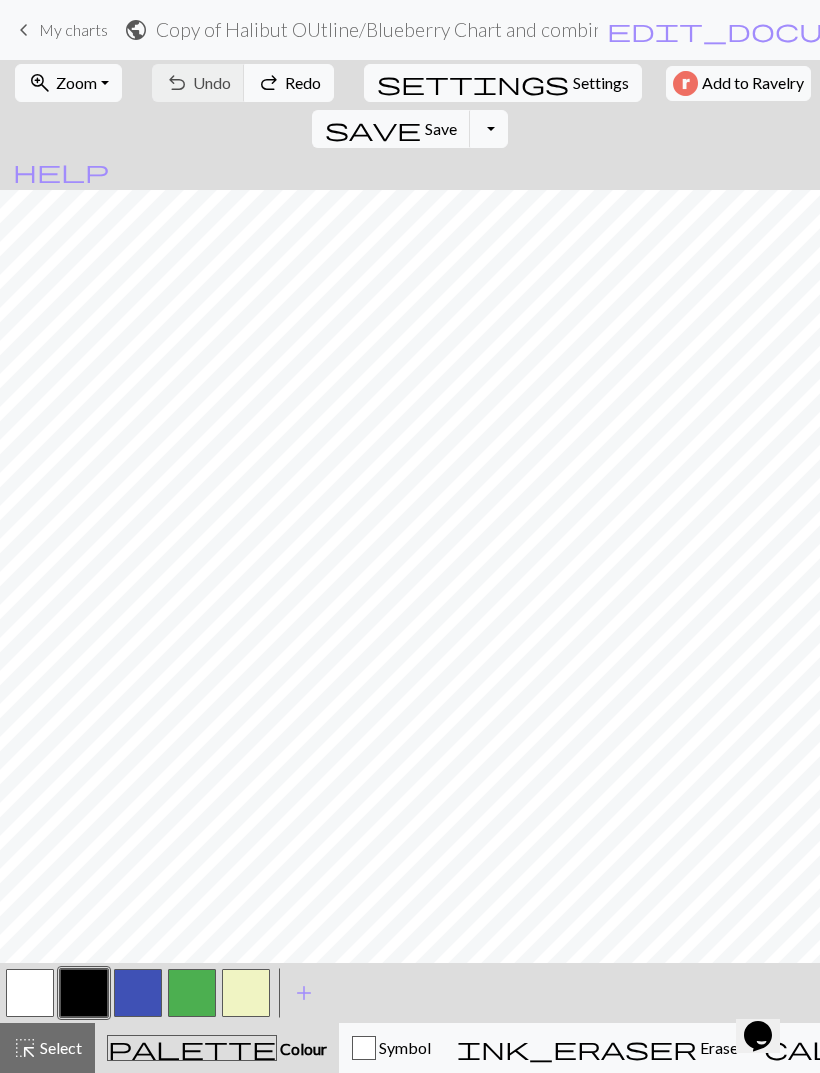 click on "undo Undo Undo redo Redo Redo" at bounding box center [243, 83] 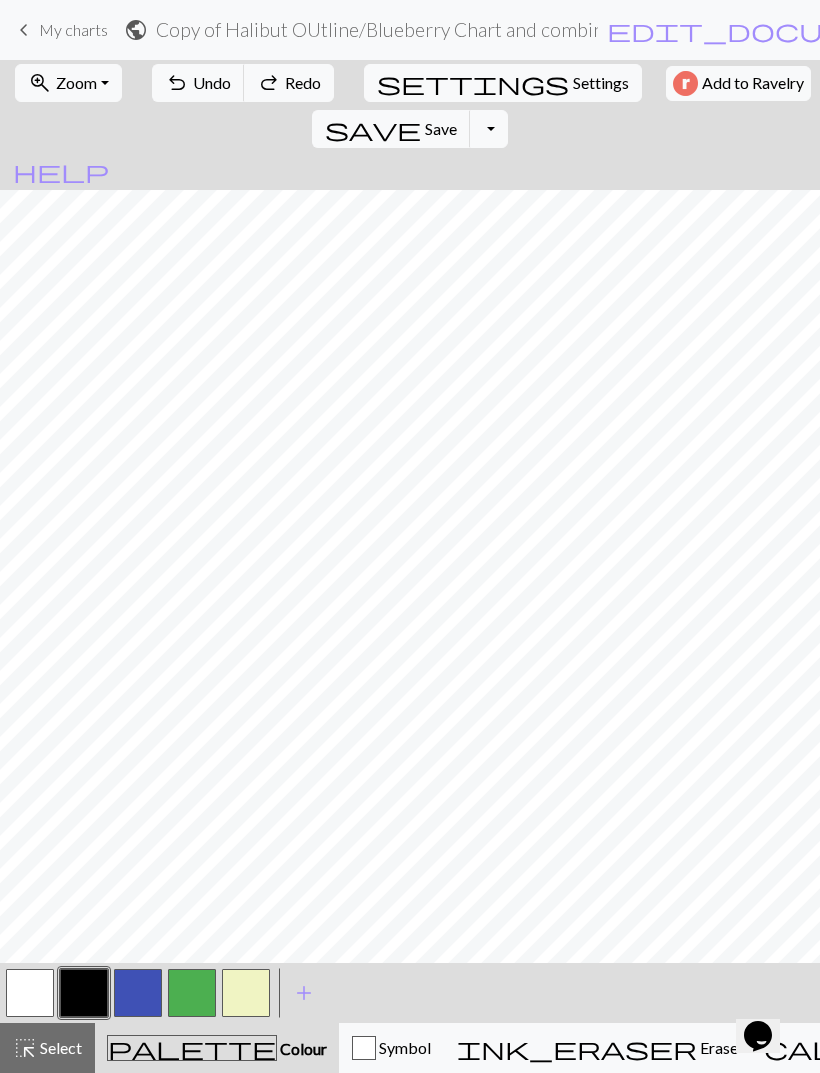 click on "redo" at bounding box center [269, 83] 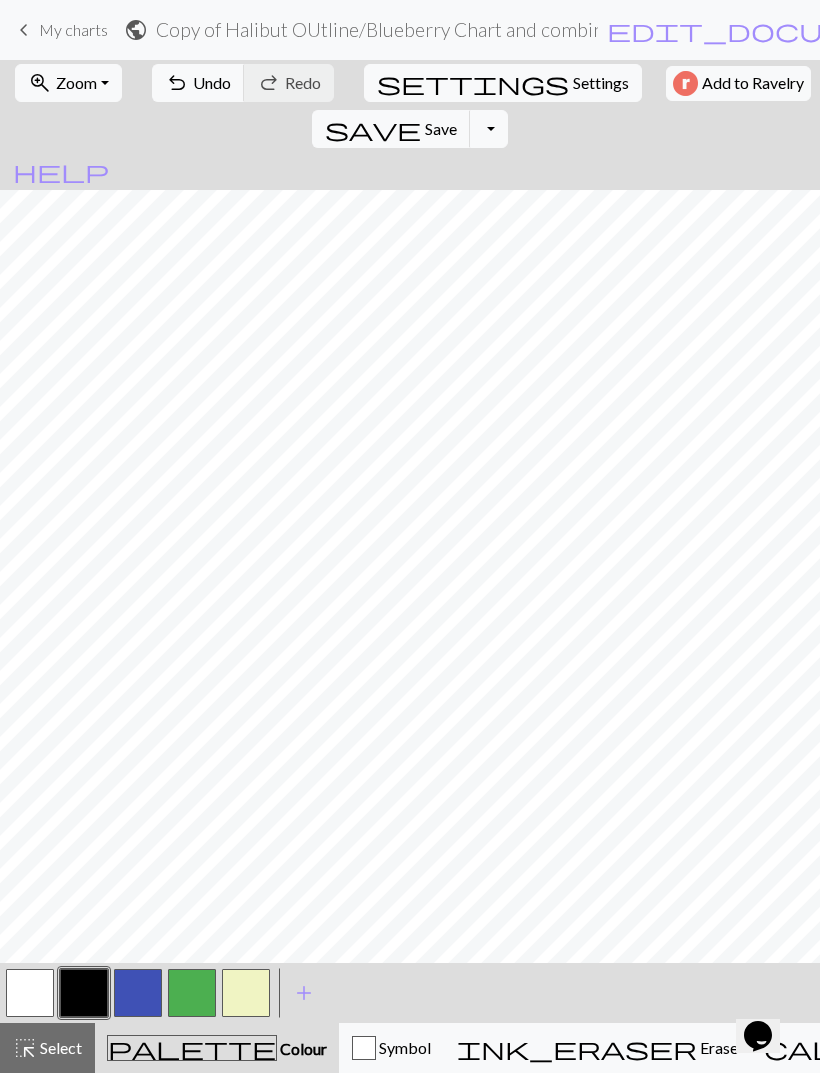 click on "Undo" at bounding box center [212, 82] 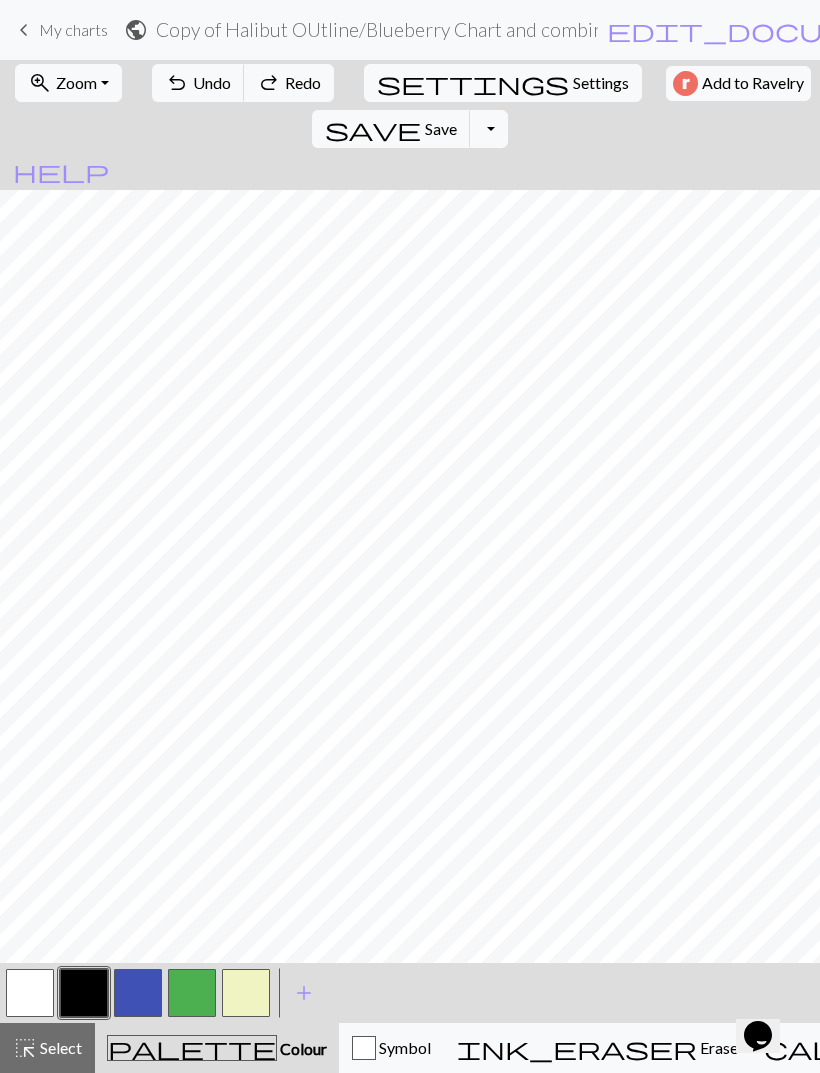 click on "Undo" at bounding box center [212, 82] 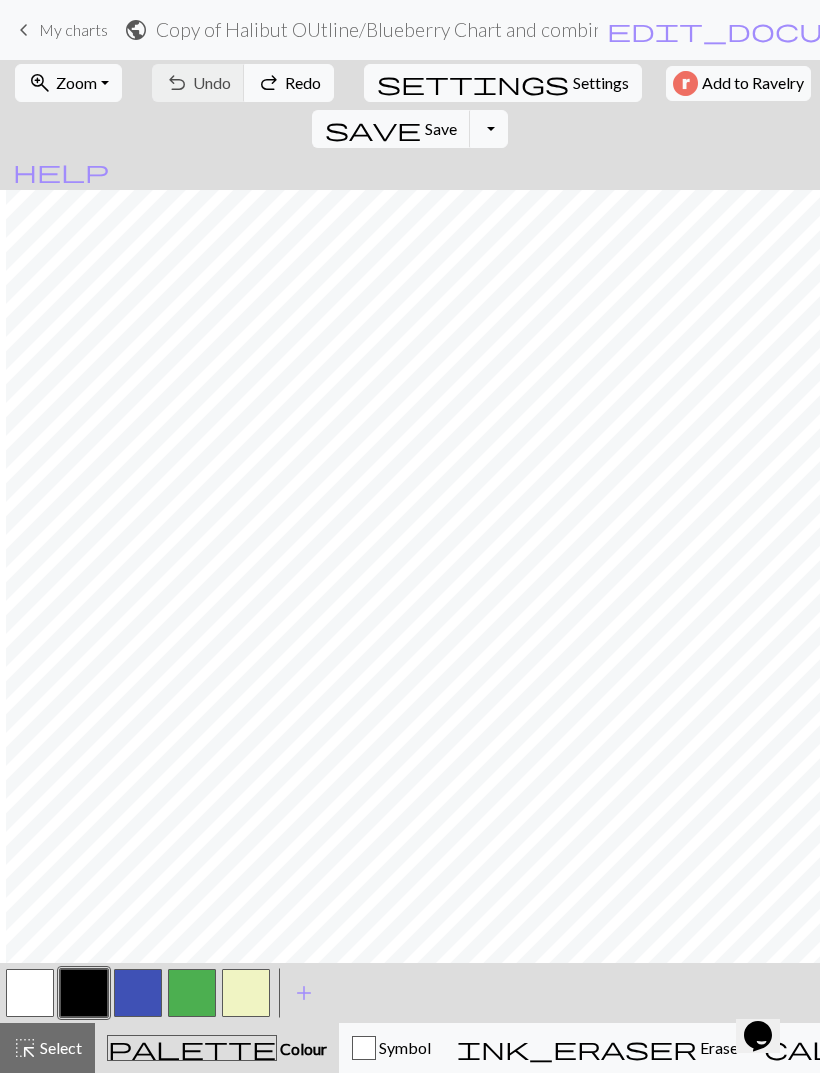 scroll, scrollTop: 217, scrollLeft: 6, axis: both 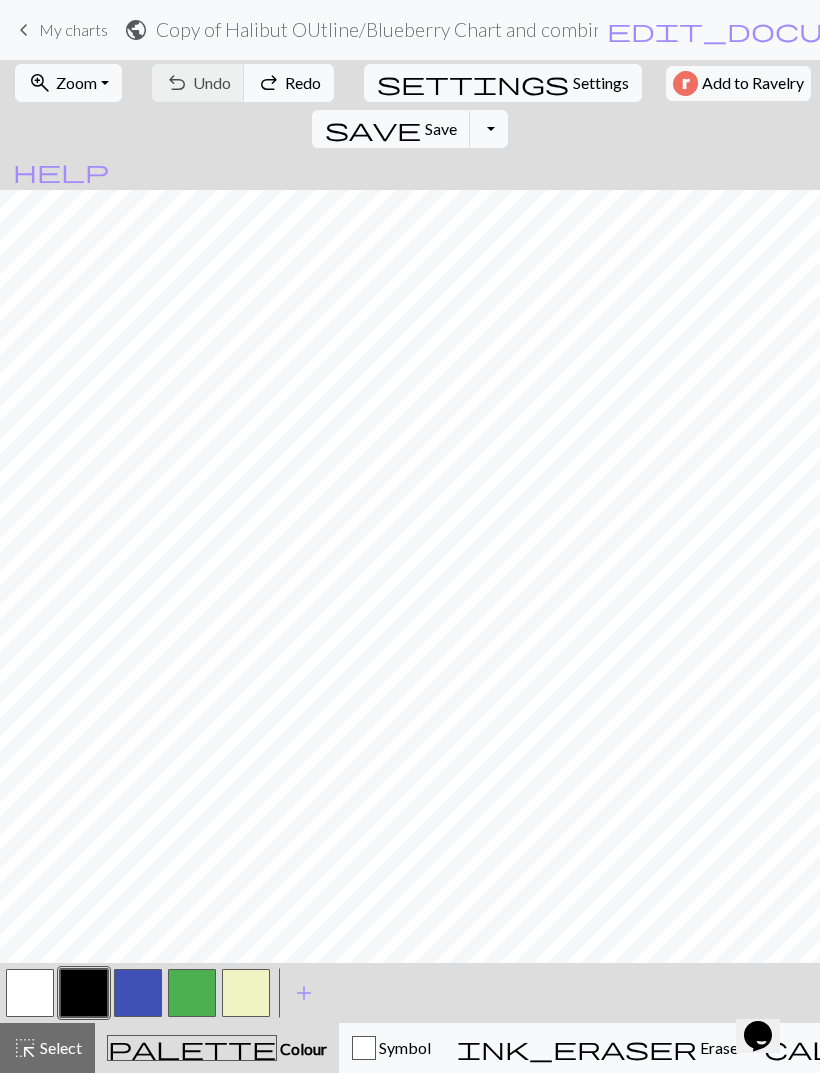 click on "Zoom" at bounding box center [76, 82] 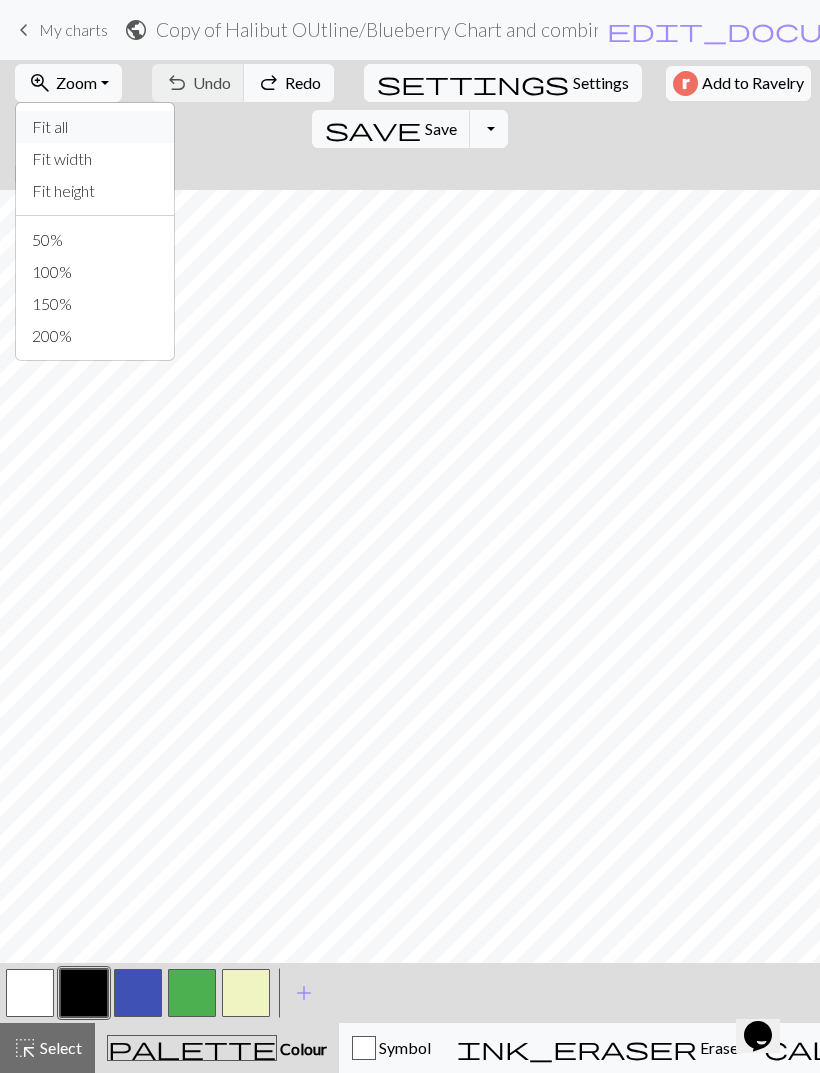 click on "Fit all" at bounding box center [95, 127] 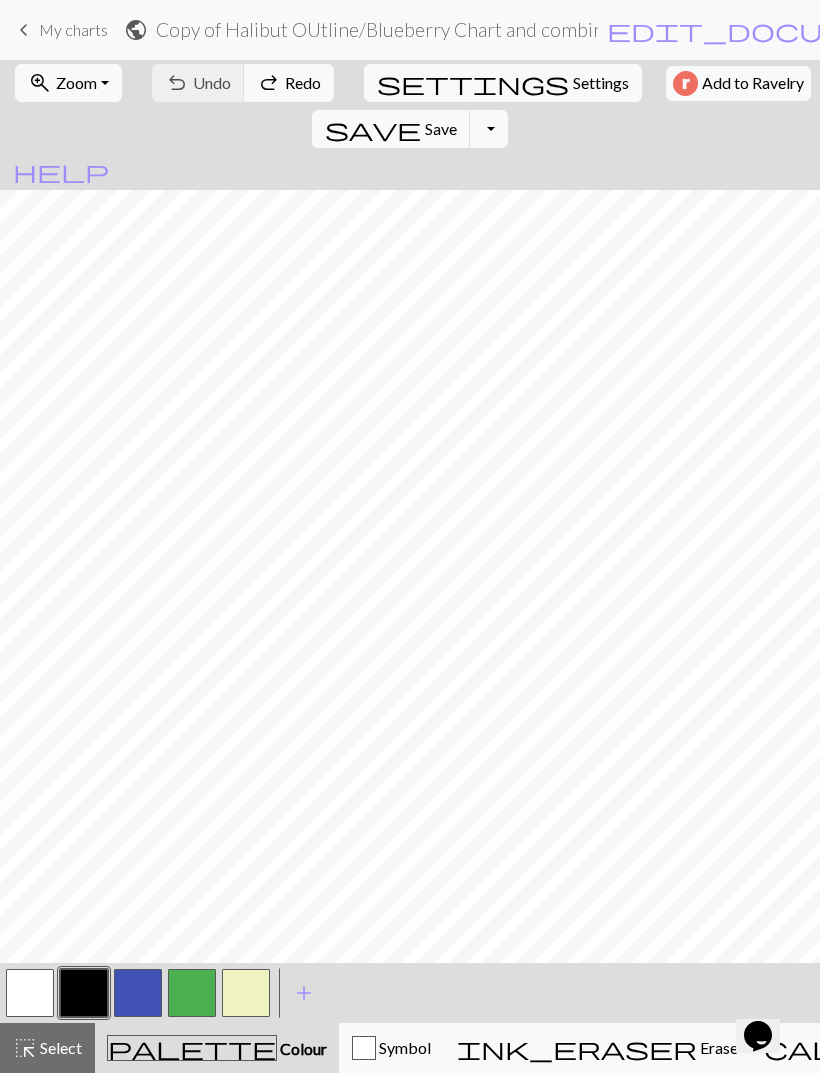 click on "Toggle Dropdown" at bounding box center [489, 129] 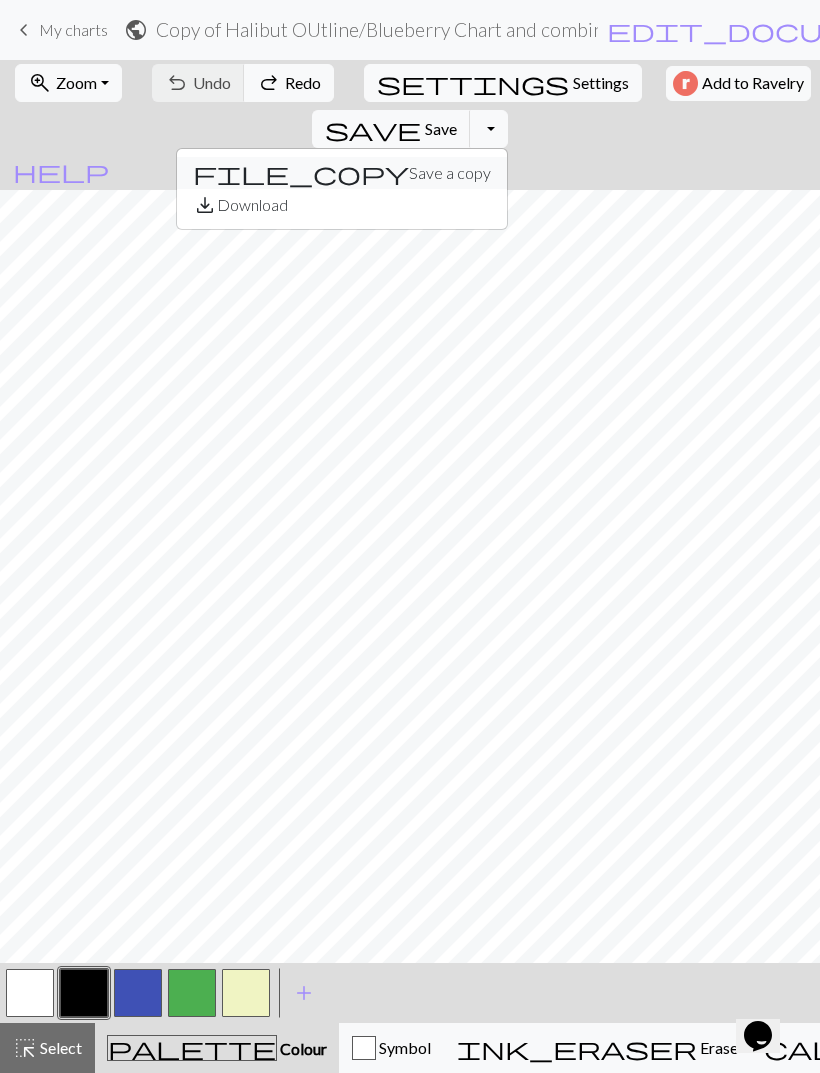 click on "file_copy  Save a copy" at bounding box center [342, 173] 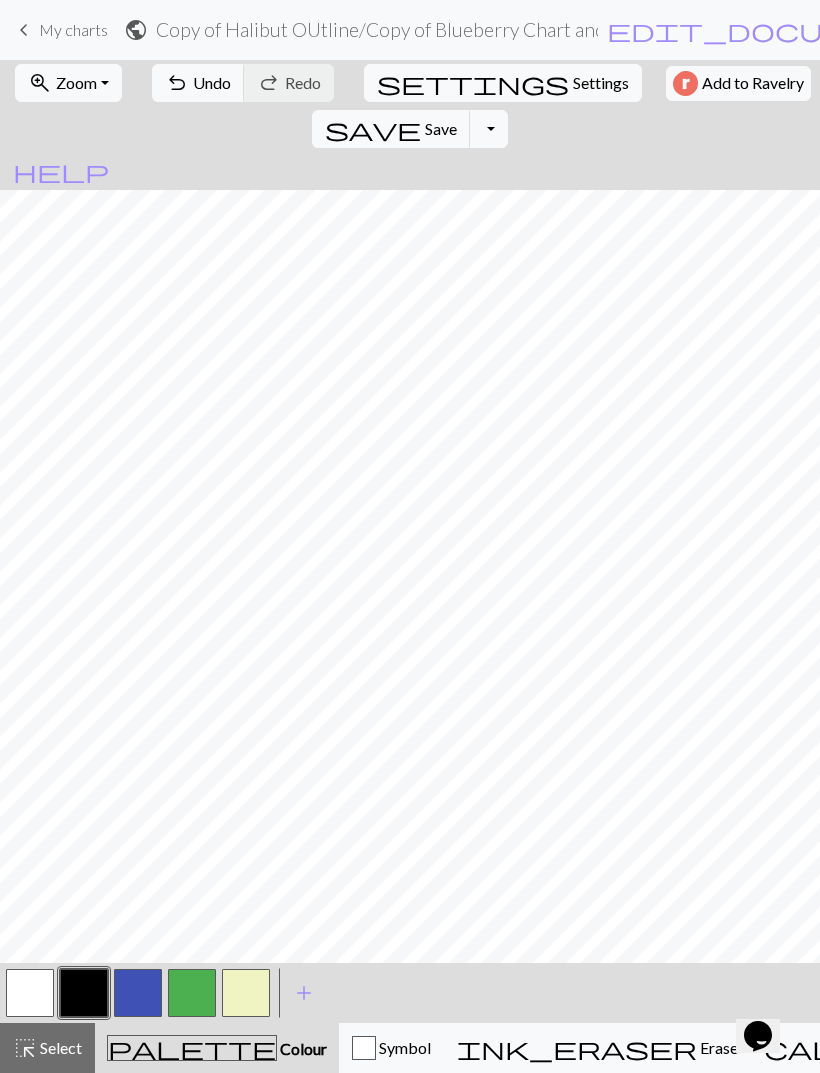 click on "Toggle Dropdown" at bounding box center (489, 129) 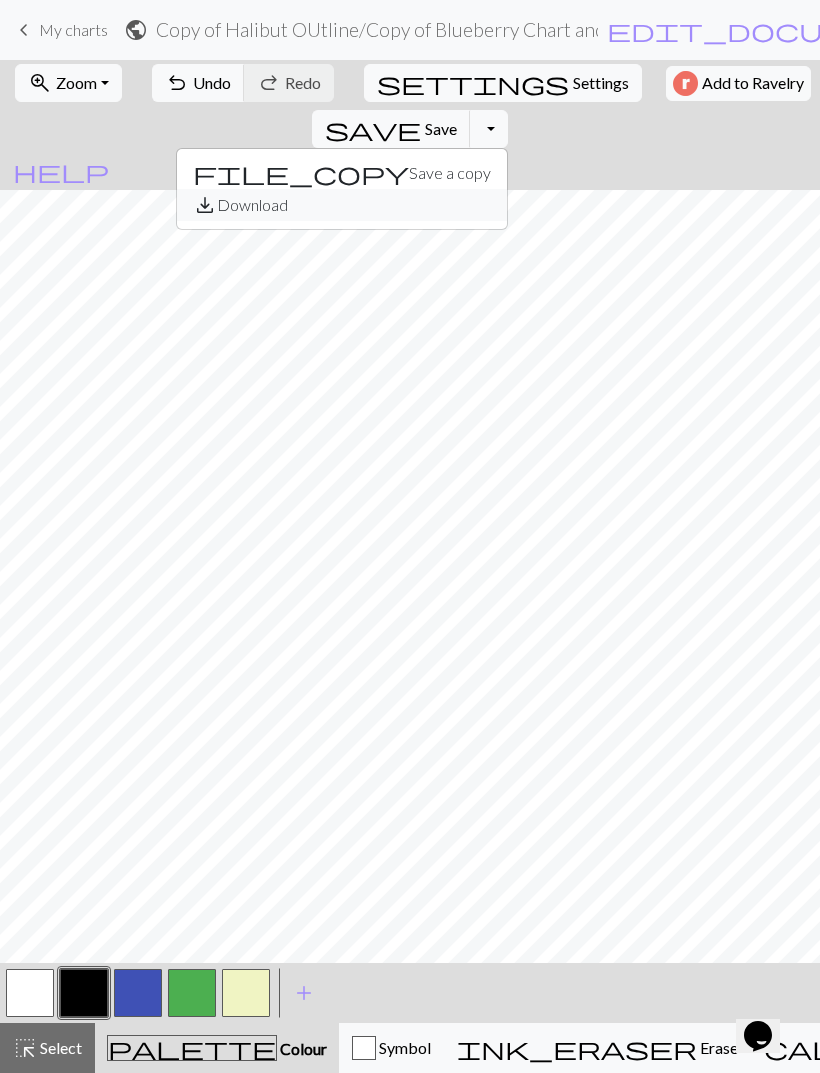 click on "save_alt  Download" at bounding box center [342, 205] 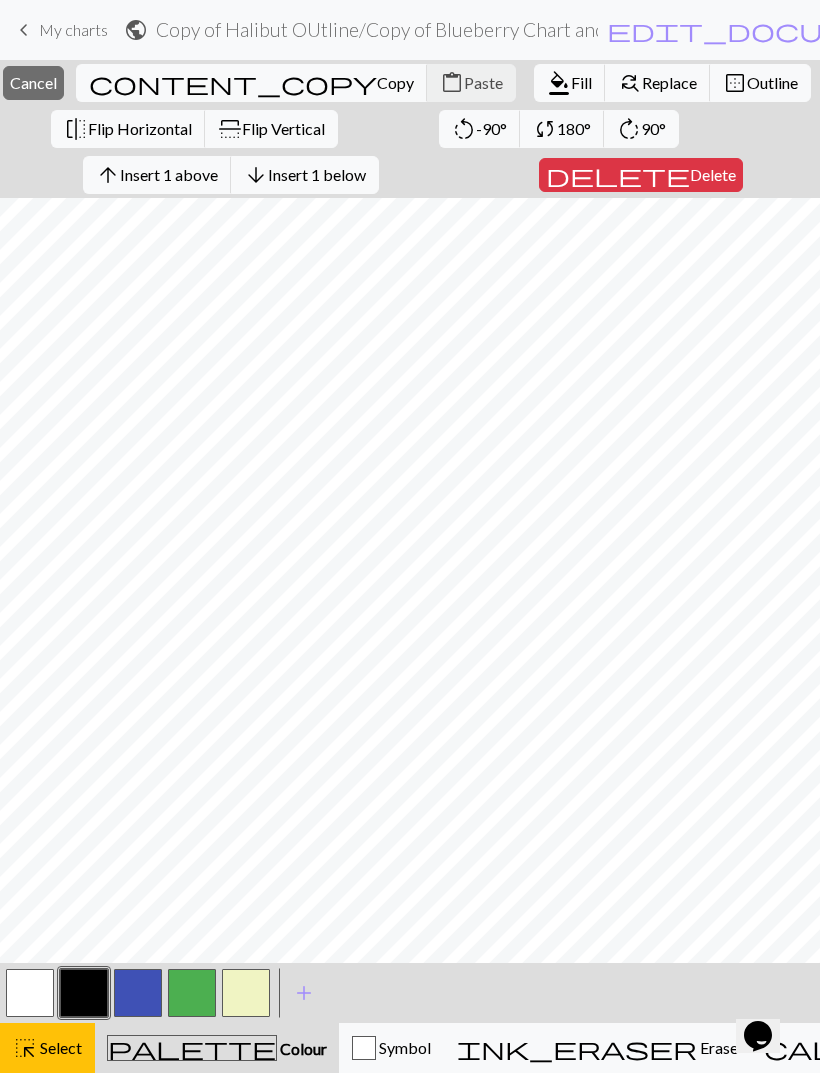 click on "Cancel" at bounding box center (33, 82) 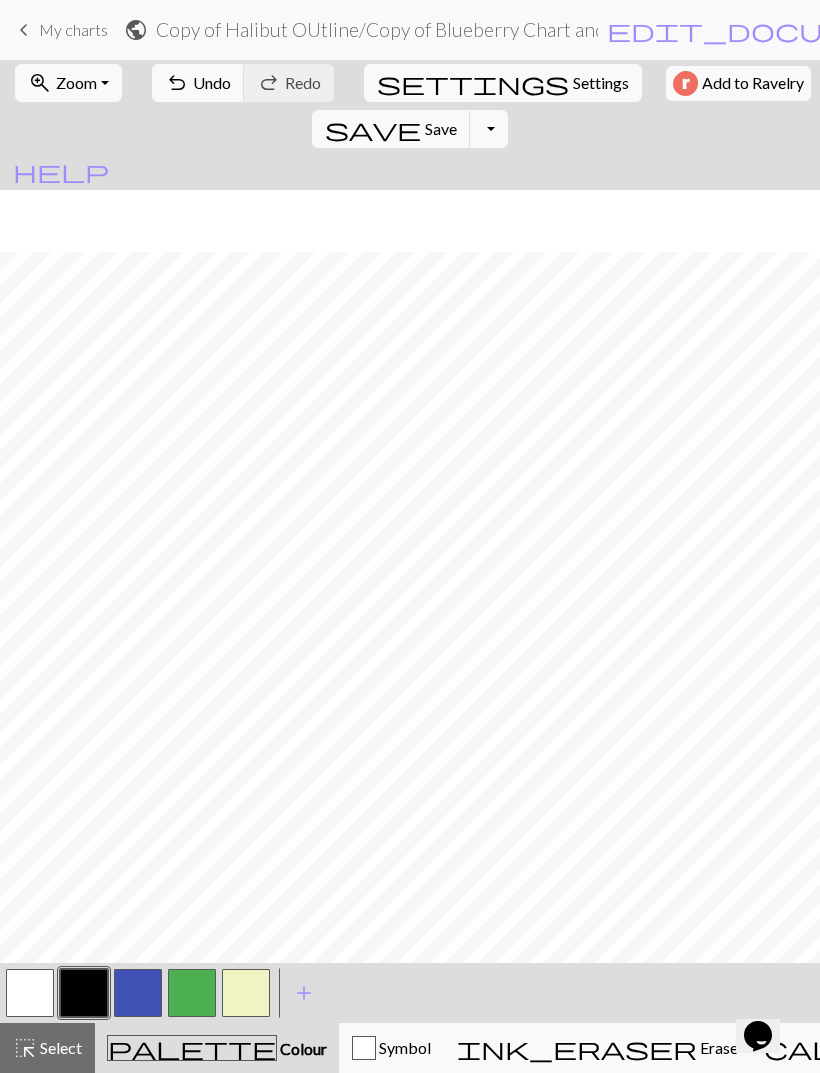scroll, scrollTop: 293, scrollLeft: 350, axis: both 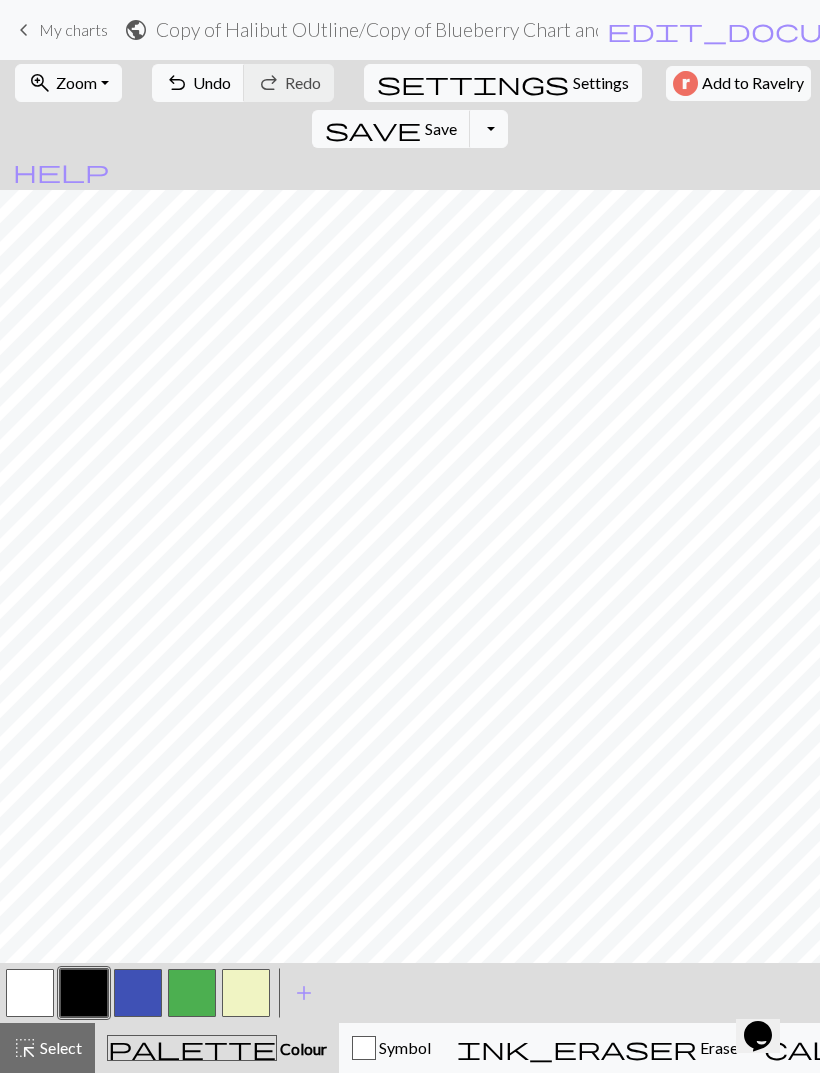 click on "undo" at bounding box center (177, 83) 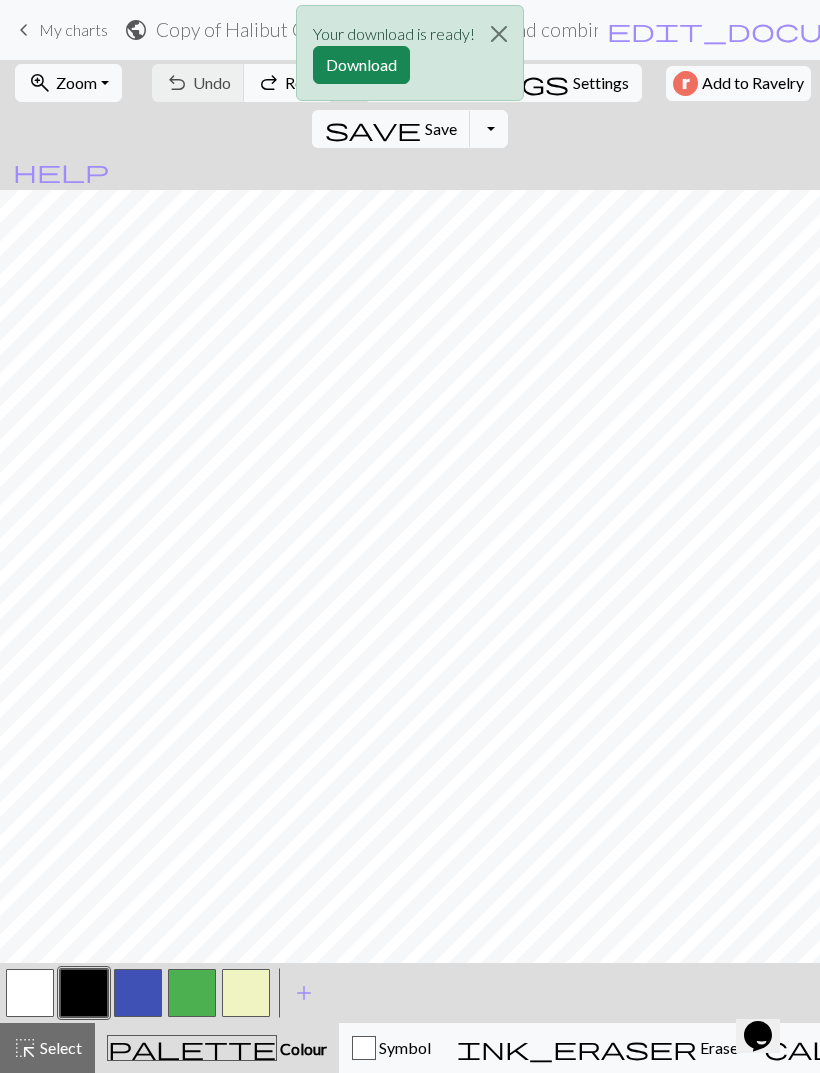 click on "Your download is ready! Download" at bounding box center (410, 58) 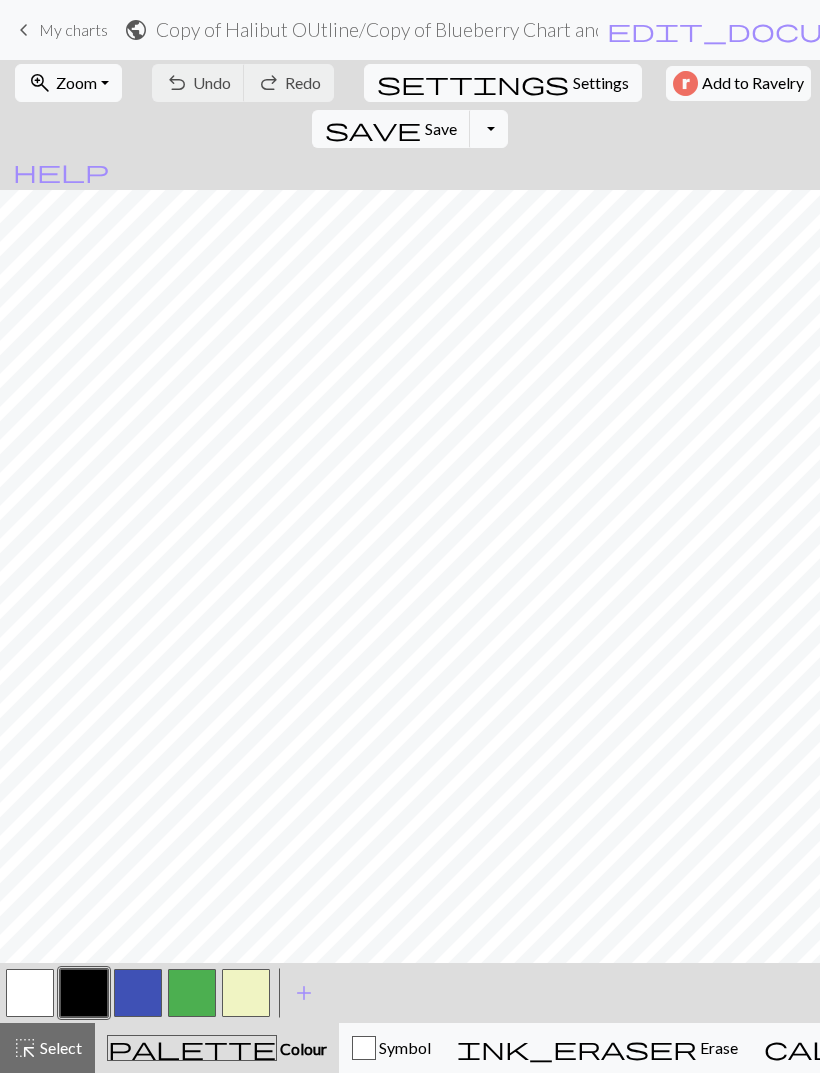 scroll, scrollTop: 0, scrollLeft: 0, axis: both 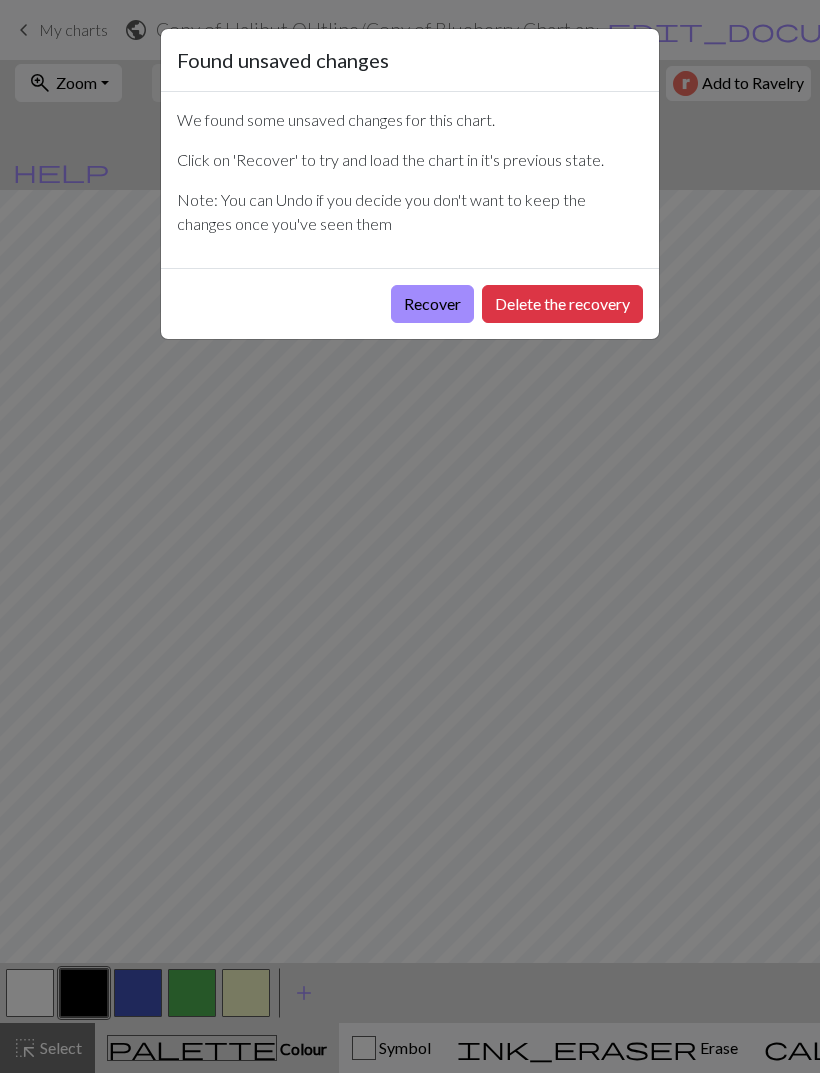 click on "Recover" at bounding box center (432, 304) 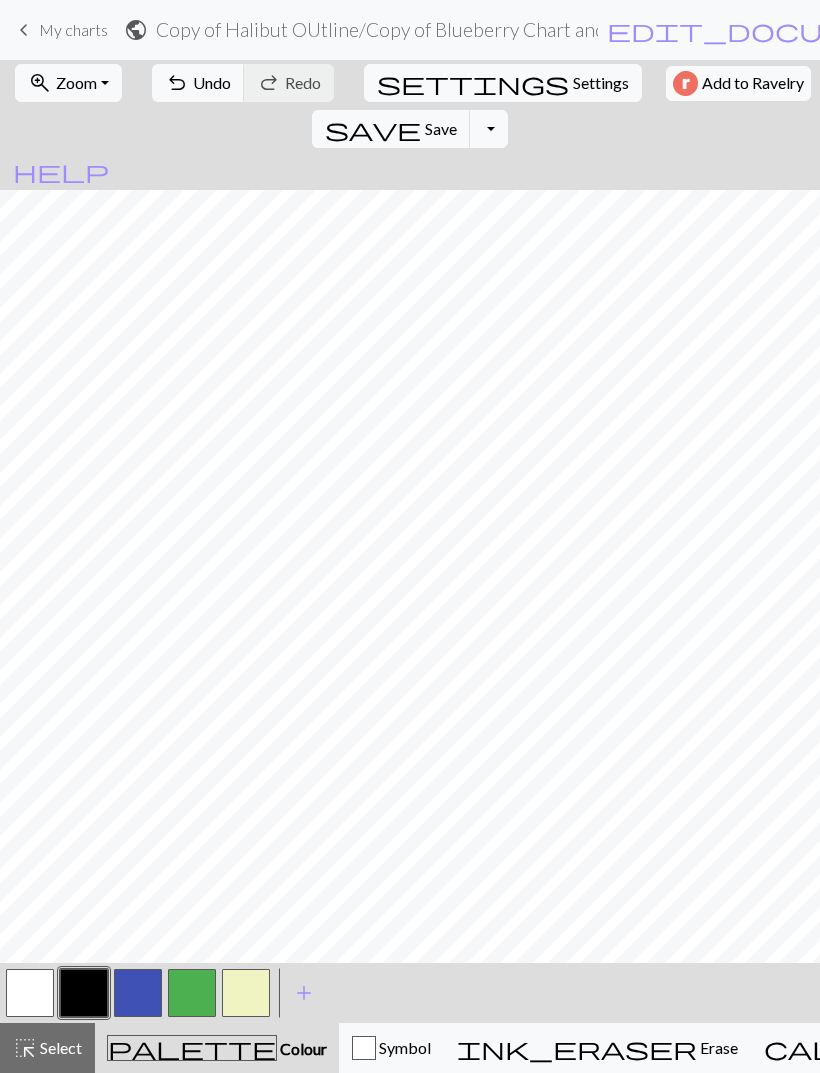 scroll, scrollTop: 0, scrollLeft: 272, axis: horizontal 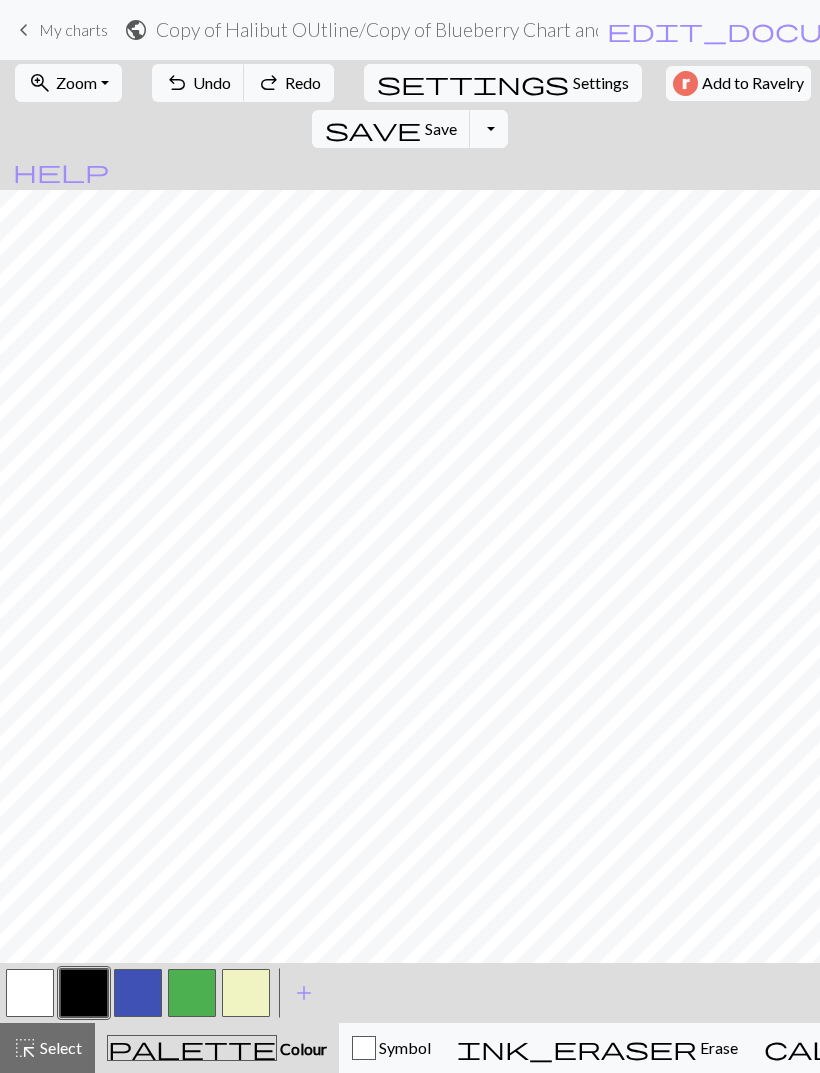 click on "Undo" at bounding box center (212, 82) 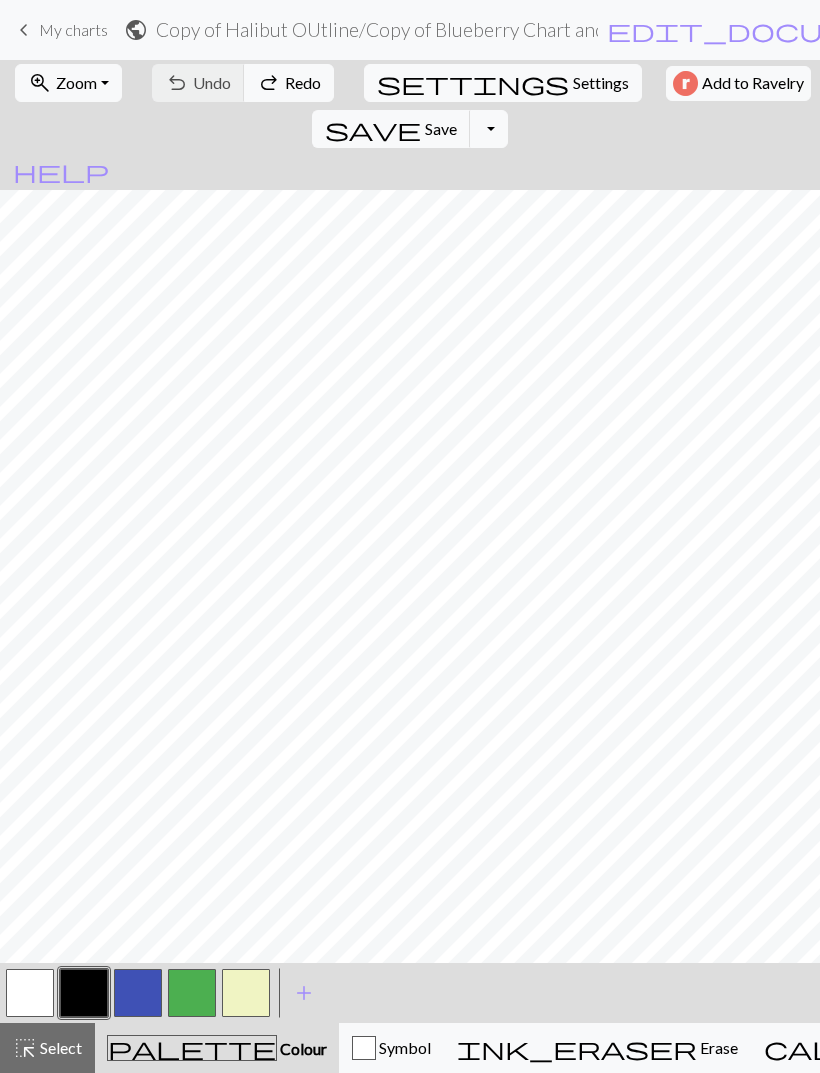 click on "zoom_in Zoom Zoom" at bounding box center [68, 83] 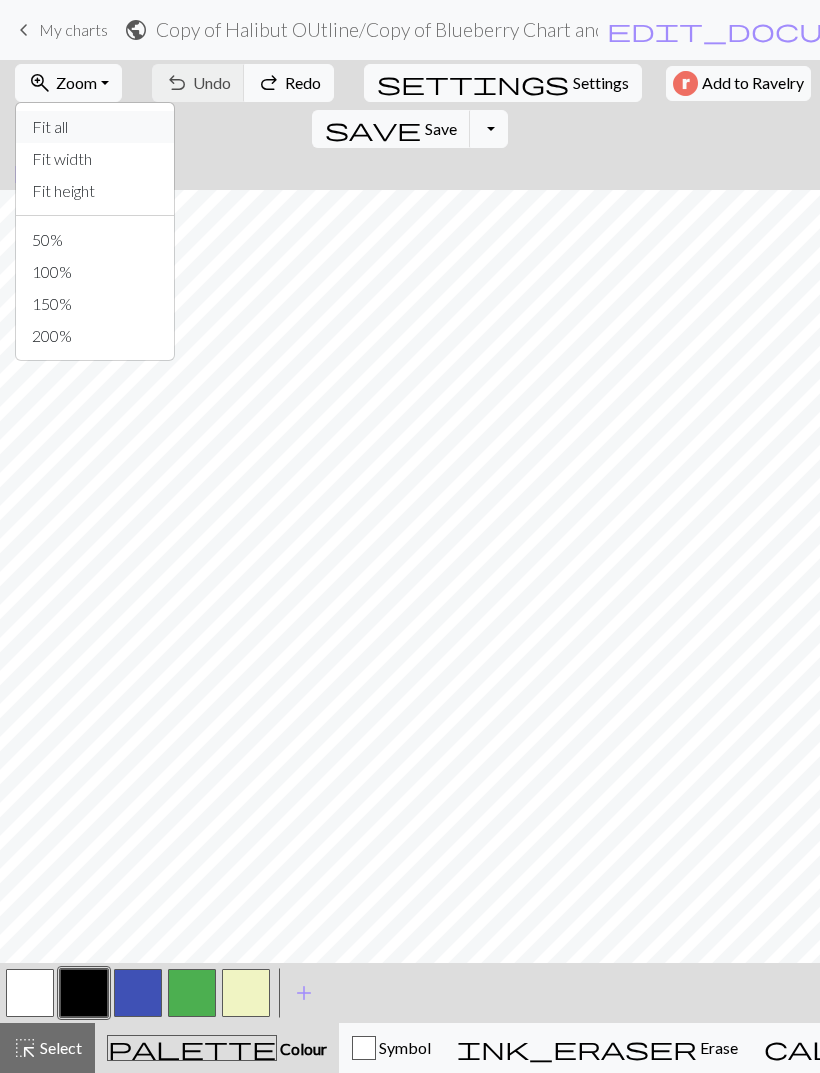 click on "Fit all" at bounding box center (95, 127) 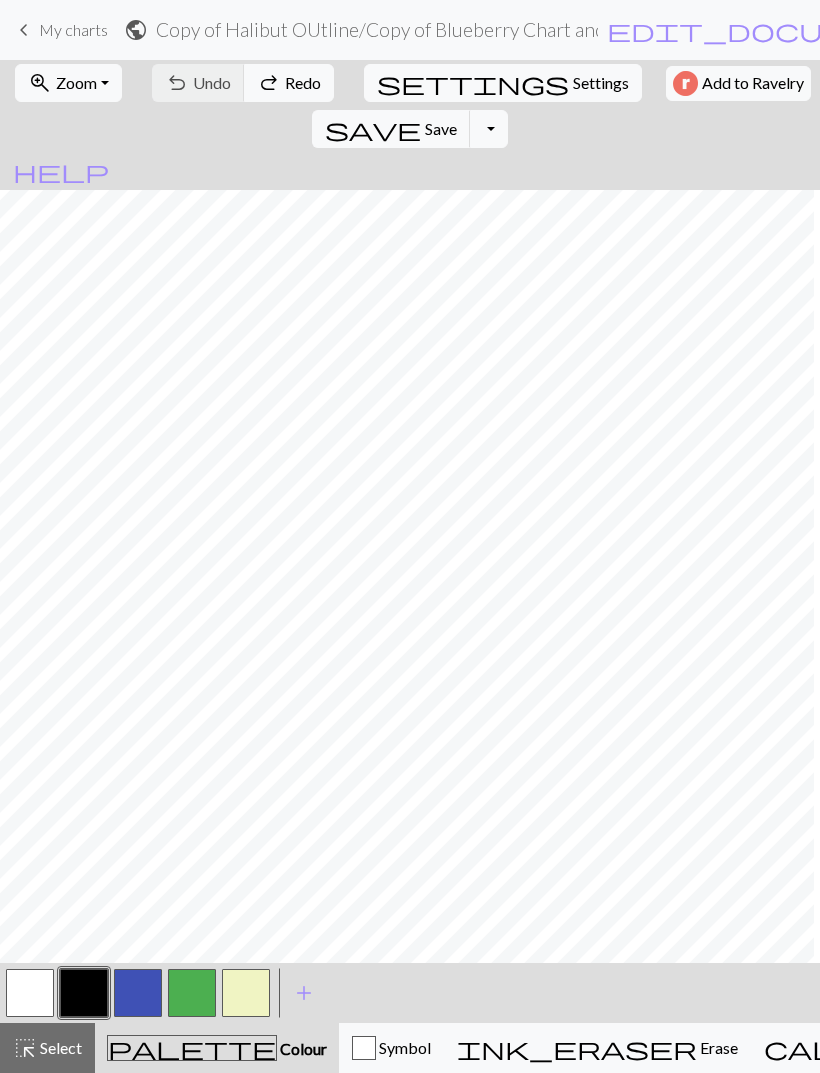 scroll, scrollTop: 293, scrollLeft: 10, axis: both 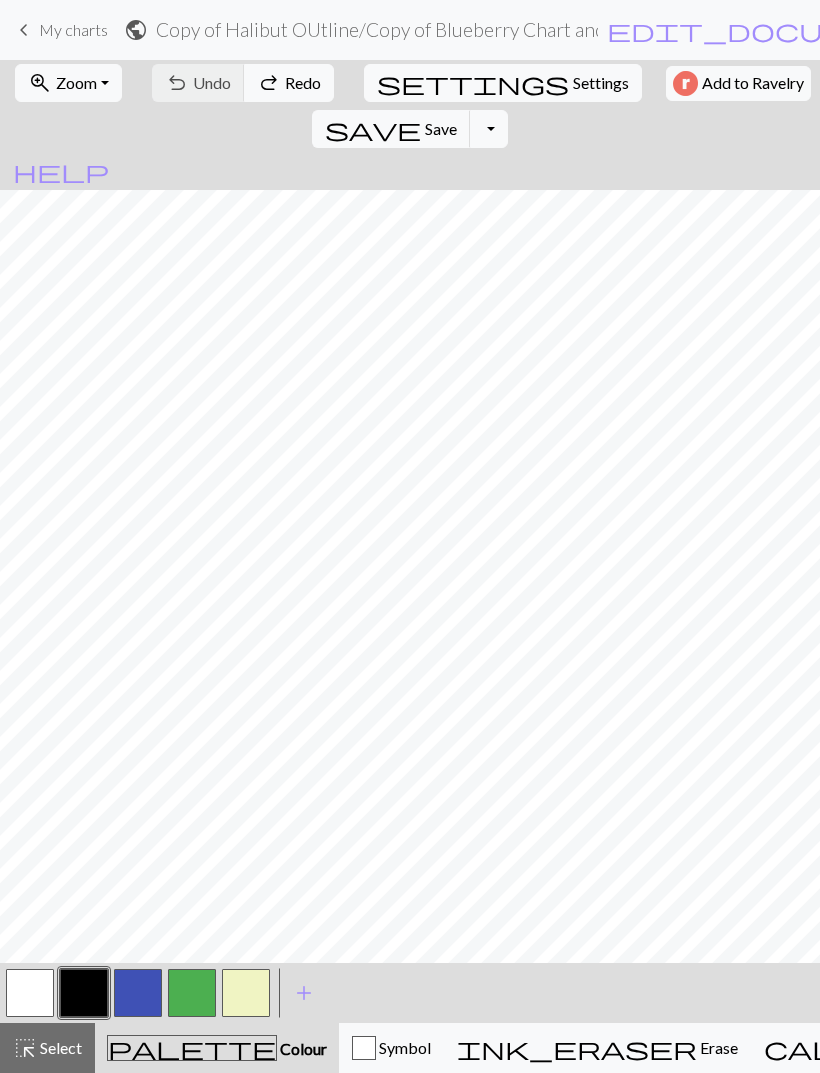 click on "Zoom" at bounding box center (76, 82) 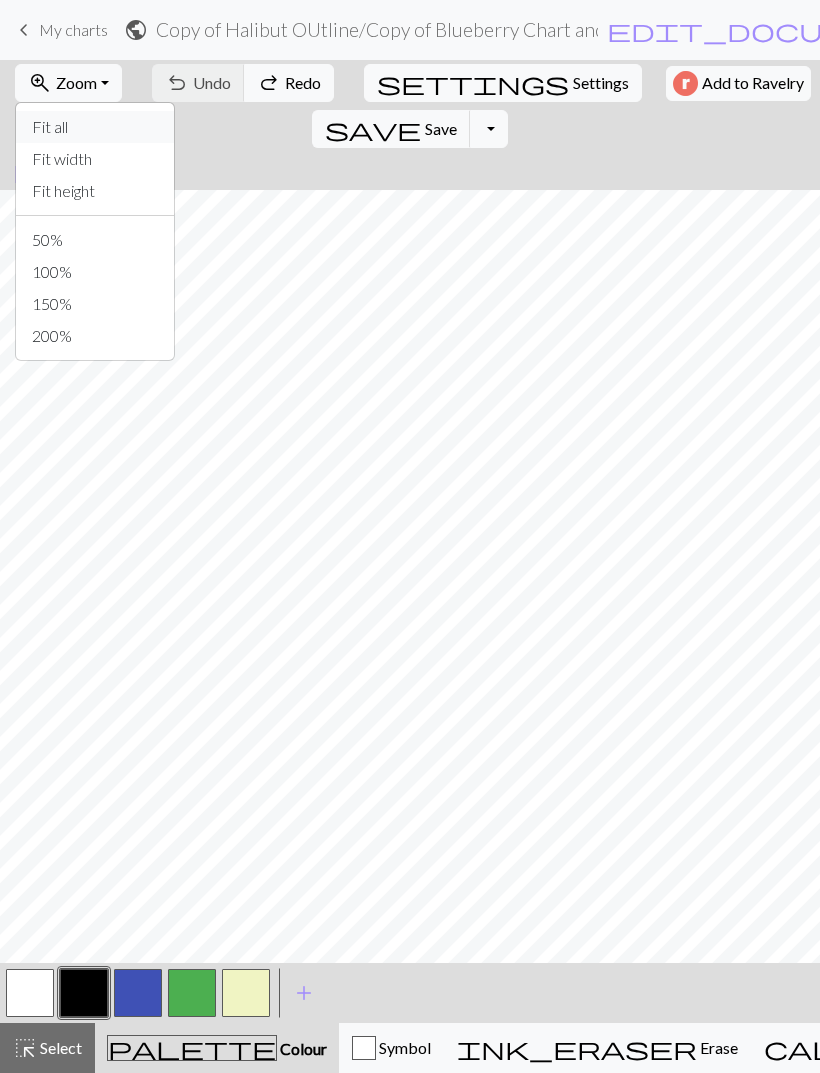 click on "Fit all" at bounding box center (95, 127) 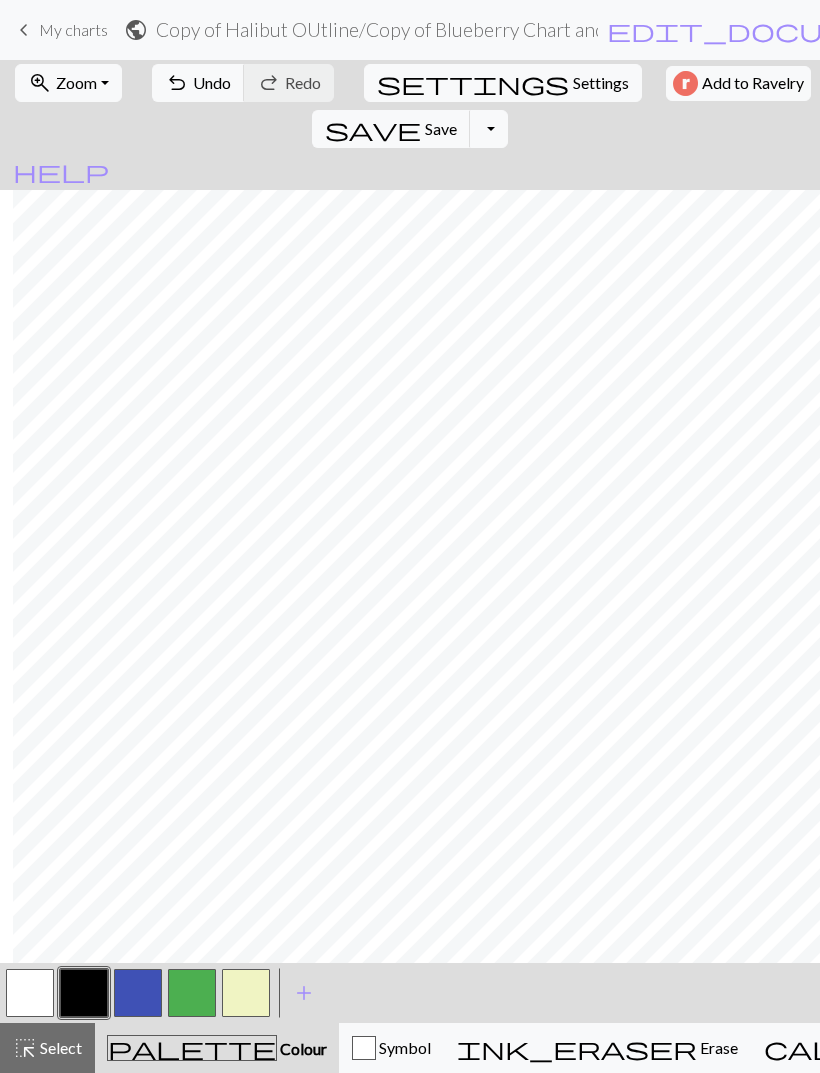 scroll, scrollTop: 293, scrollLeft: 324, axis: both 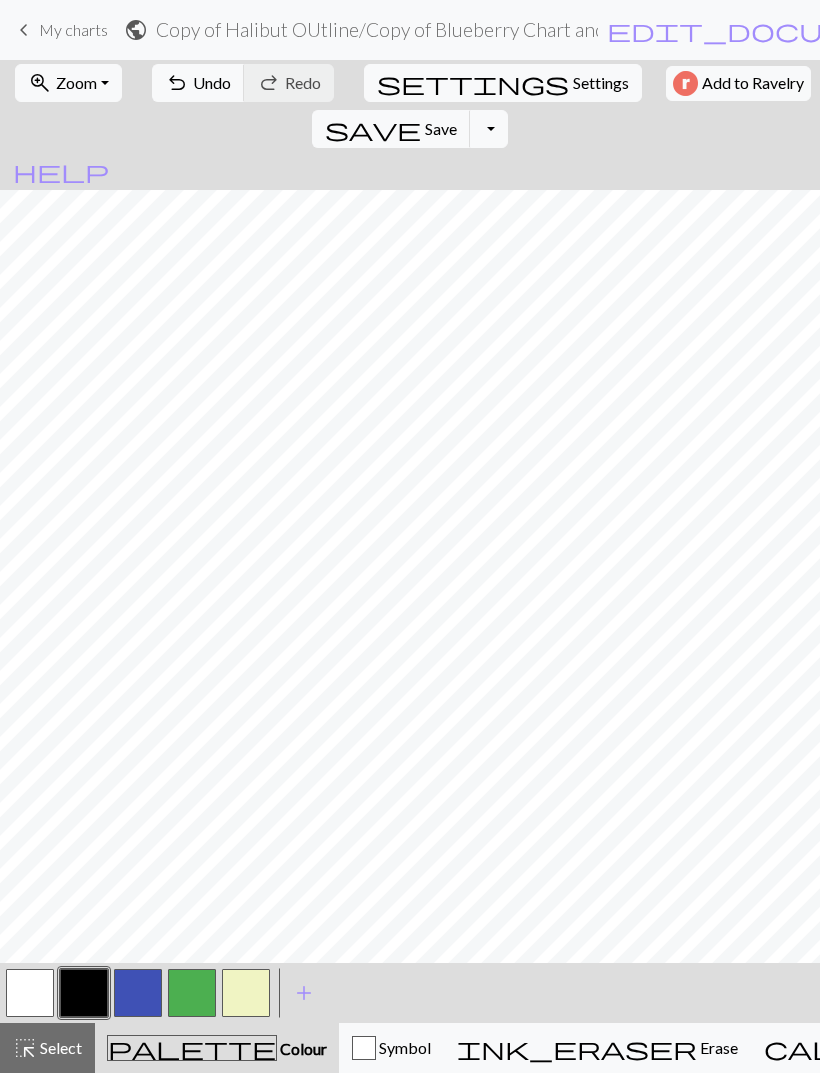 click on "undo" at bounding box center (177, 83) 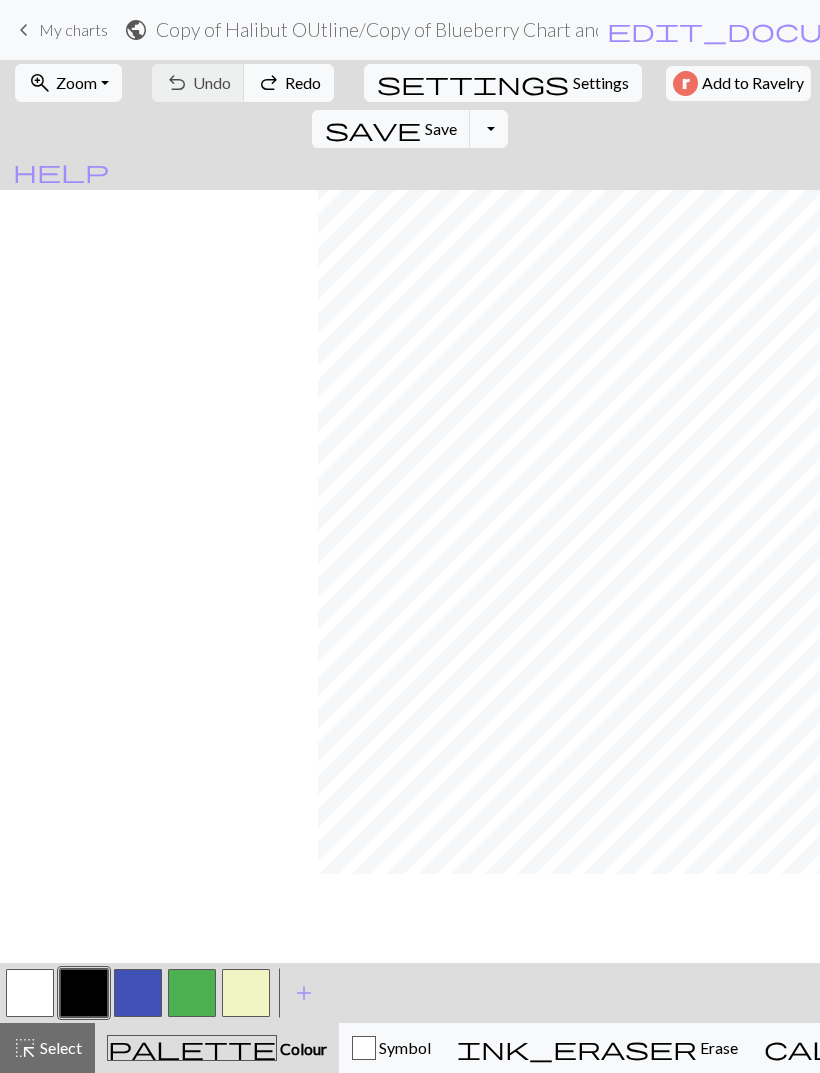 scroll, scrollTop: 41, scrollLeft: 350, axis: both 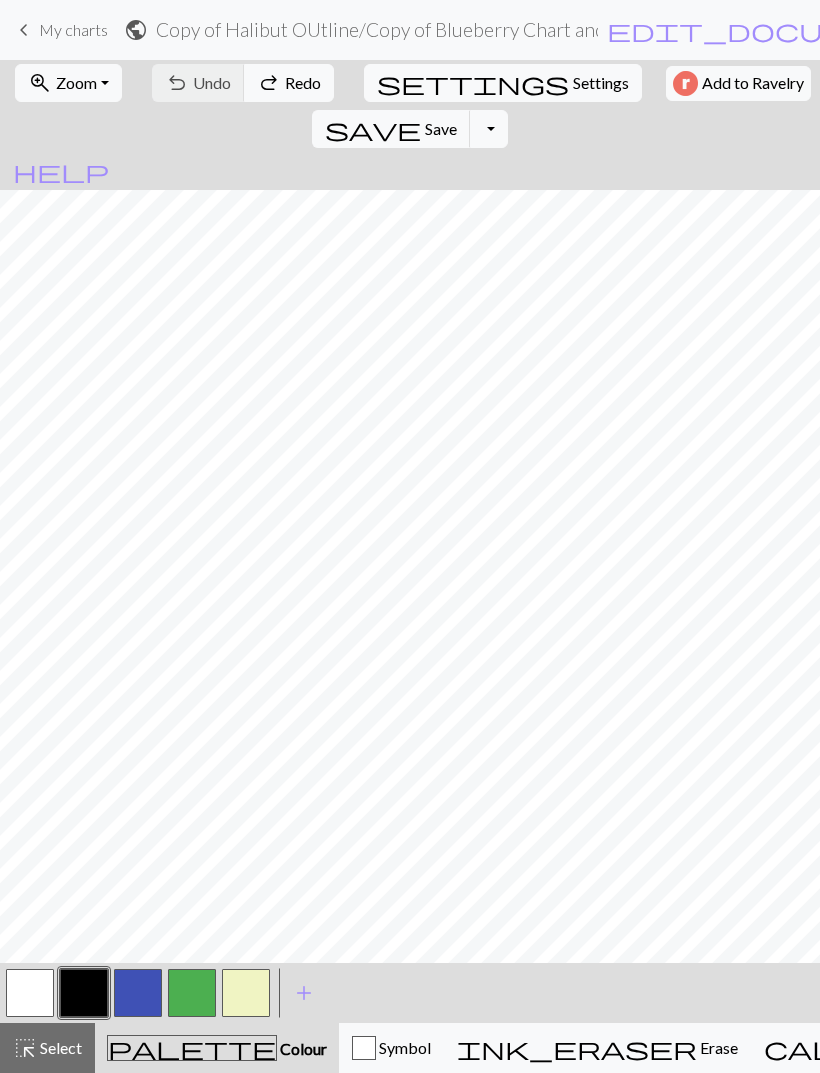 click on "edit_document" at bounding box center (763, 30) 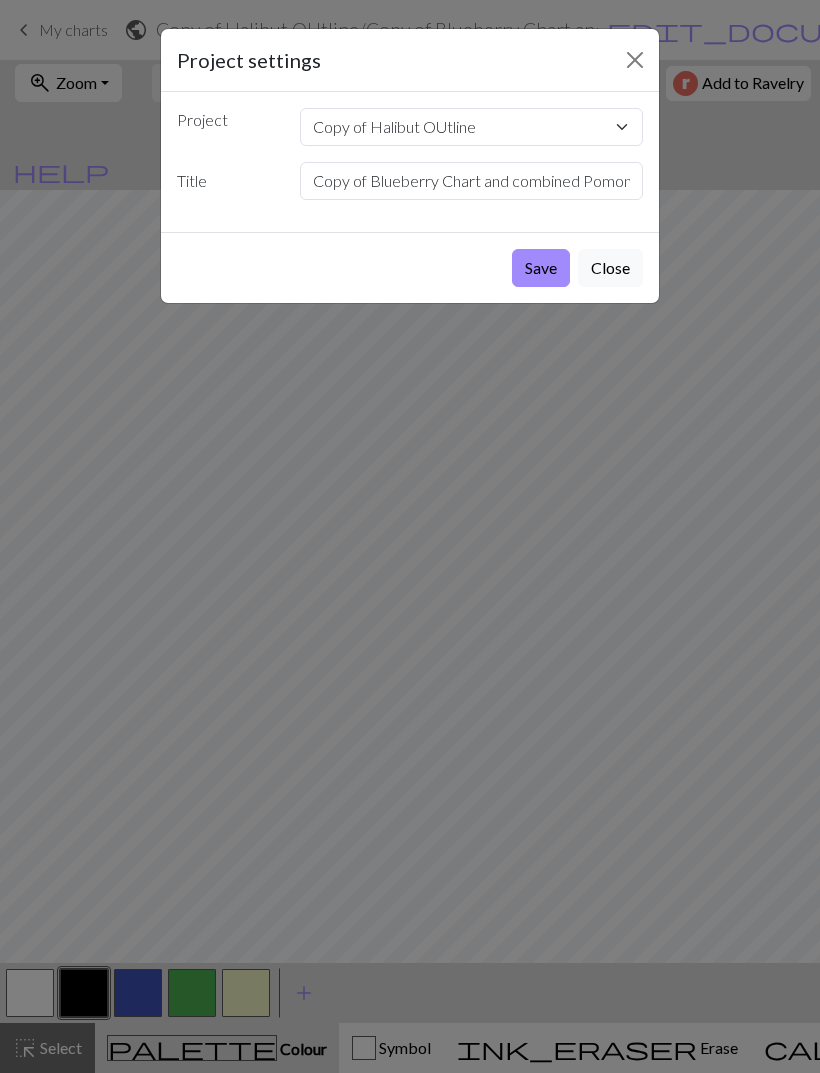 click at bounding box center [635, 60] 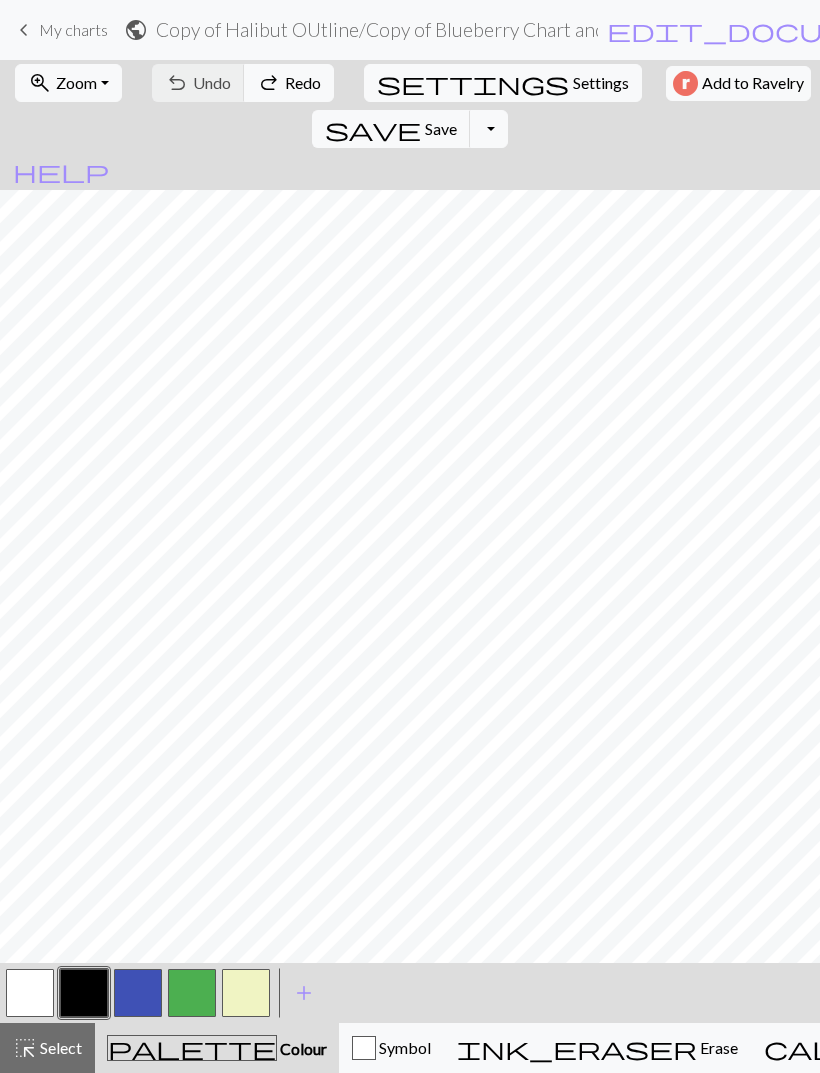 click on "Toggle Dropdown" at bounding box center (489, 129) 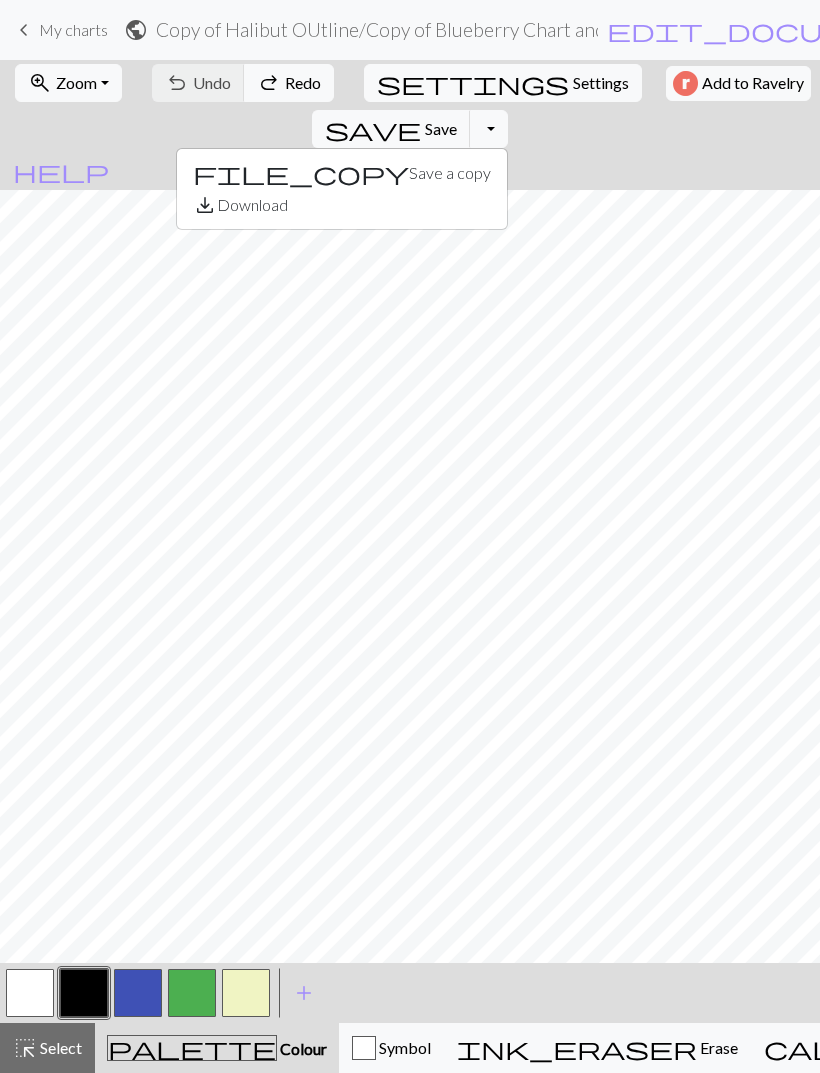 click on "Toggle Dropdown" at bounding box center [489, 129] 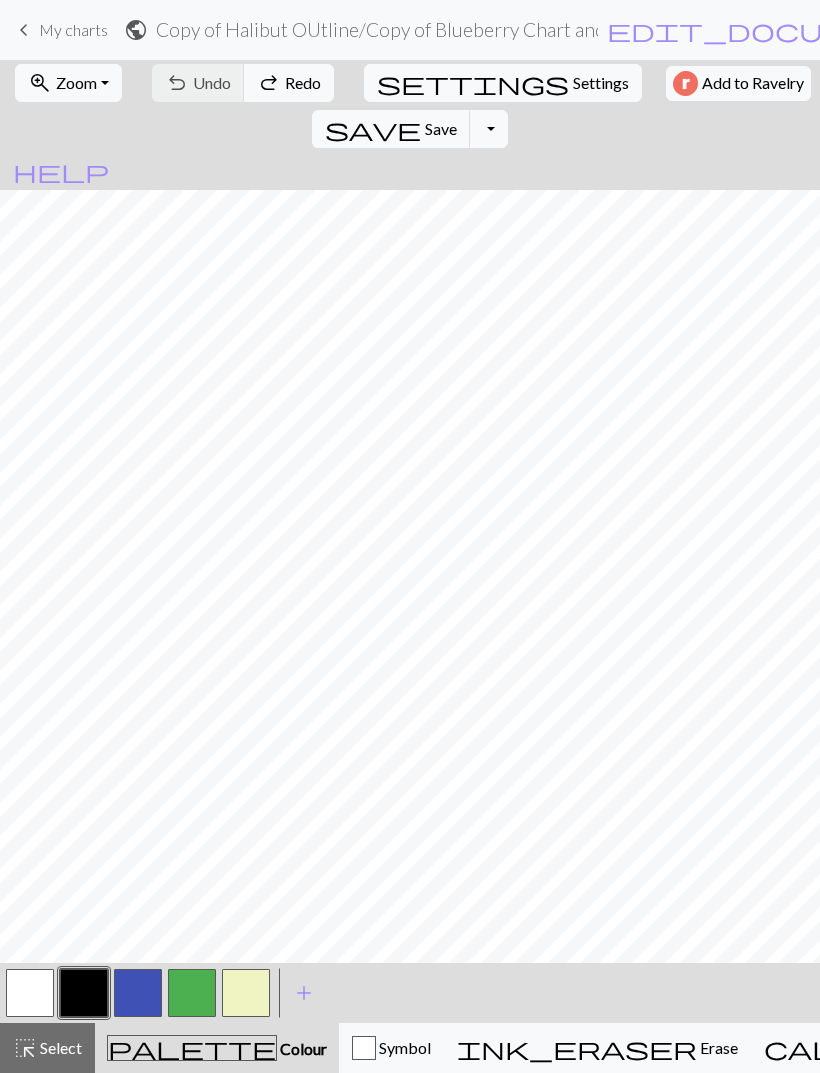 click on "Settings" at bounding box center (601, 83) 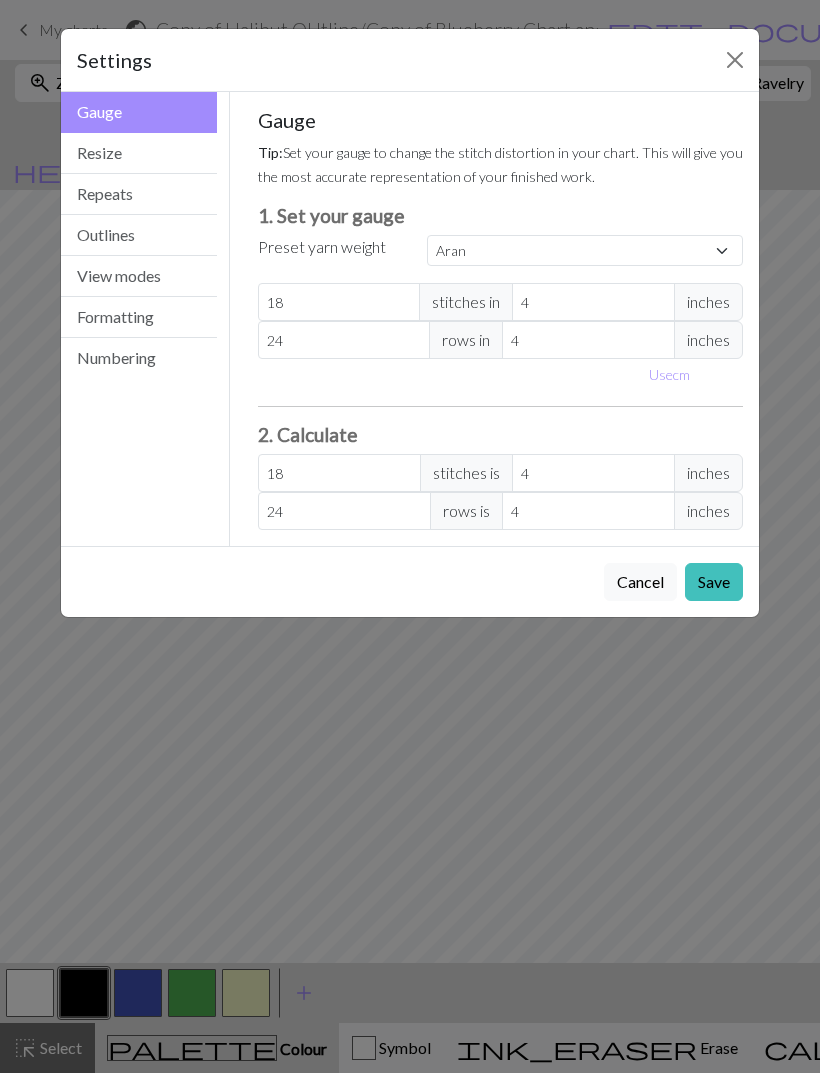 click at bounding box center (735, 60) 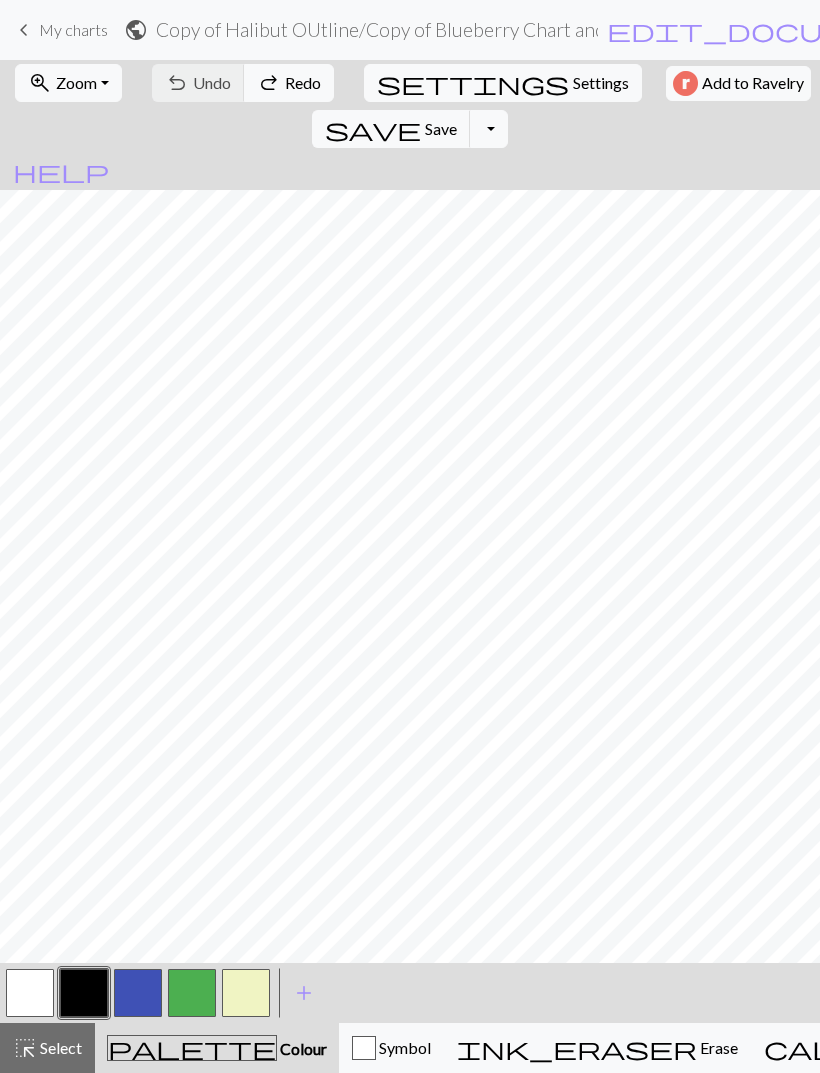click on "My charts" at bounding box center (73, 29) 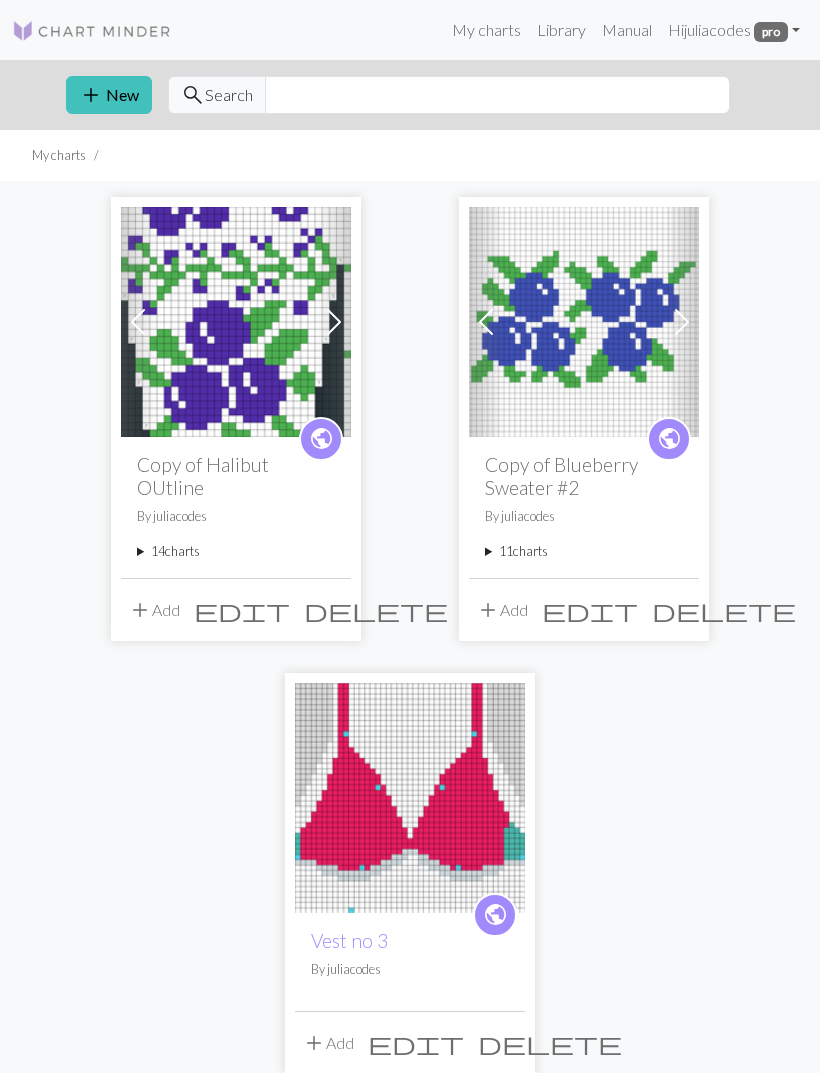 click on "14  charts" at bounding box center (236, 551) 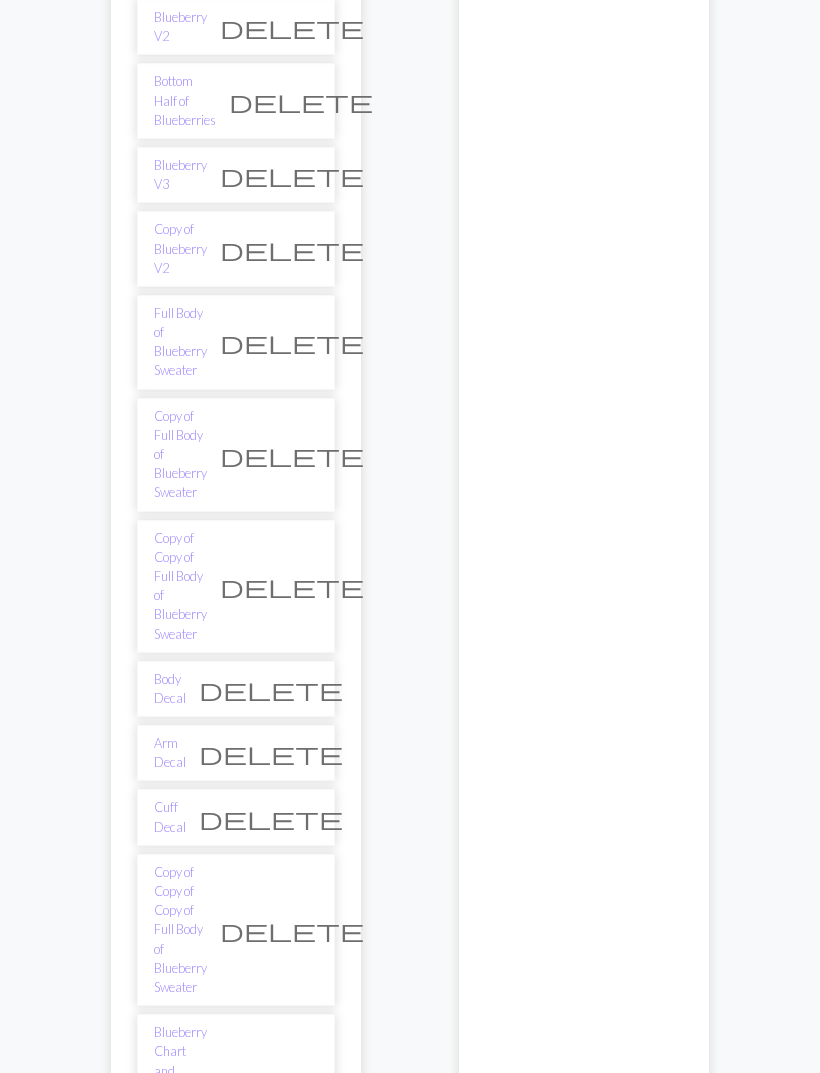 scroll, scrollTop: 643, scrollLeft: 0, axis: vertical 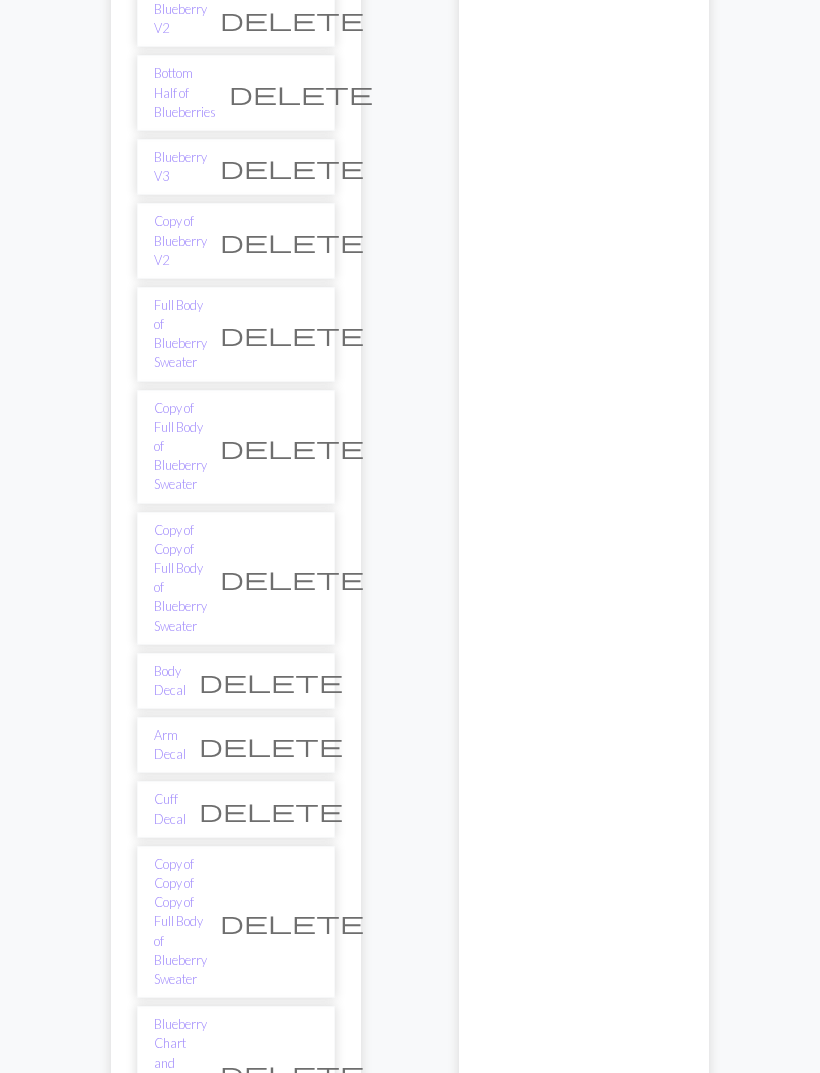 click on "Copy of Blueberry Chart and combined Pomona chart" at bounding box center (180, 1223) 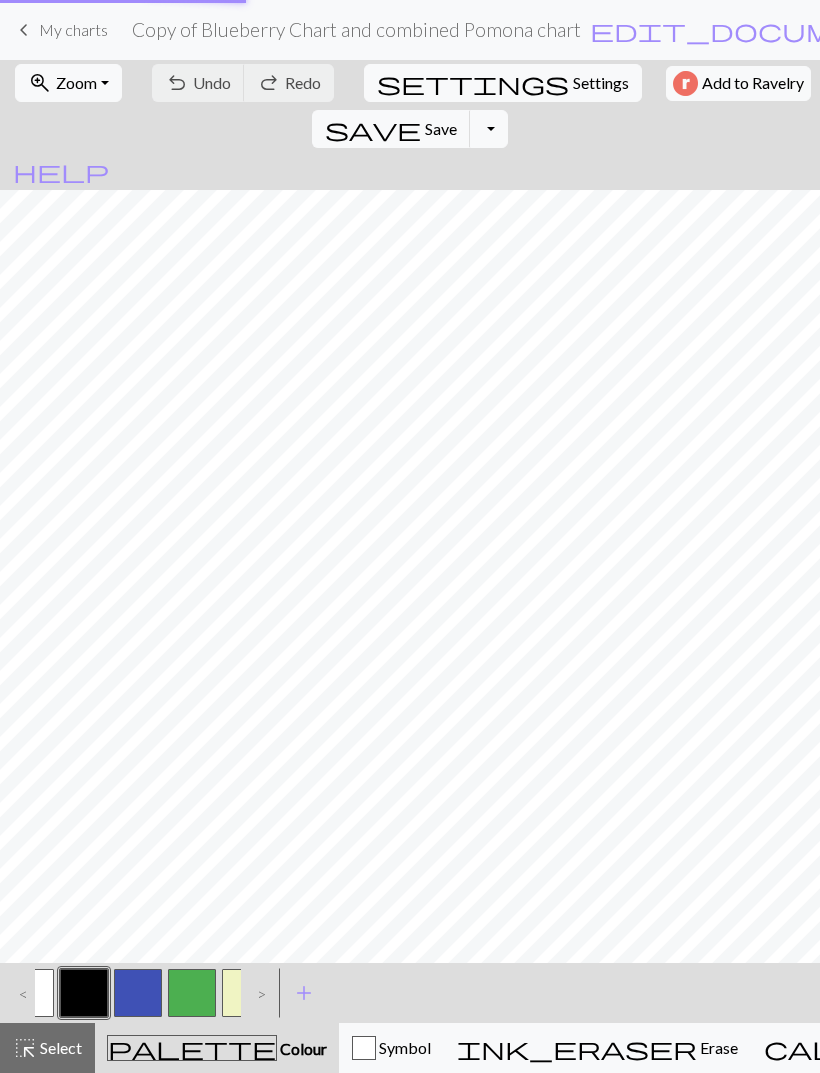 scroll, scrollTop: 0, scrollLeft: 0, axis: both 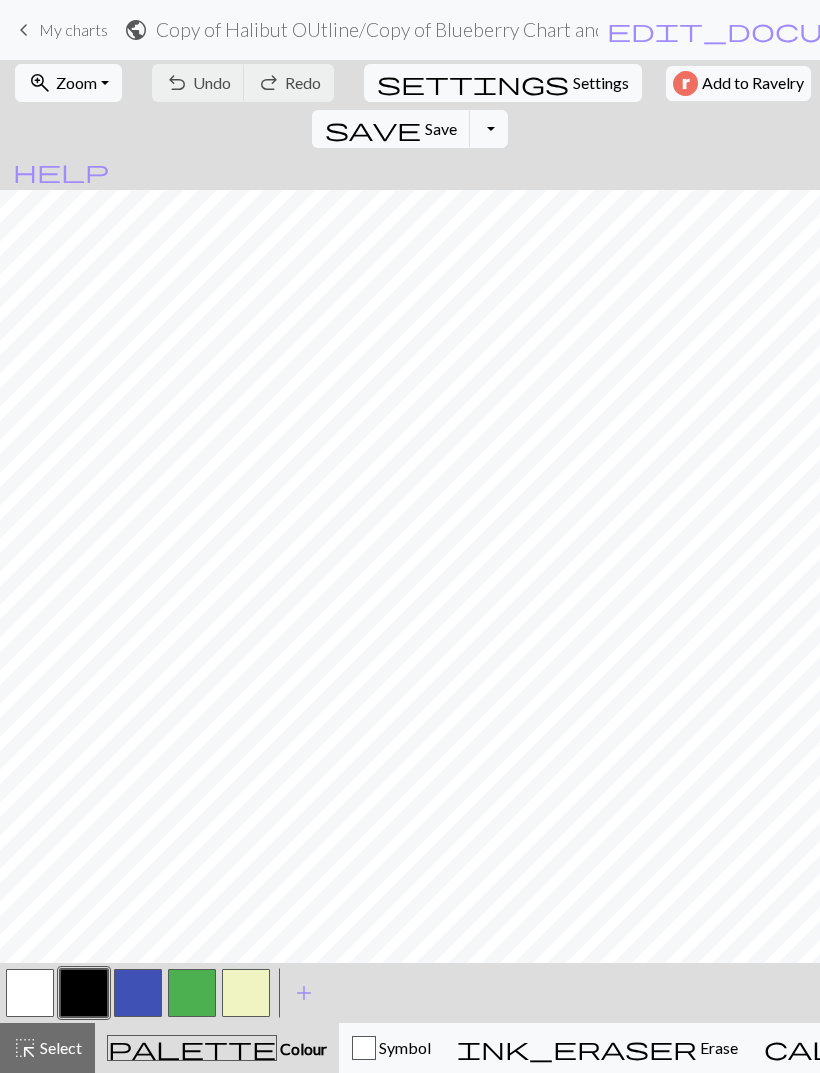 click on "Select" at bounding box center (59, 1047) 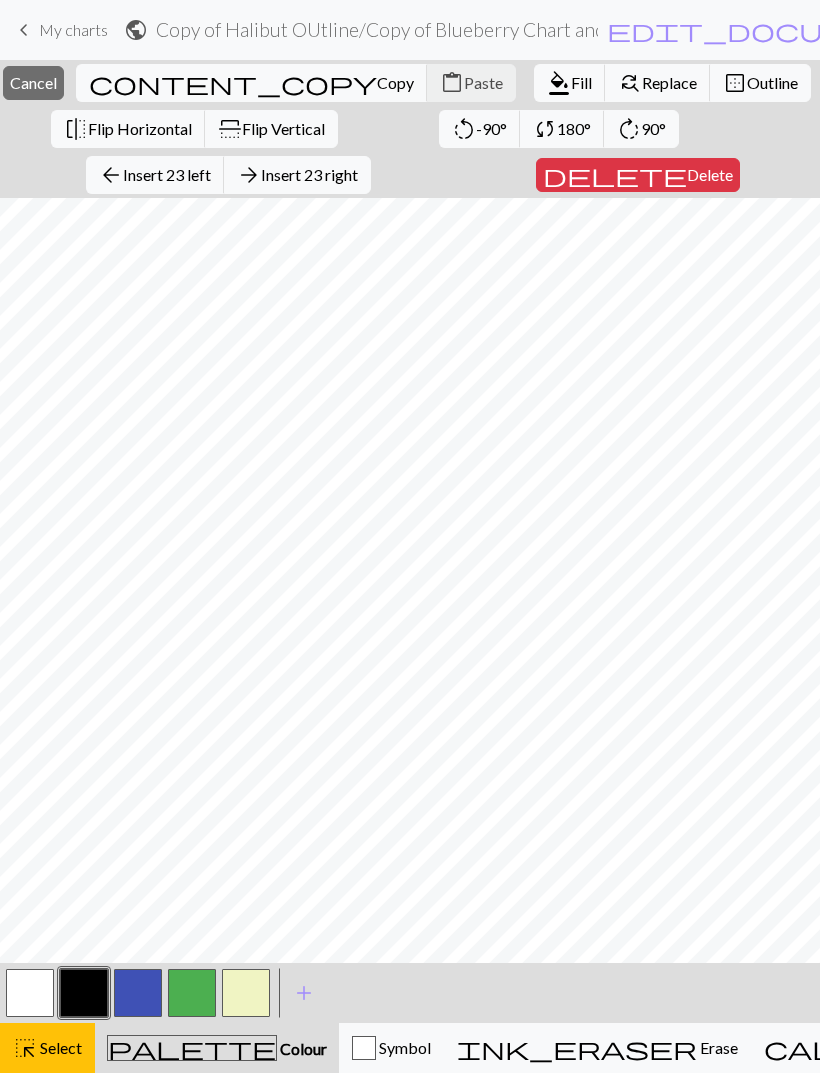 click on "Delete" at bounding box center (710, 174) 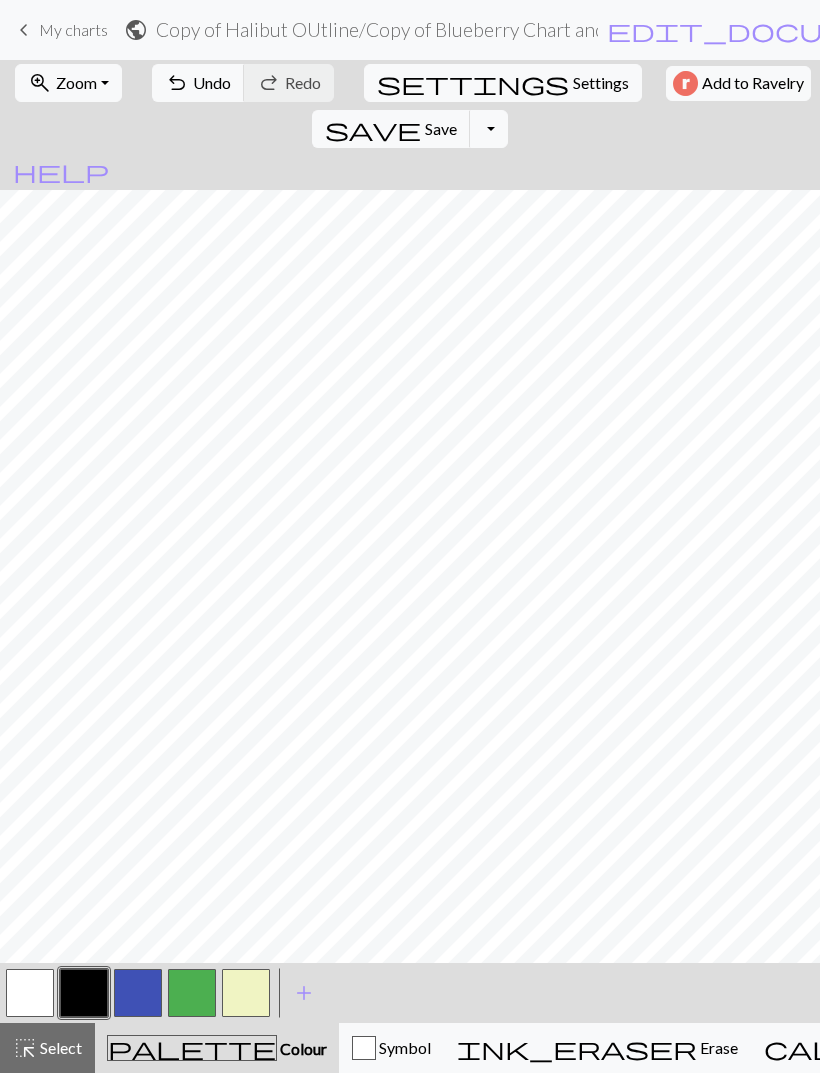 click on "undo Undo Undo" at bounding box center (198, 83) 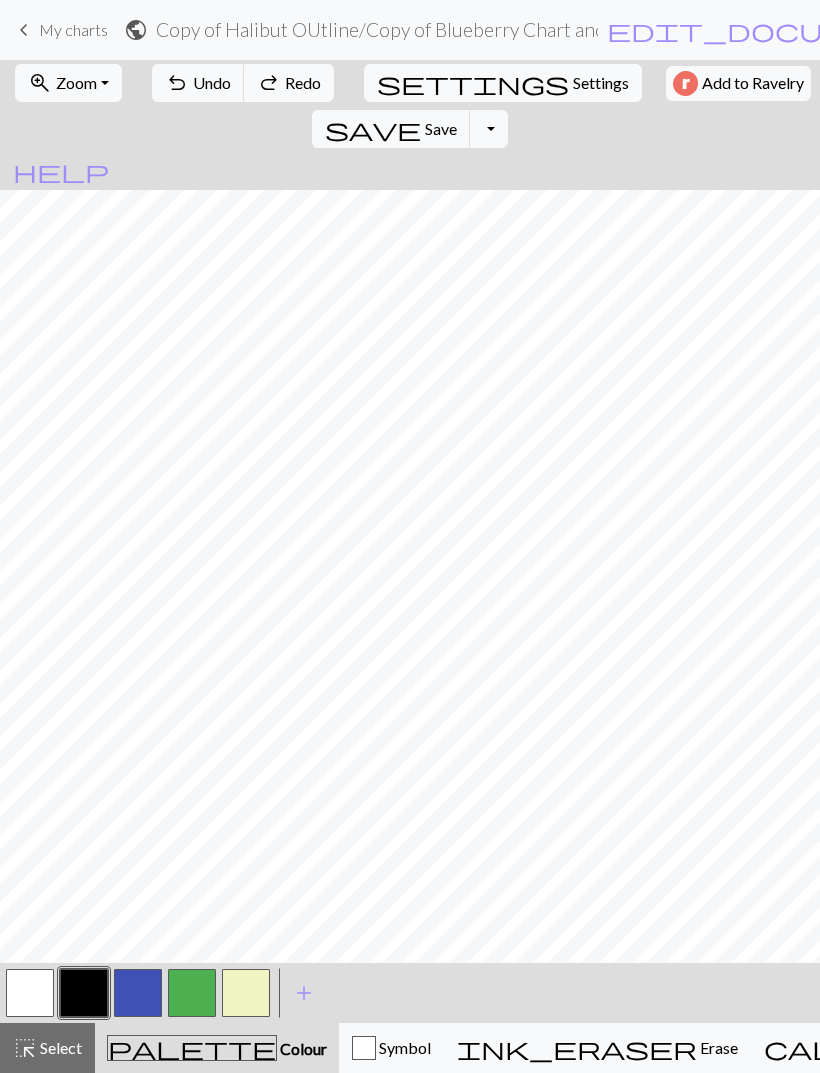 click on "Select" at bounding box center (59, 1047) 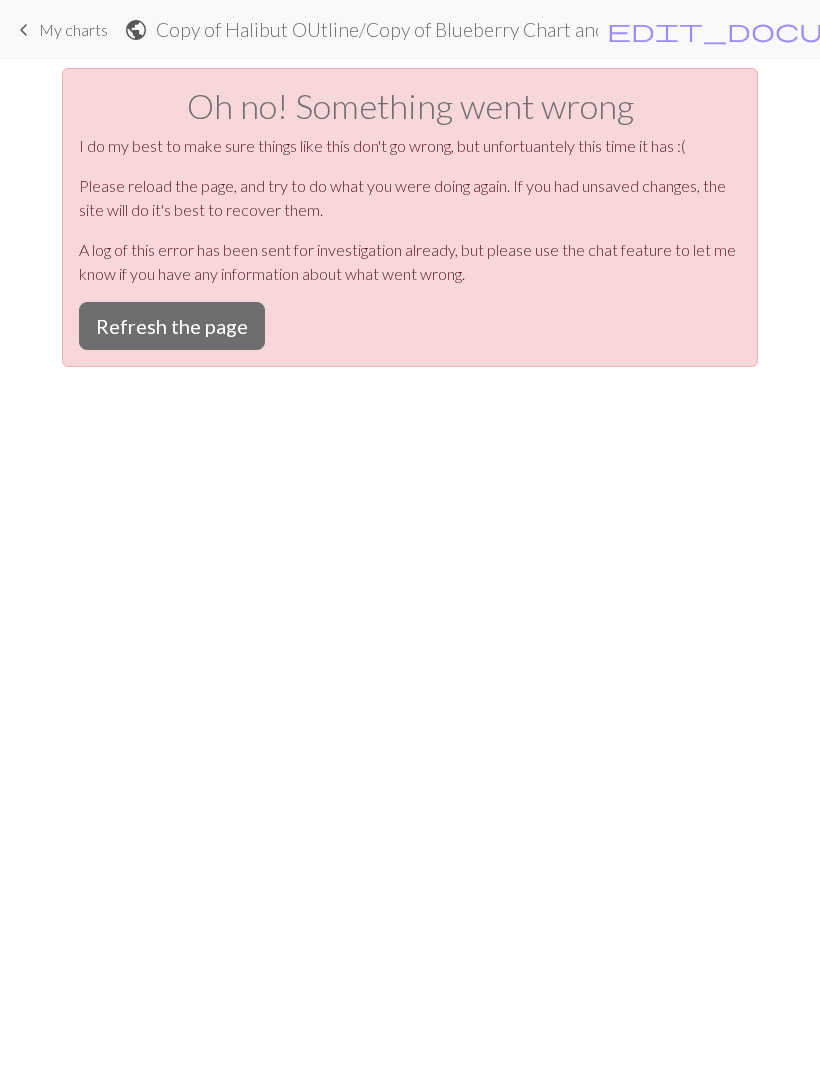 click on "Refresh the page" at bounding box center [172, 326] 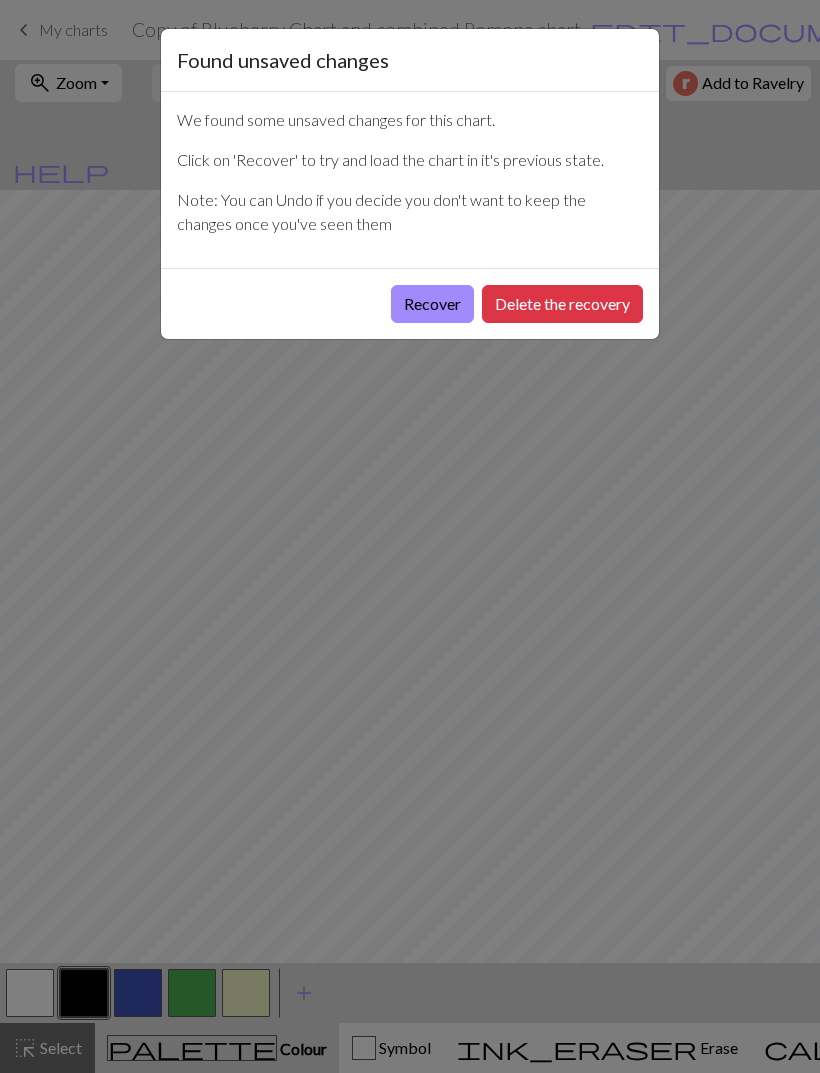 scroll, scrollTop: 0, scrollLeft: 0, axis: both 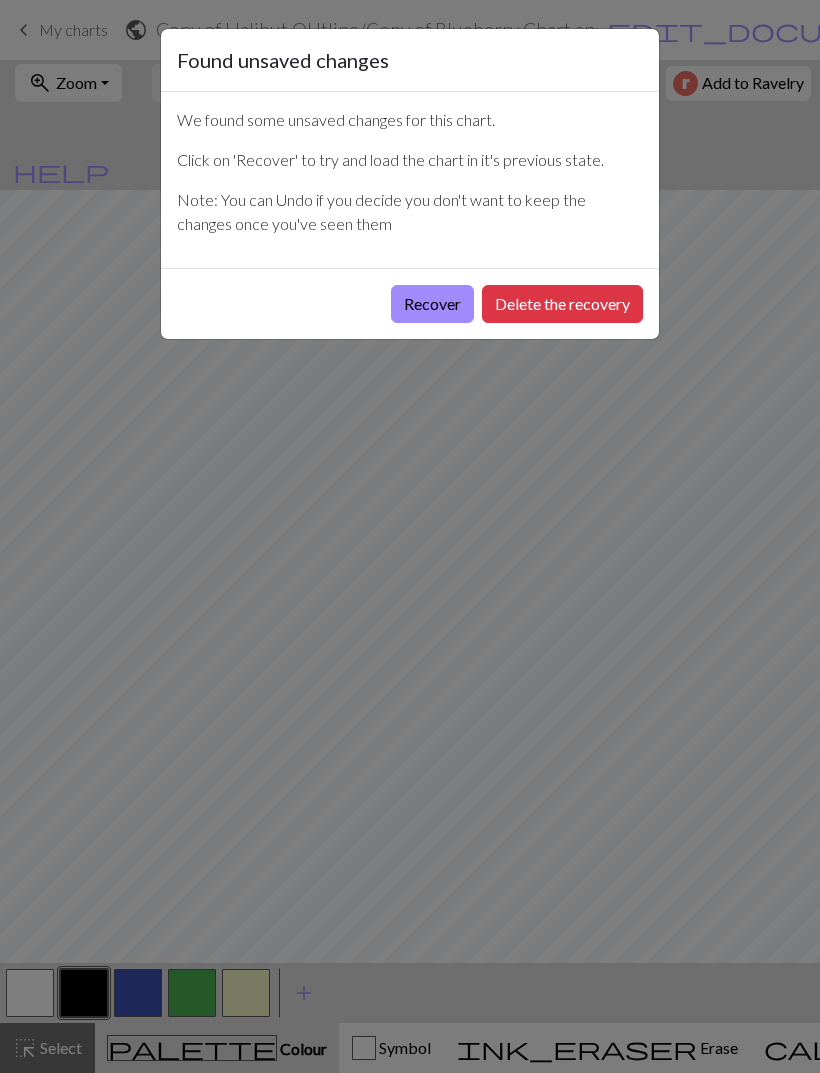click on "Recover" at bounding box center [432, 304] 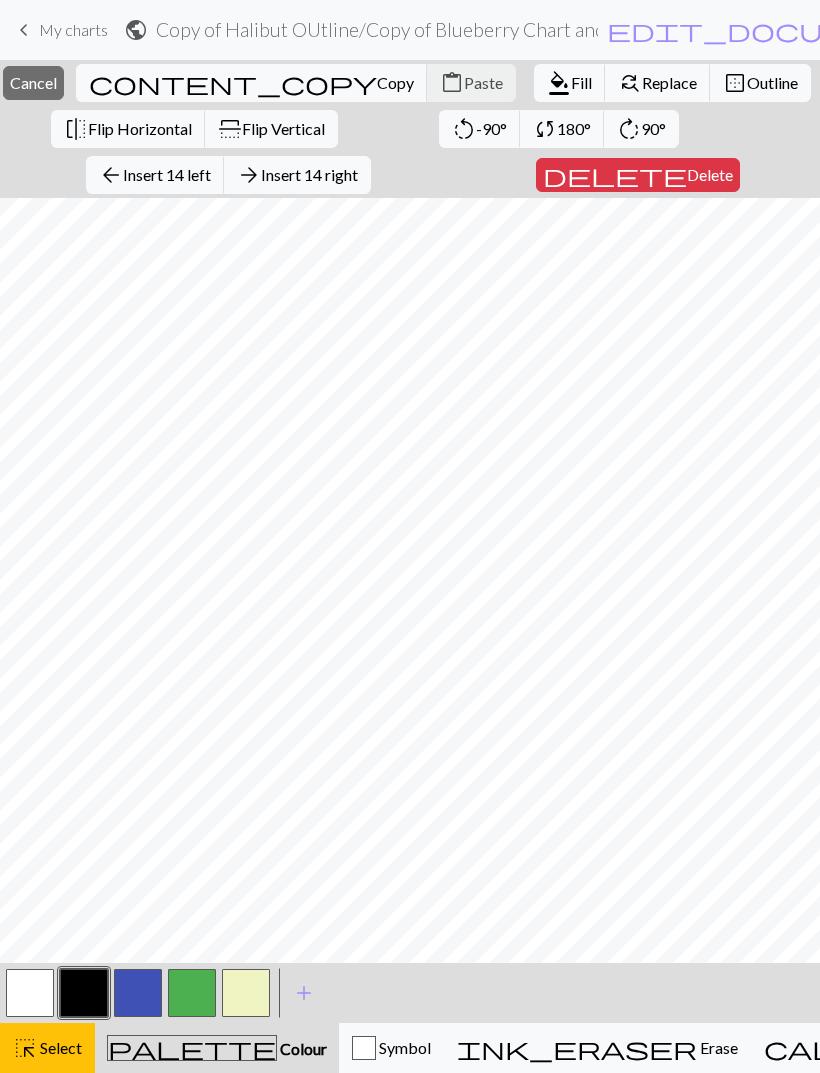 click on "Delete" at bounding box center [710, 174] 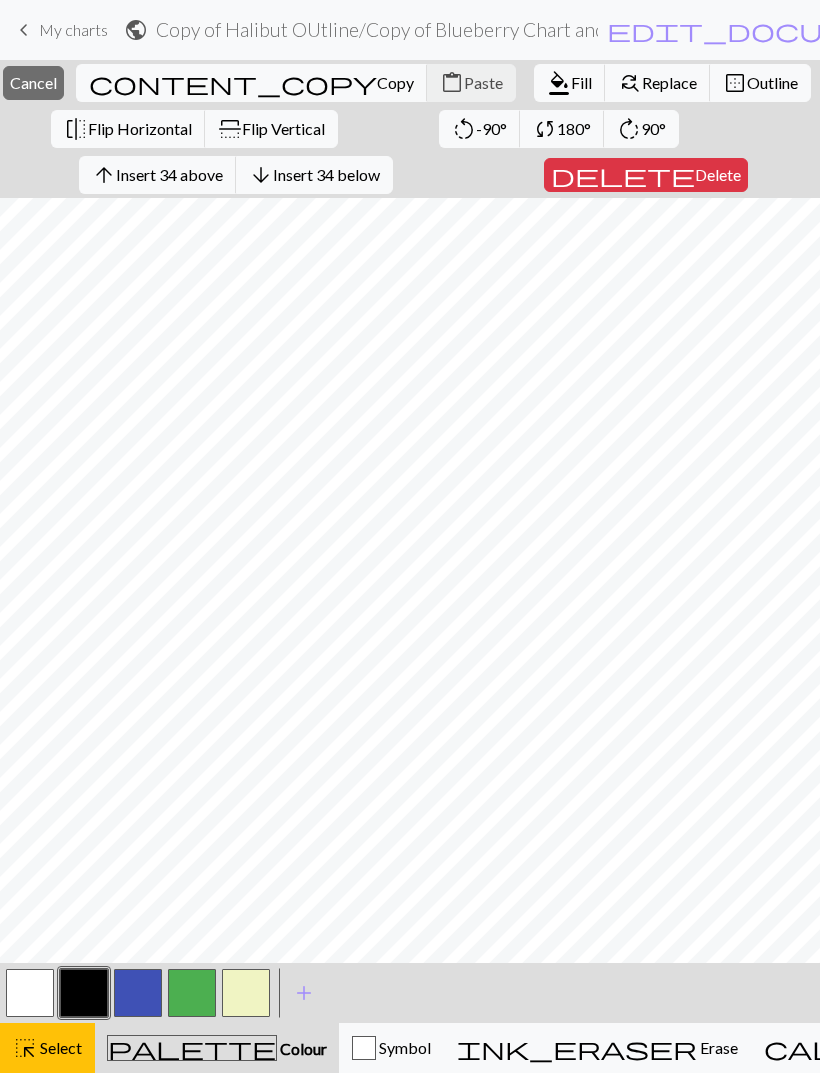 click on "Delete" at bounding box center [718, 174] 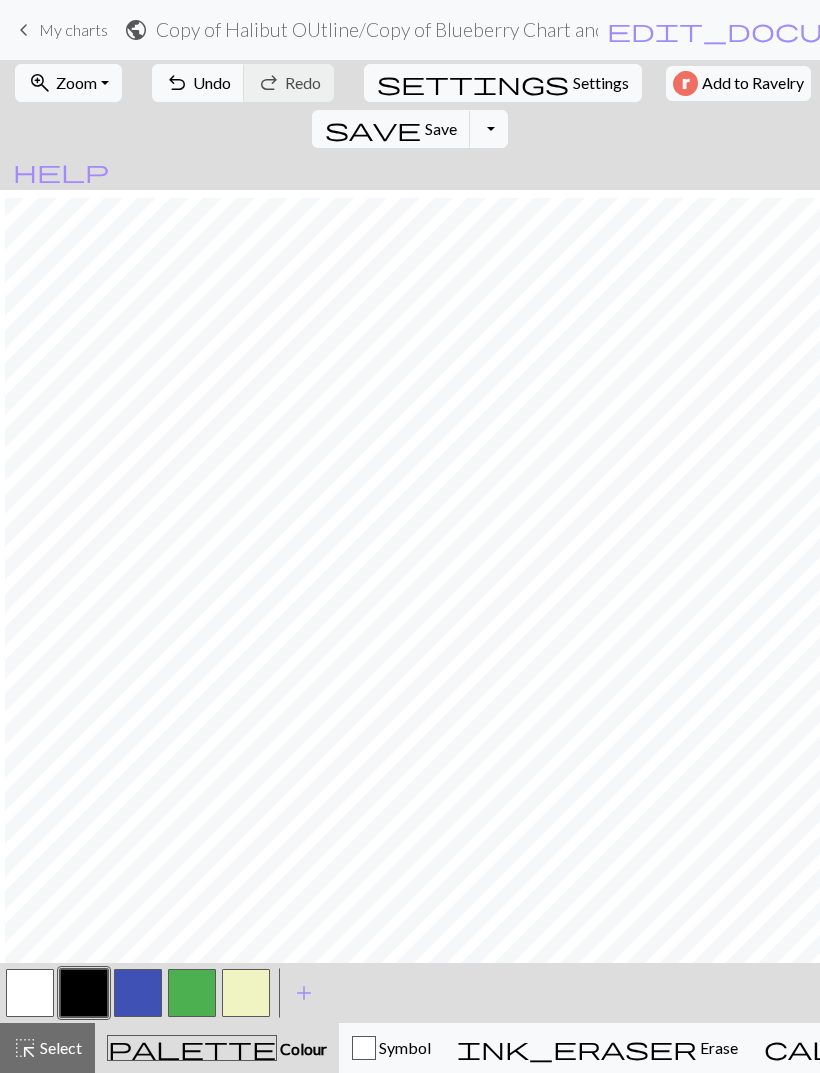 scroll, scrollTop: 1038, scrollLeft: 44, axis: both 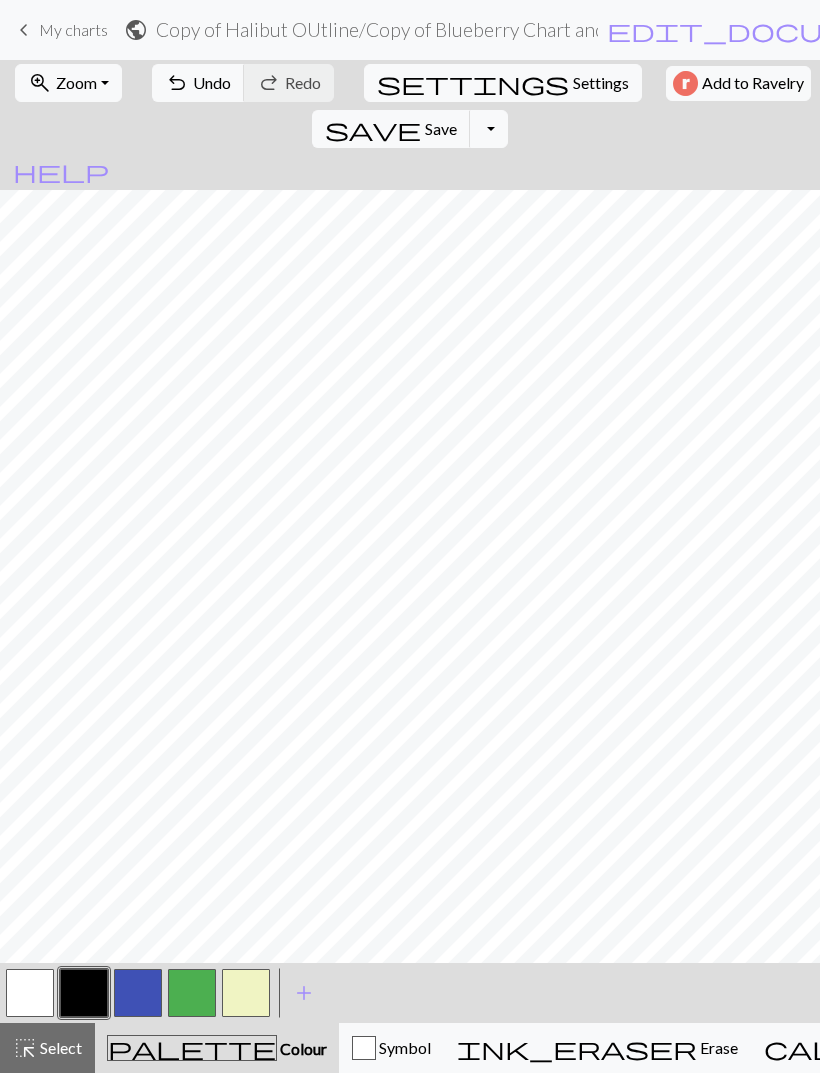 click on "Zoom" at bounding box center [76, 82] 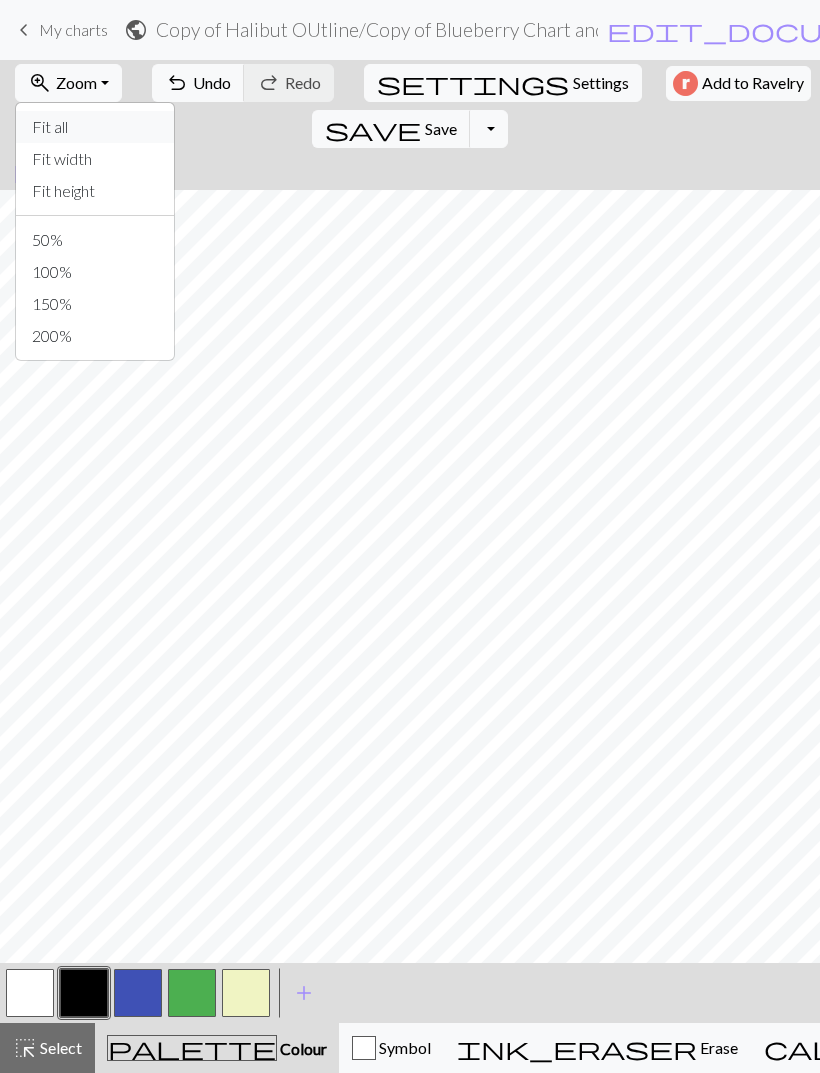 click on "Fit all" at bounding box center [95, 127] 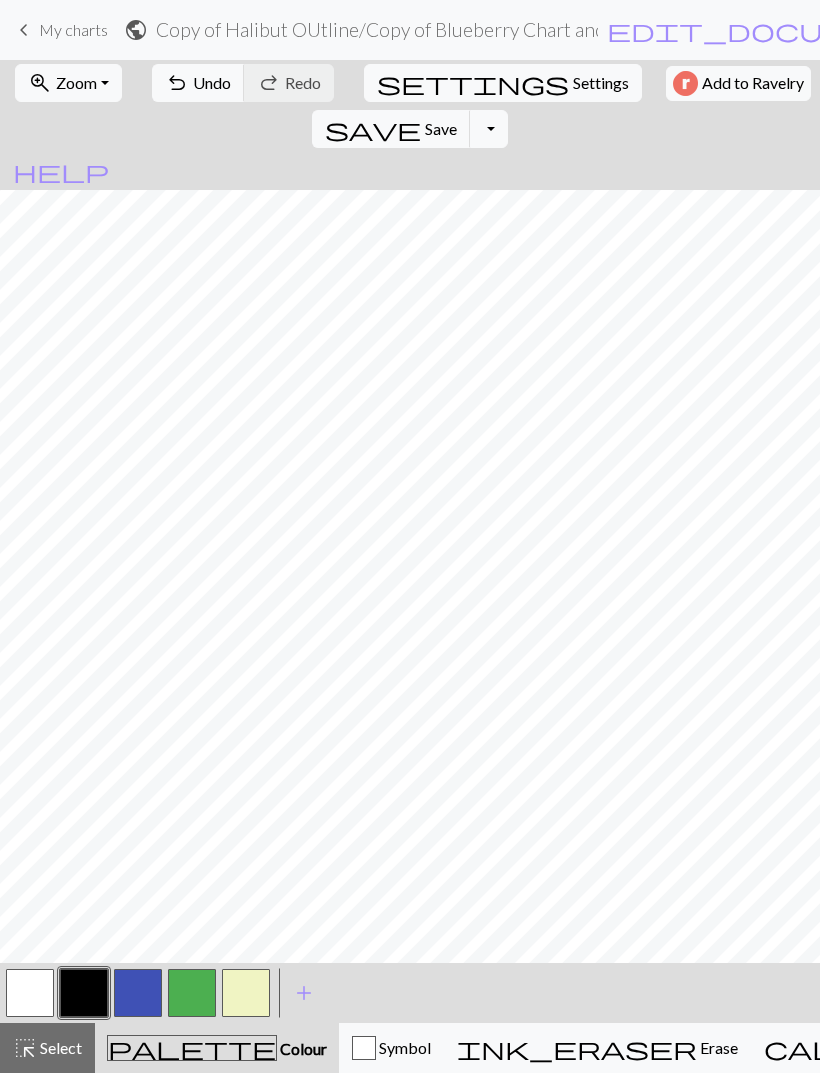 scroll, scrollTop: 0, scrollLeft: 0, axis: both 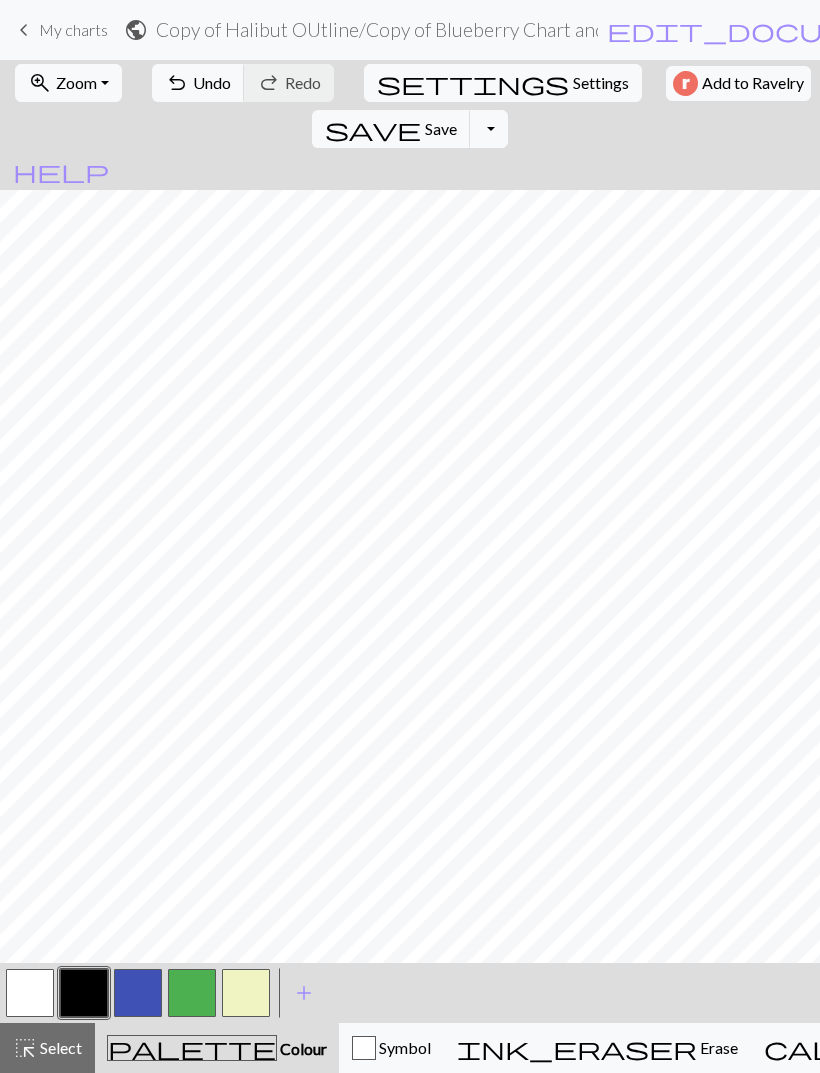 click on "save" at bounding box center (373, 129) 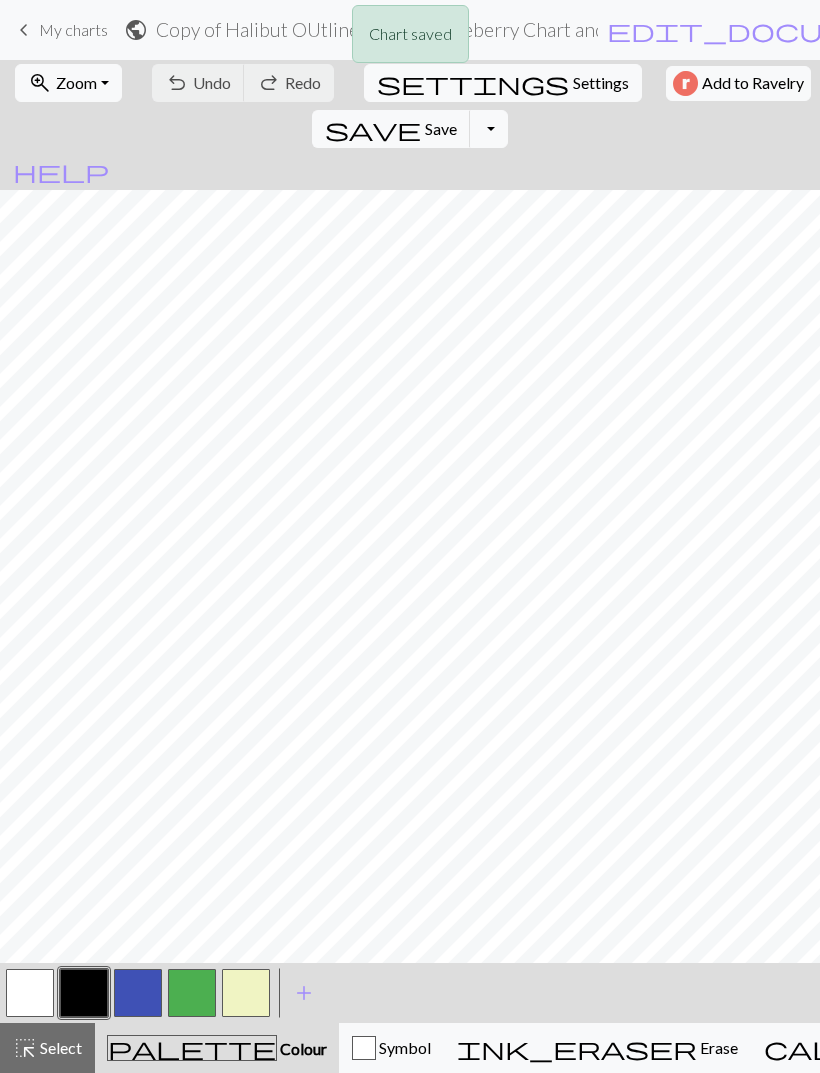 click on "Toggle Dropdown" at bounding box center [489, 129] 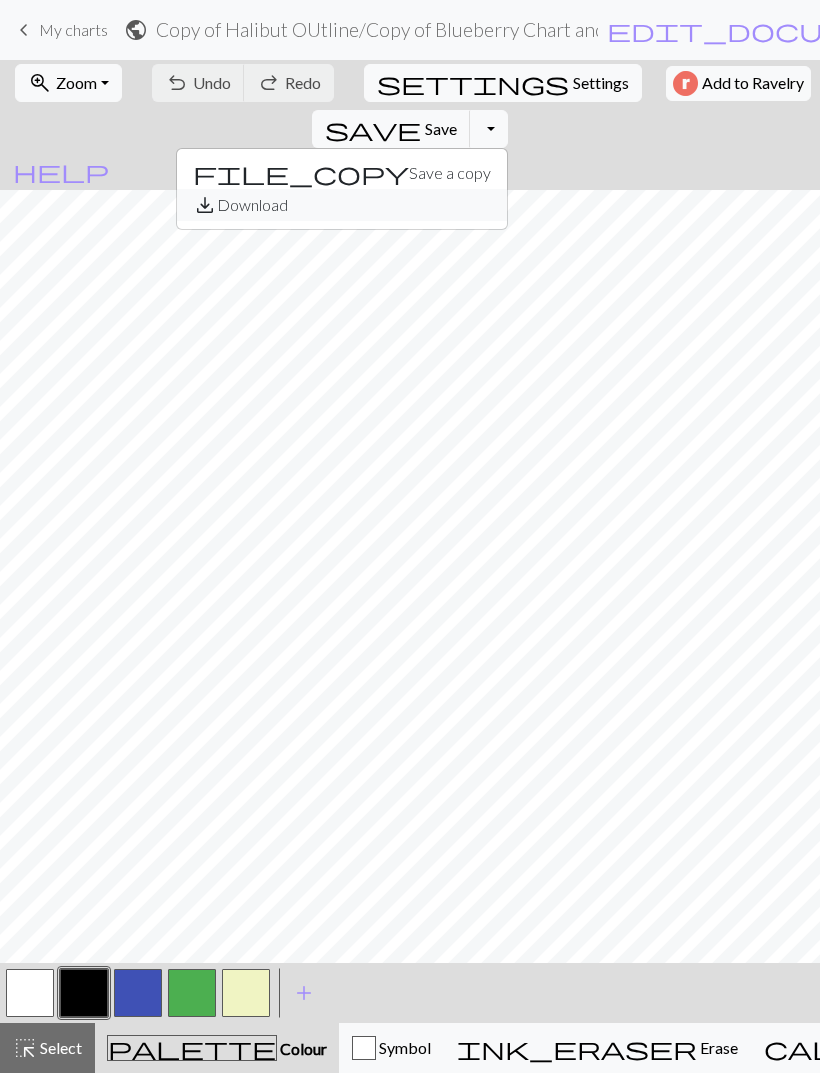 click on "save_alt  Download" at bounding box center [342, 205] 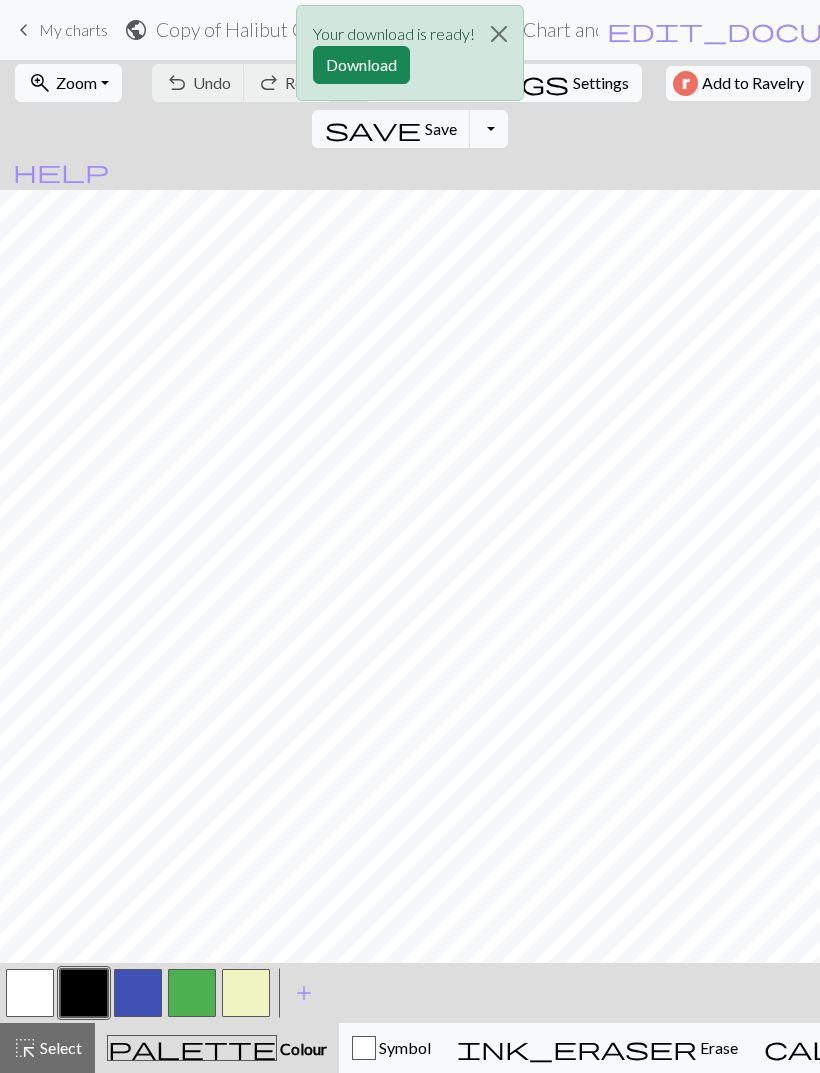 click on "Download" at bounding box center [361, 65] 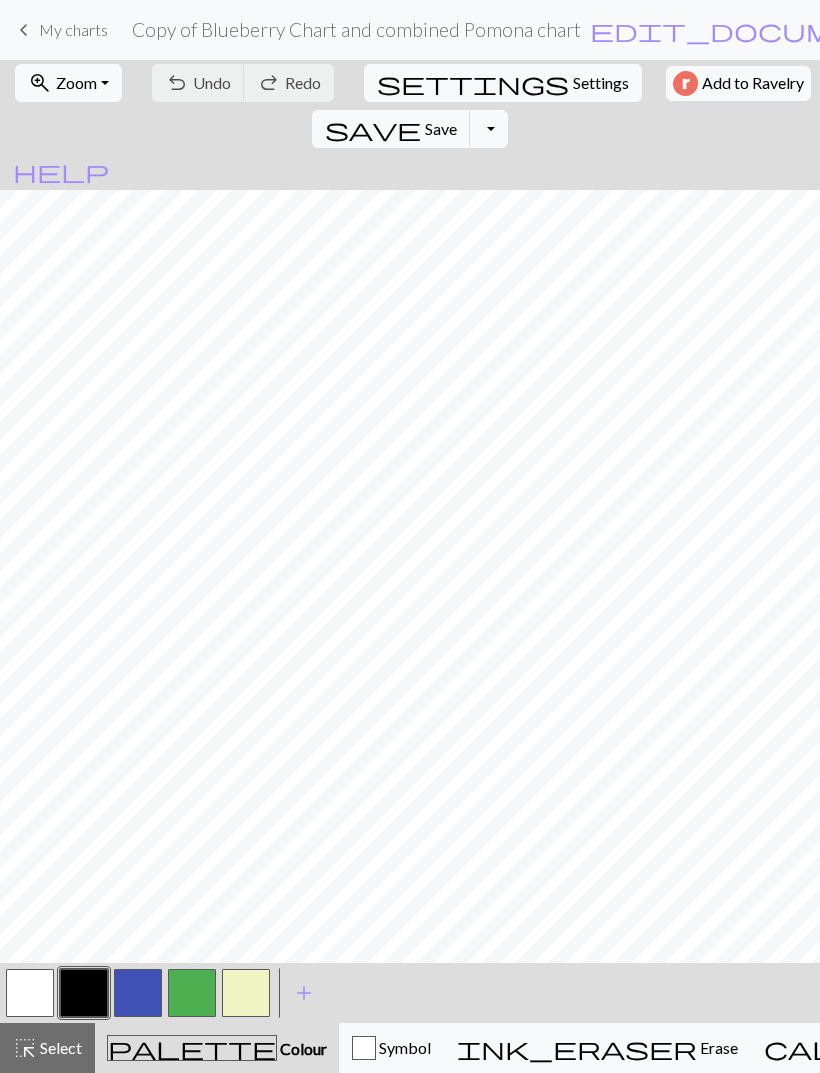 scroll, scrollTop: 0, scrollLeft: 0, axis: both 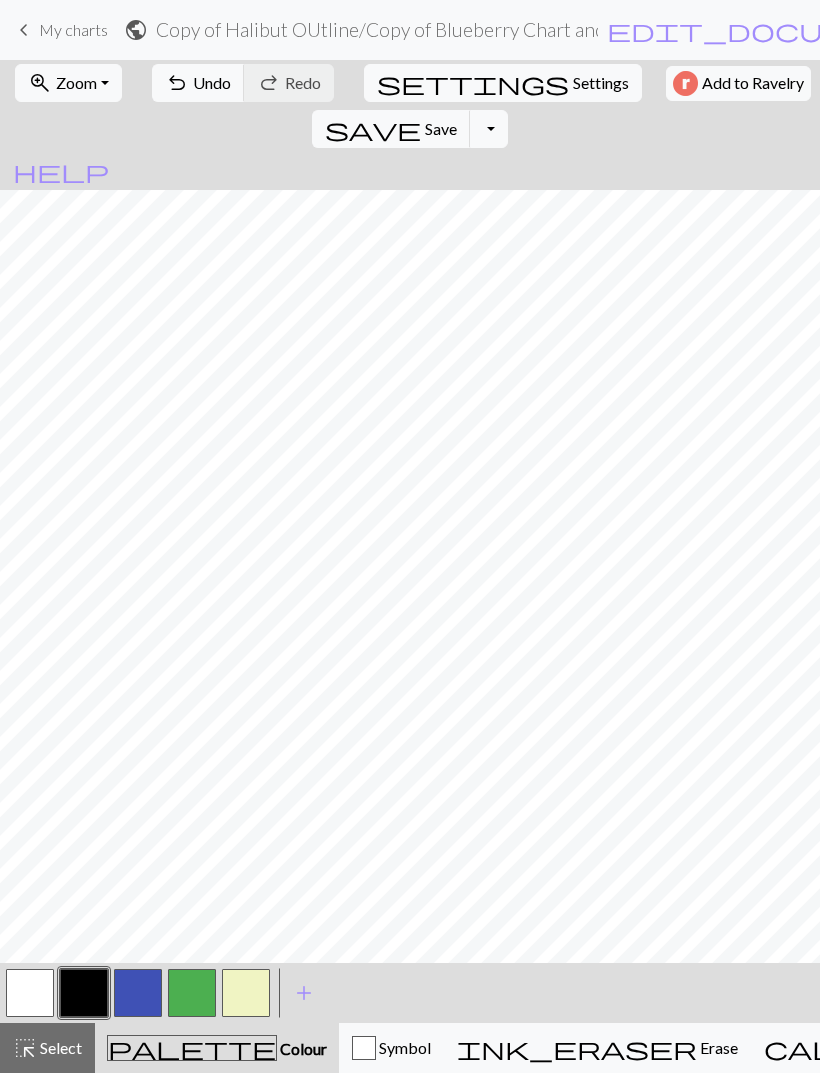 click on "undo Undo Undo" at bounding box center (198, 83) 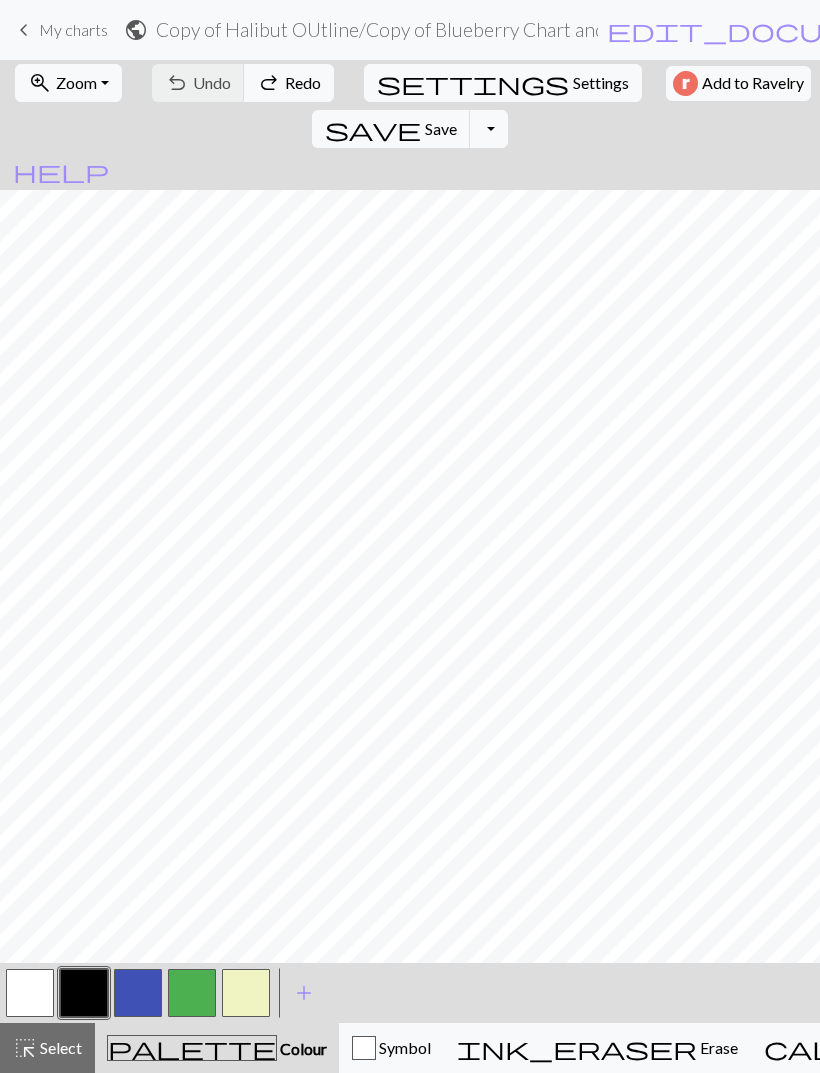 click on "Select" at bounding box center [59, 1047] 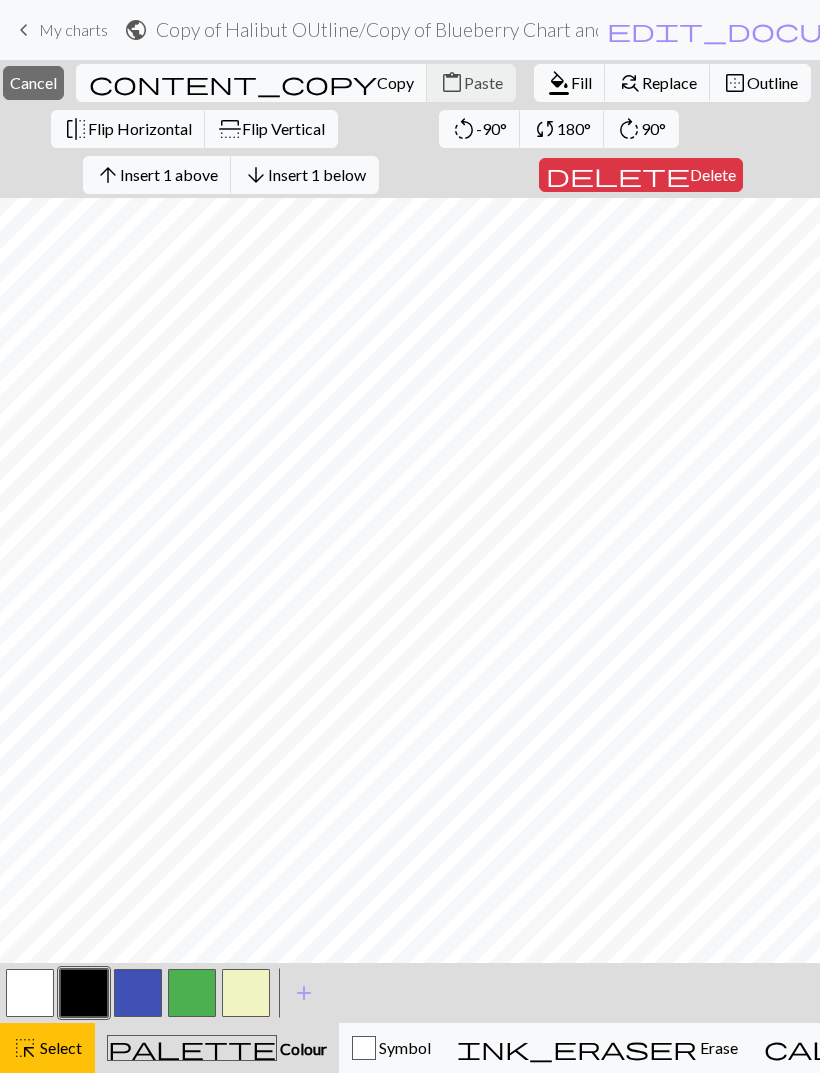 click on "Insert 1 above" at bounding box center (169, 174) 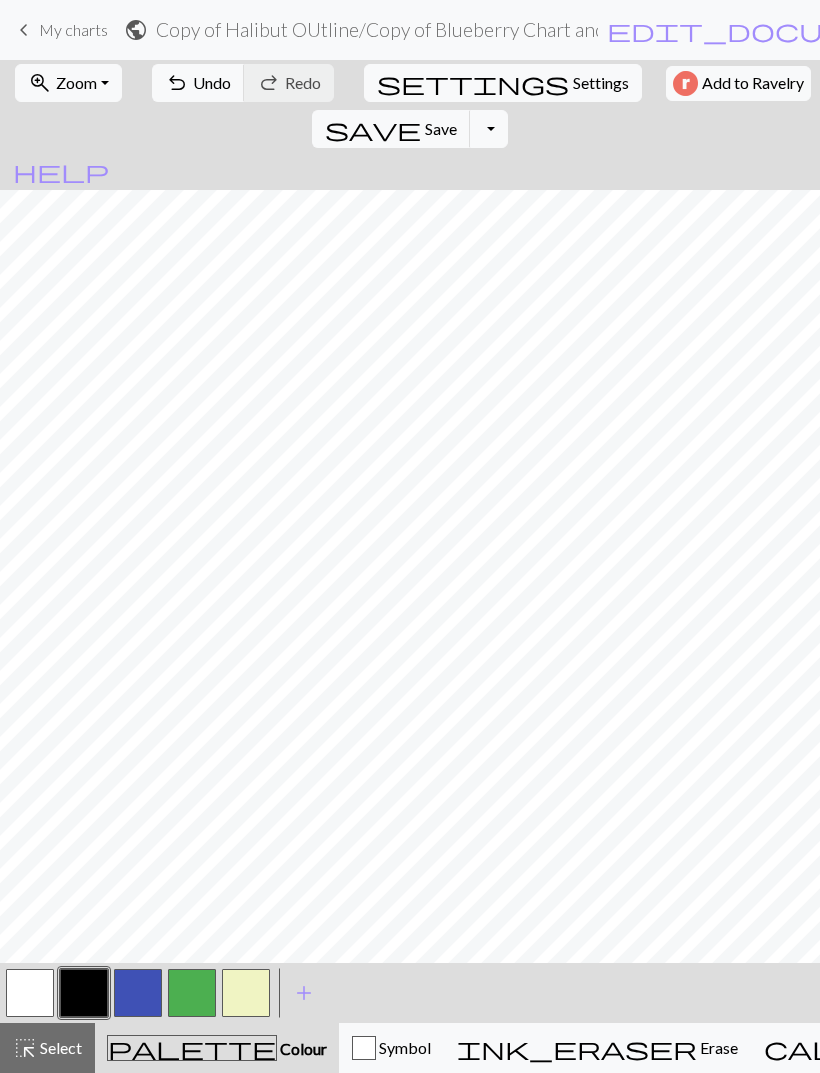 click on "undo" at bounding box center (177, 83) 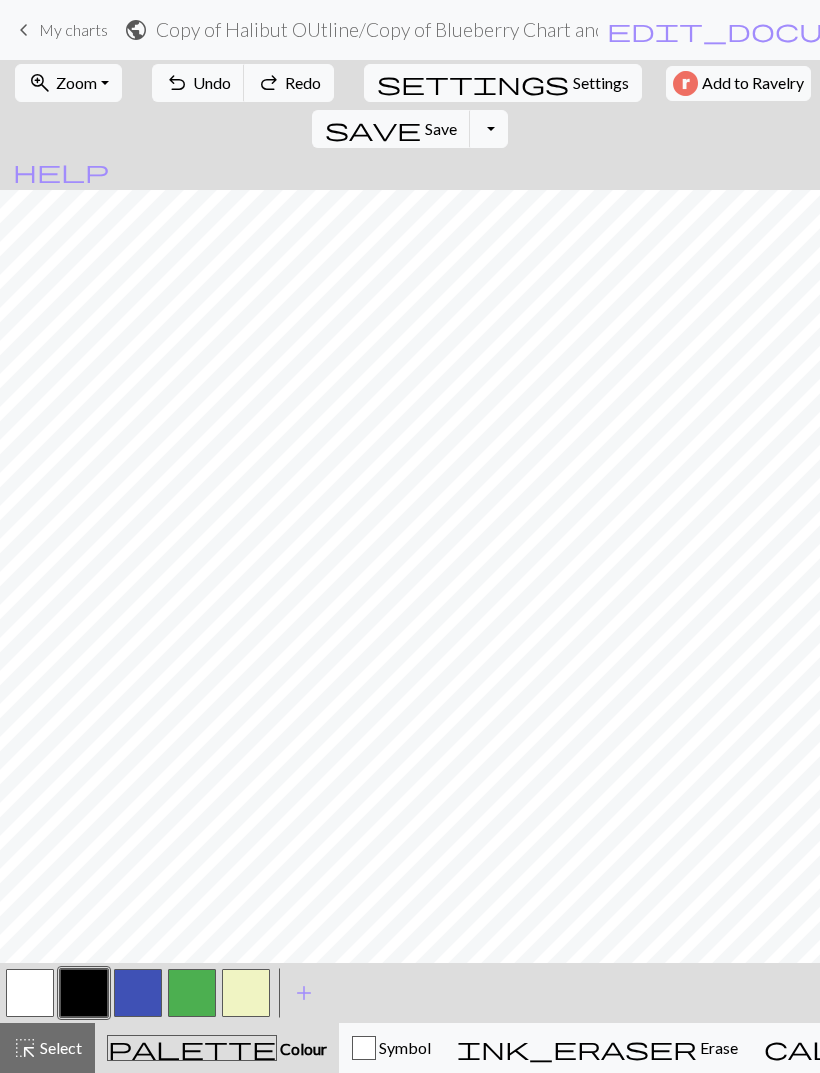 click on "Select" at bounding box center [59, 1047] 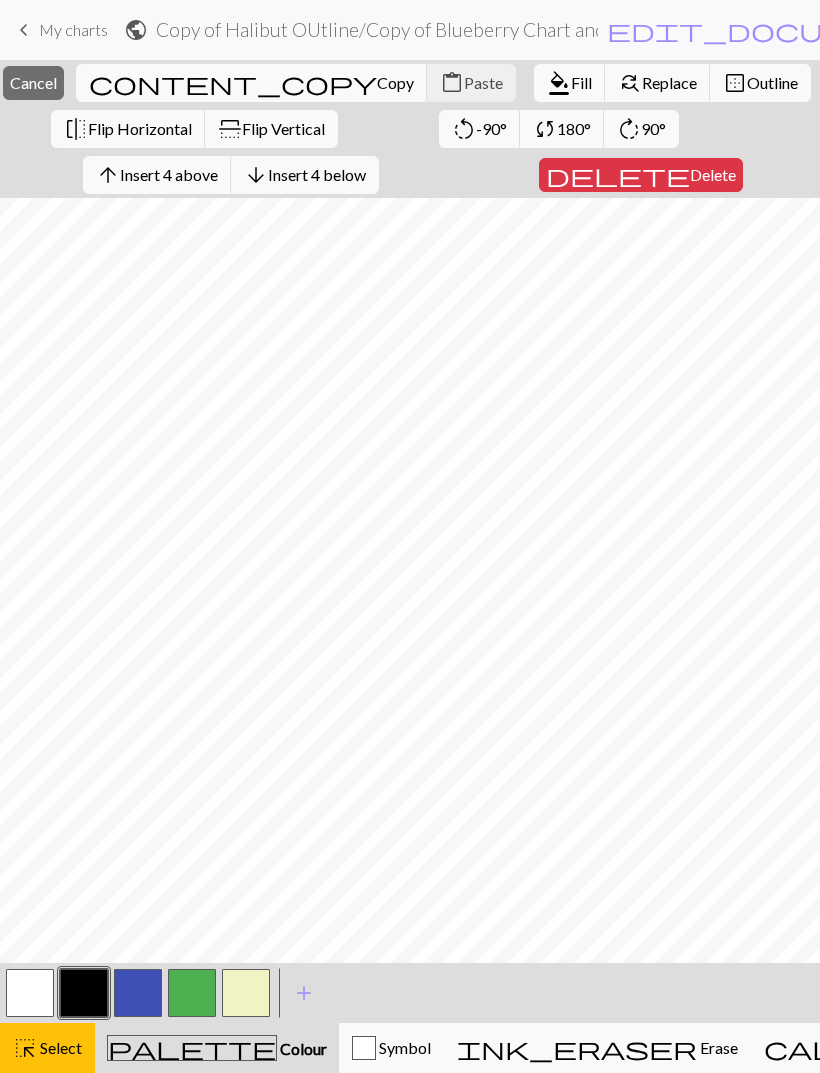 click on "Insert 4 above" at bounding box center (169, 174) 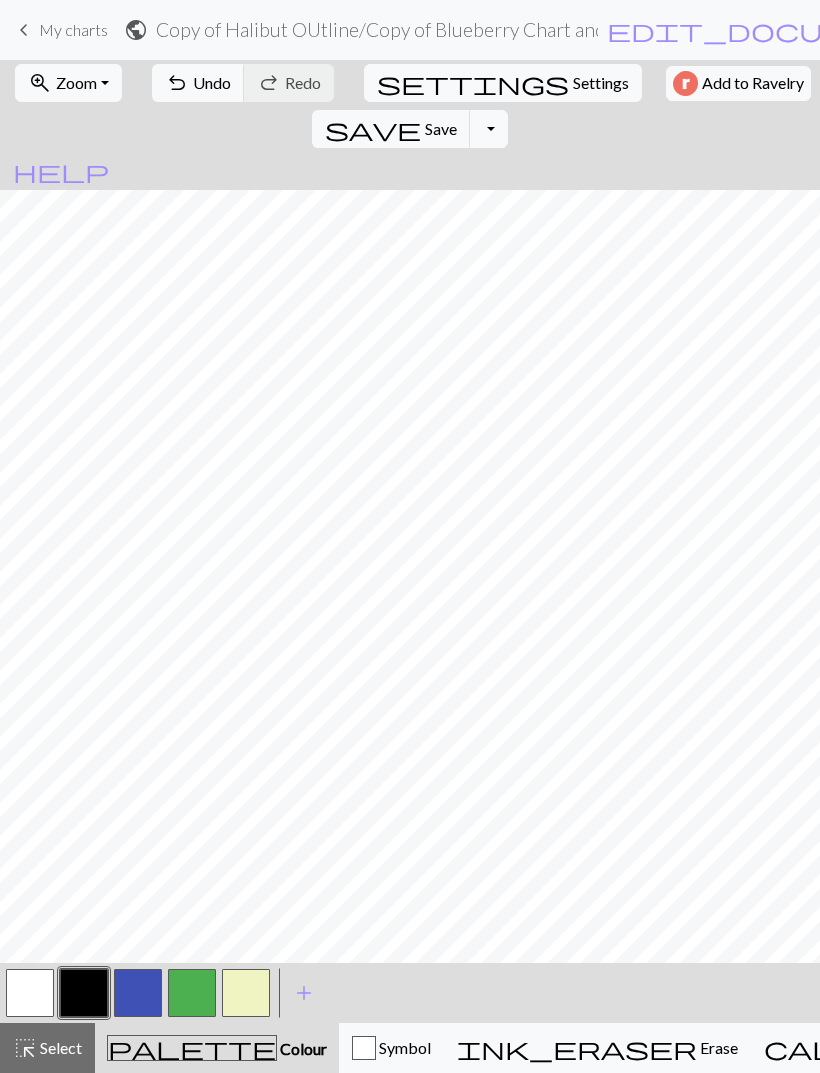 click on "undo" at bounding box center (177, 83) 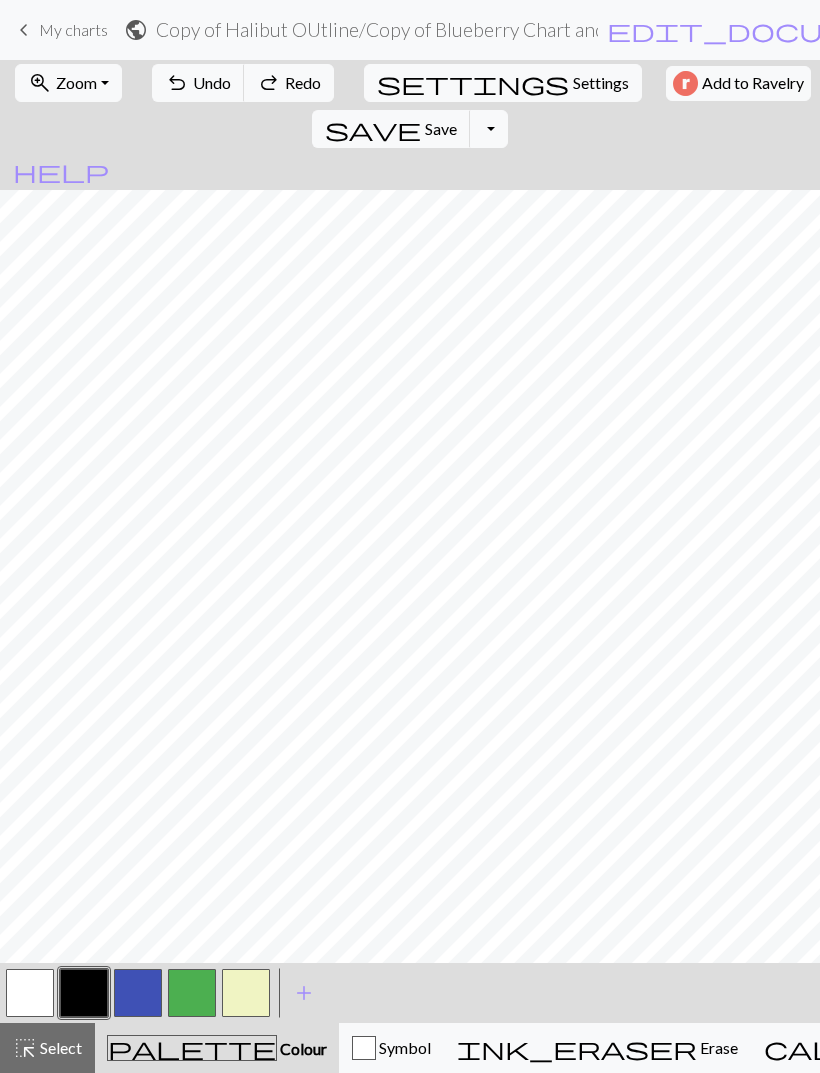 click on "highlight_alt   Select   Select" at bounding box center (47, 1048) 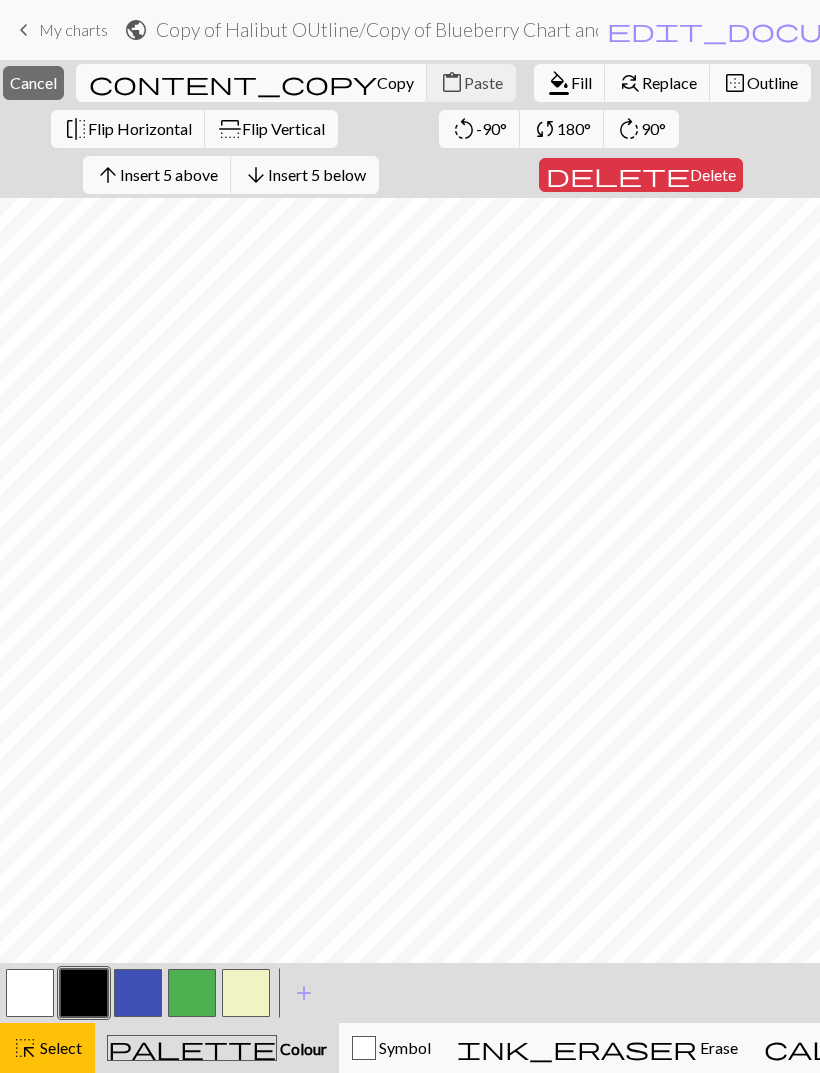 click on "Insert 5 above" at bounding box center [169, 174] 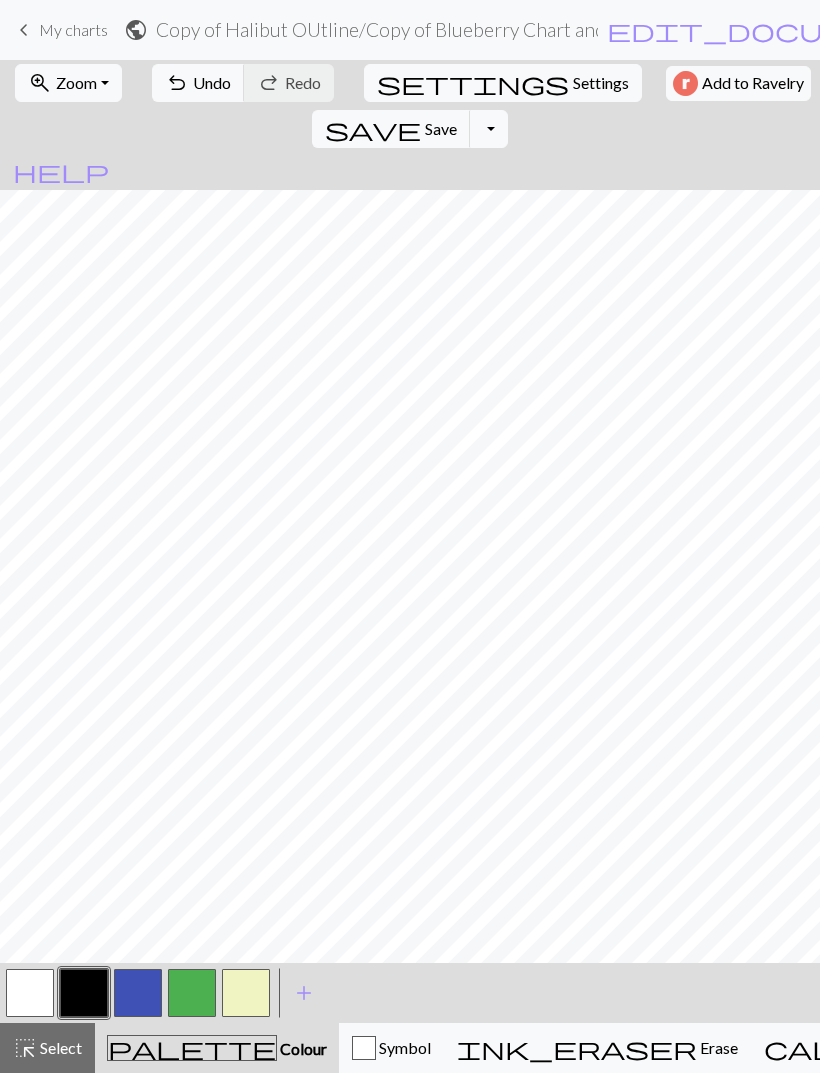 click on "undo" at bounding box center [177, 83] 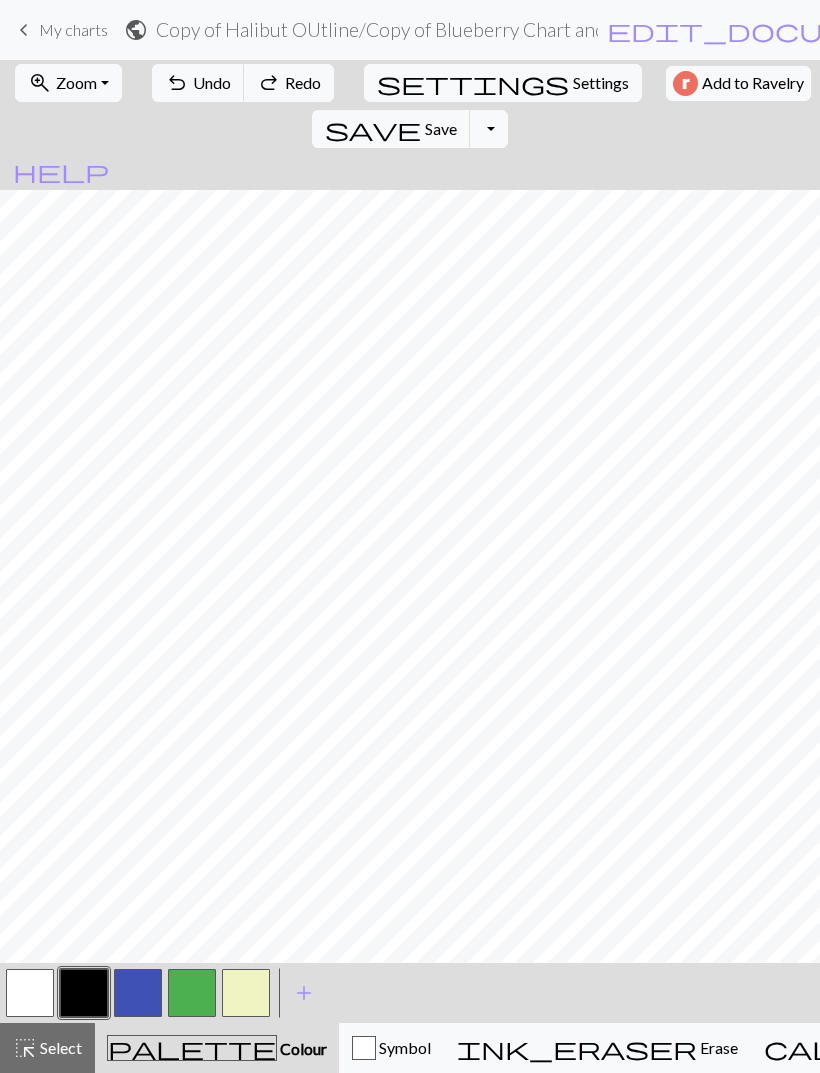 click on "Select" at bounding box center [59, 1047] 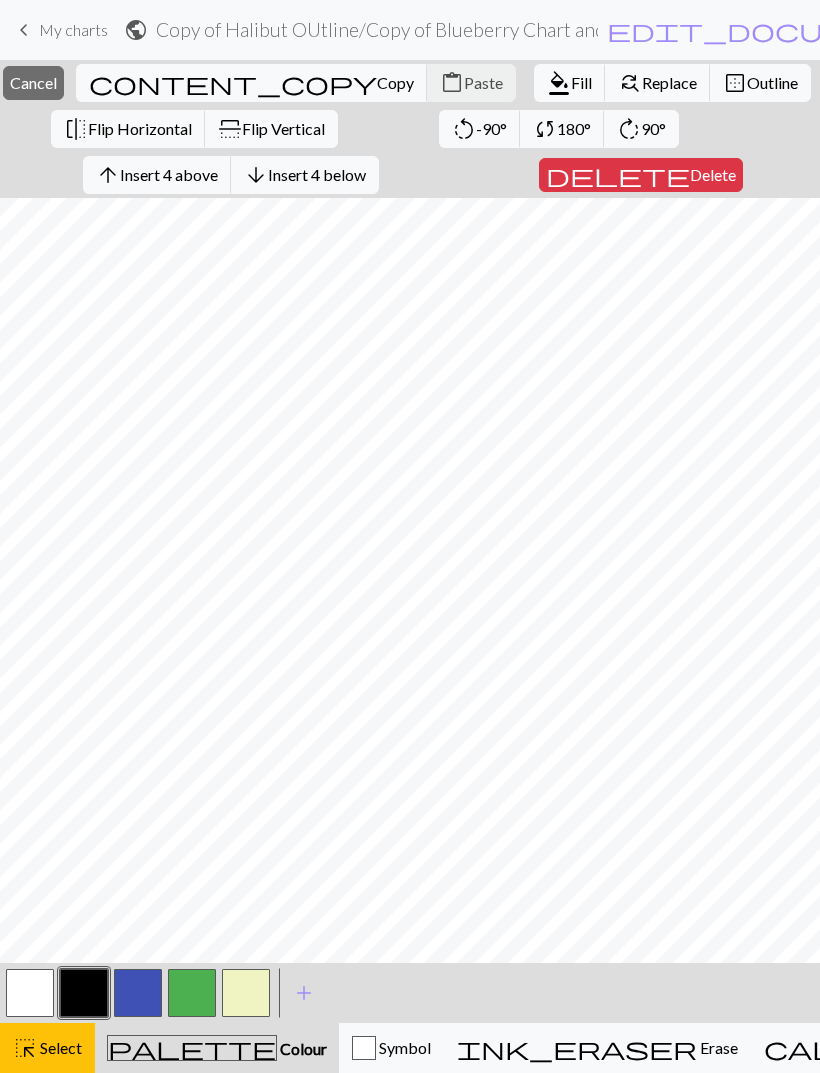 click on "Insert 4 above" at bounding box center (169, 174) 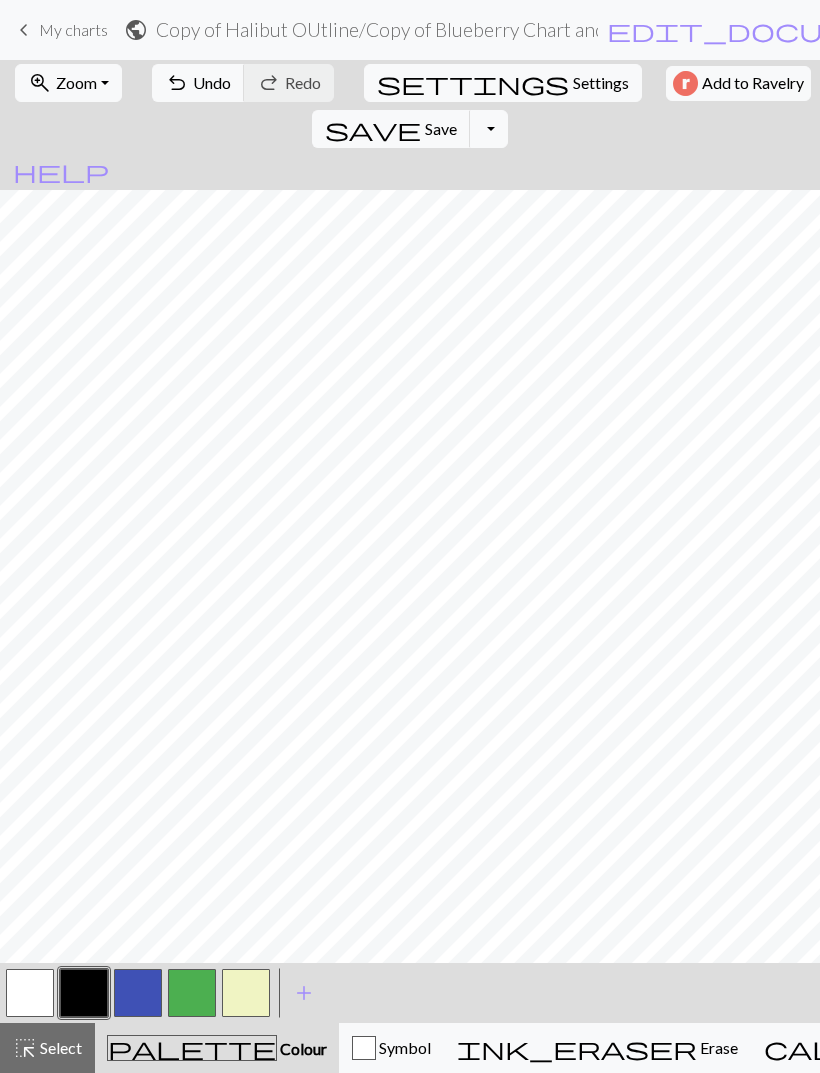 click on "Zoom" at bounding box center (76, 82) 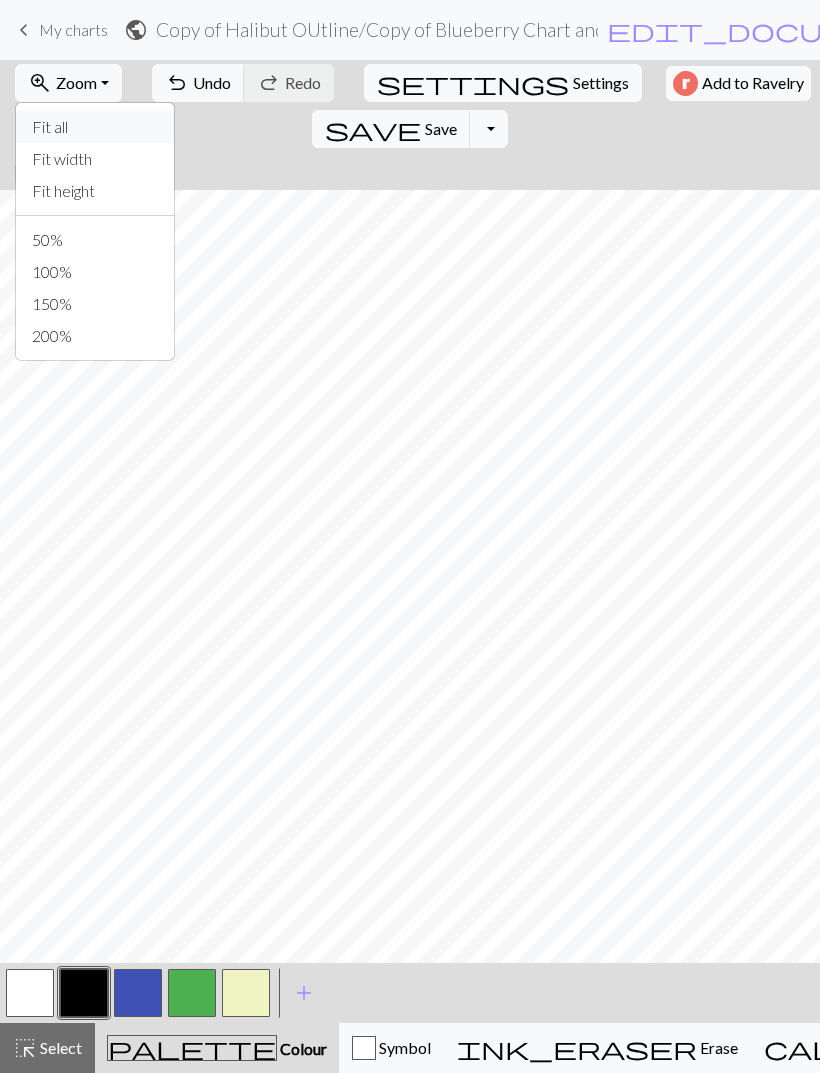 click on "Fit all" at bounding box center [95, 127] 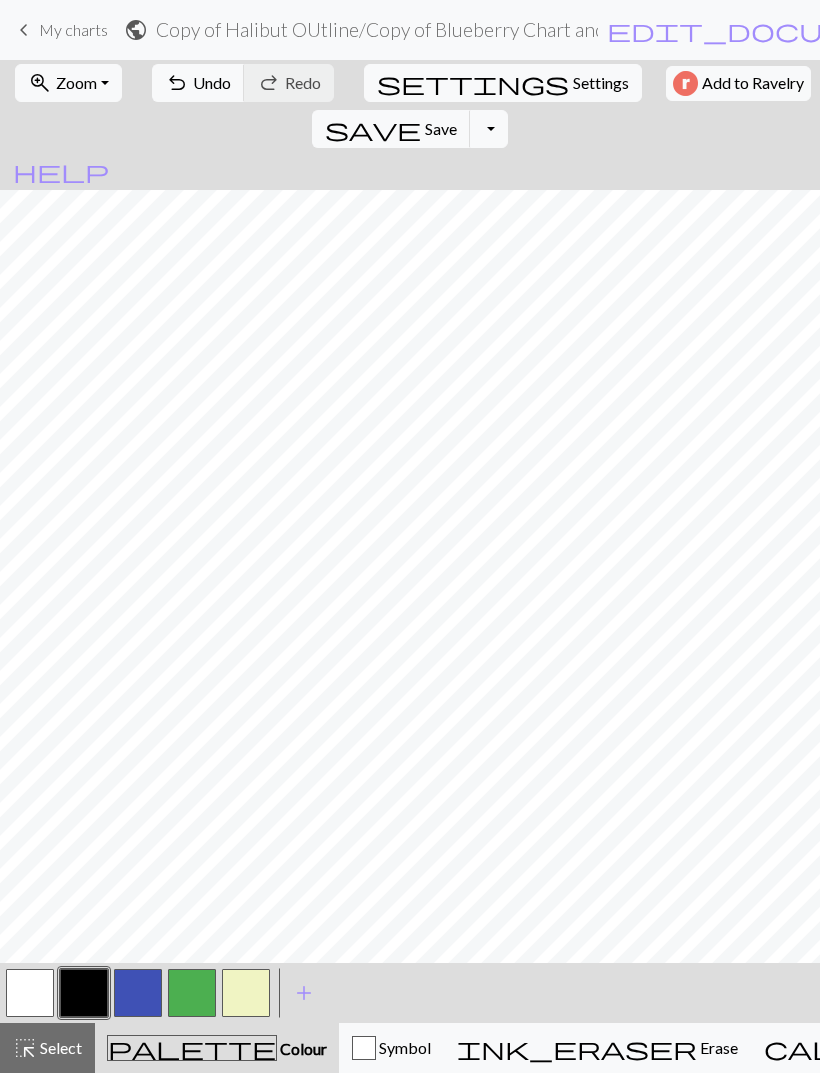 click on "highlight_alt" at bounding box center [25, 1048] 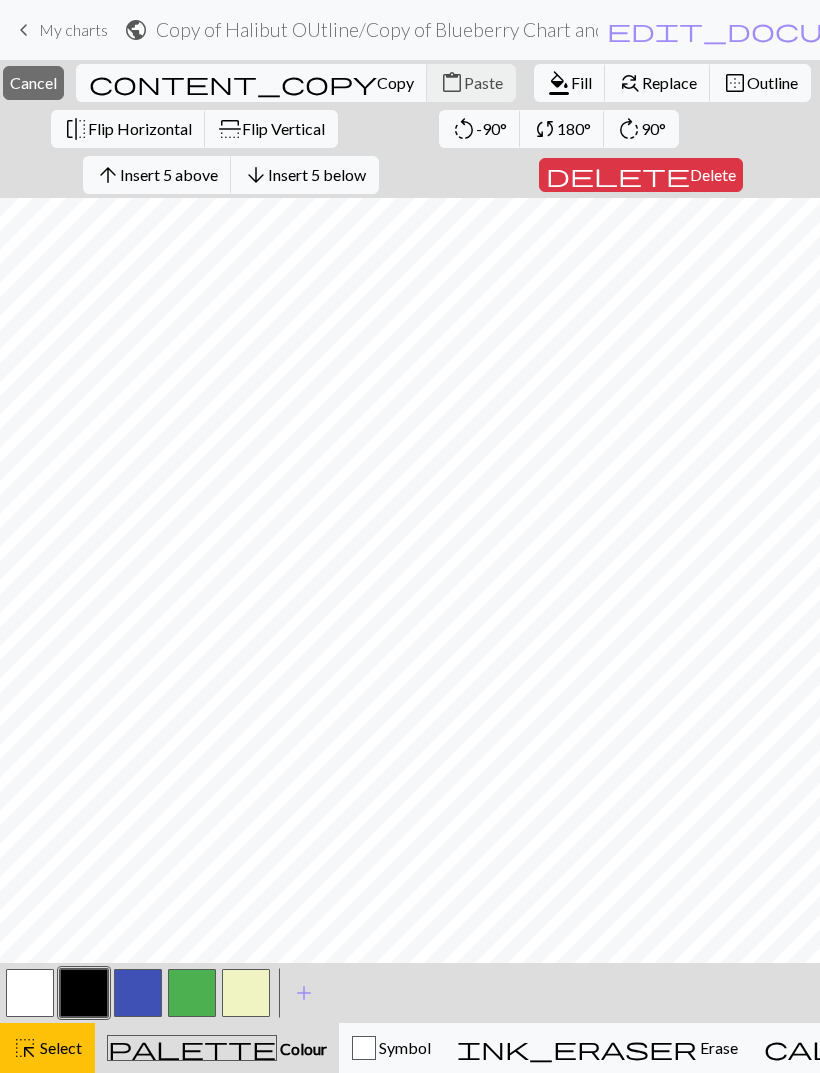 click on "Insert 5 above" at bounding box center (169, 174) 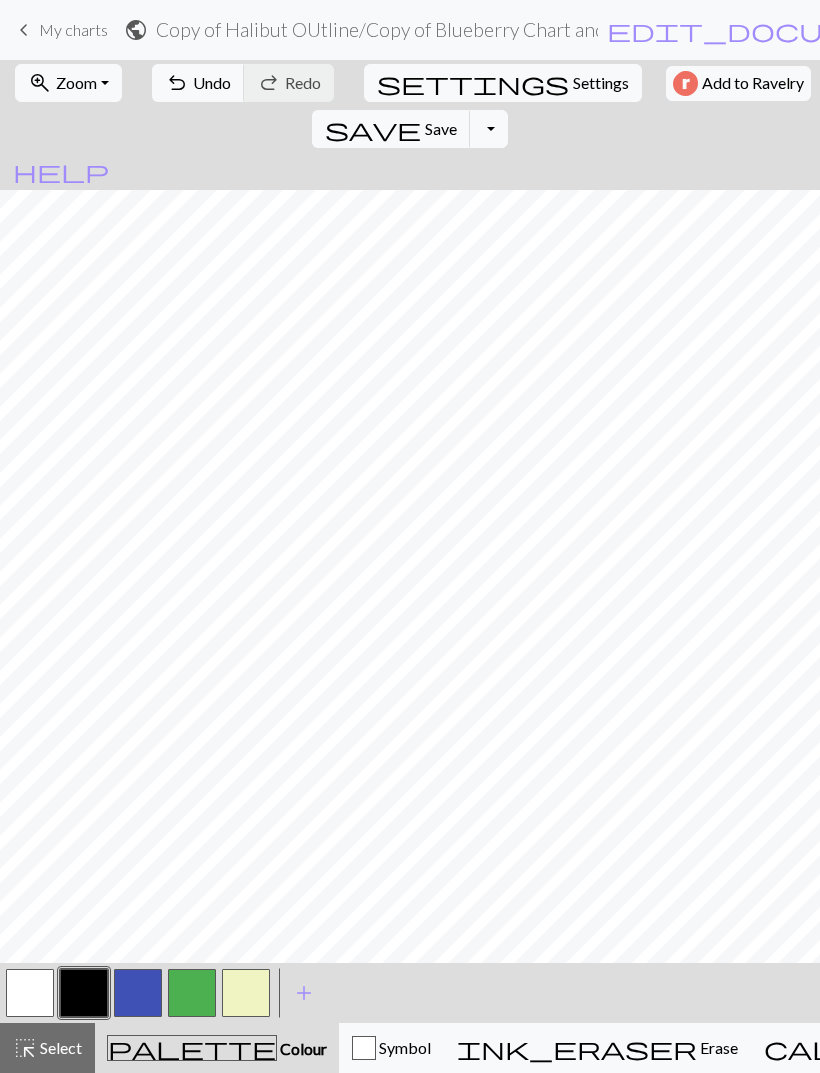 click on "undo" at bounding box center [177, 83] 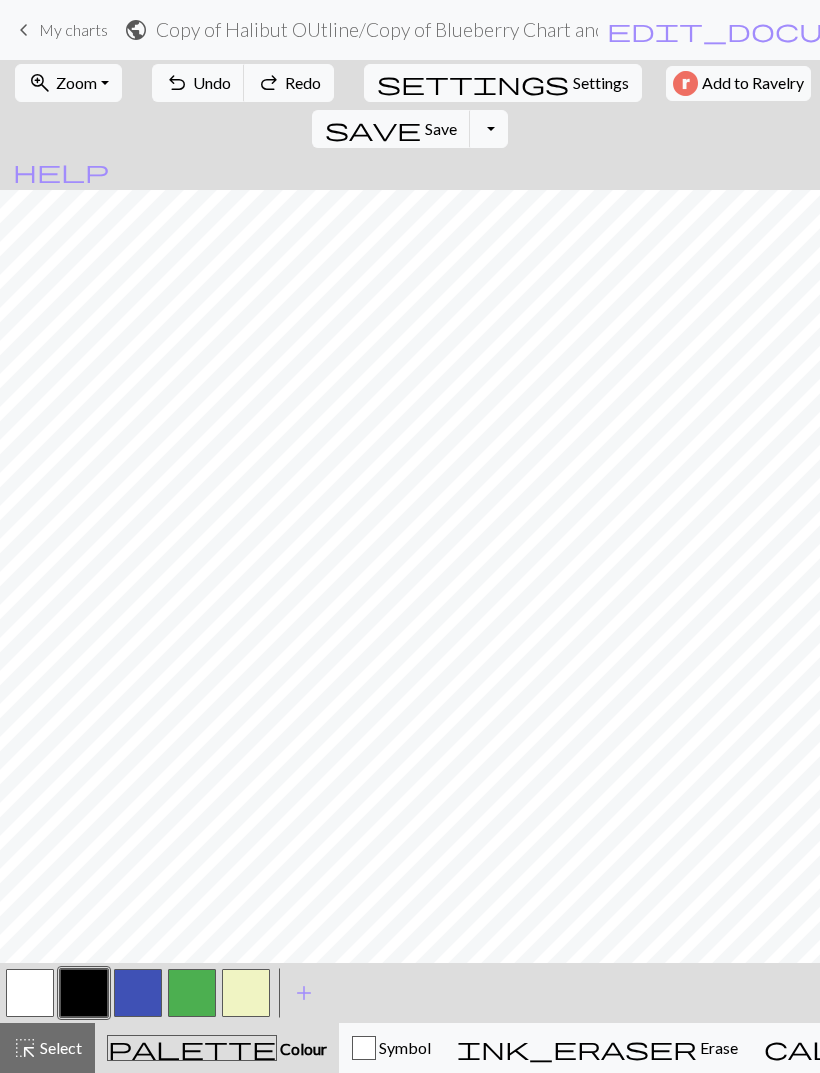 click on "Select" at bounding box center [59, 1047] 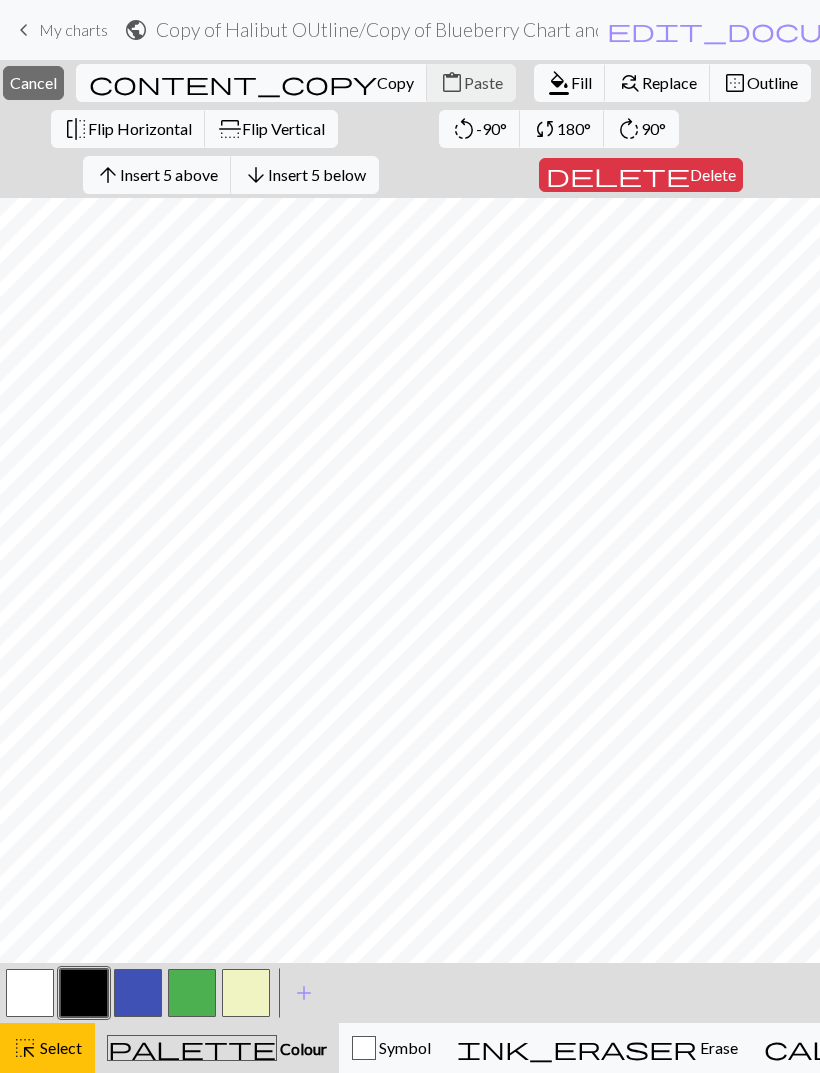 click on "Insert 5 above" at bounding box center (169, 174) 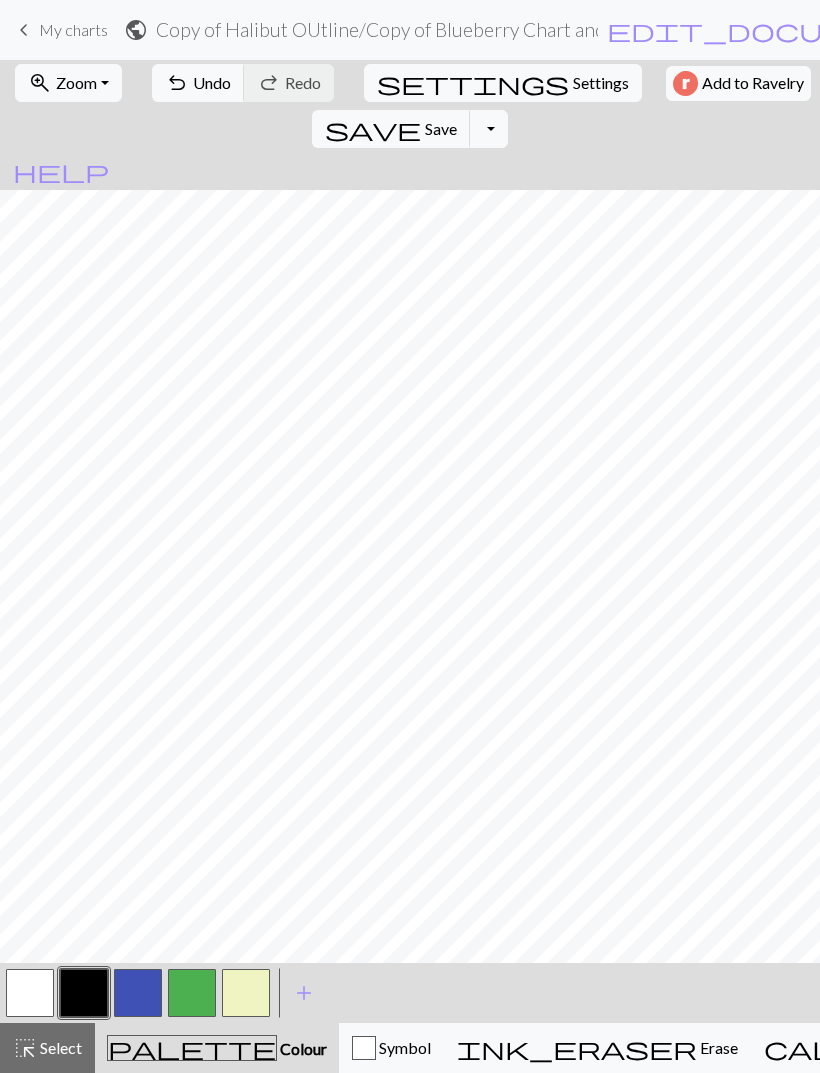 click on "highlight_alt   Select   Select" at bounding box center [47, 1048] 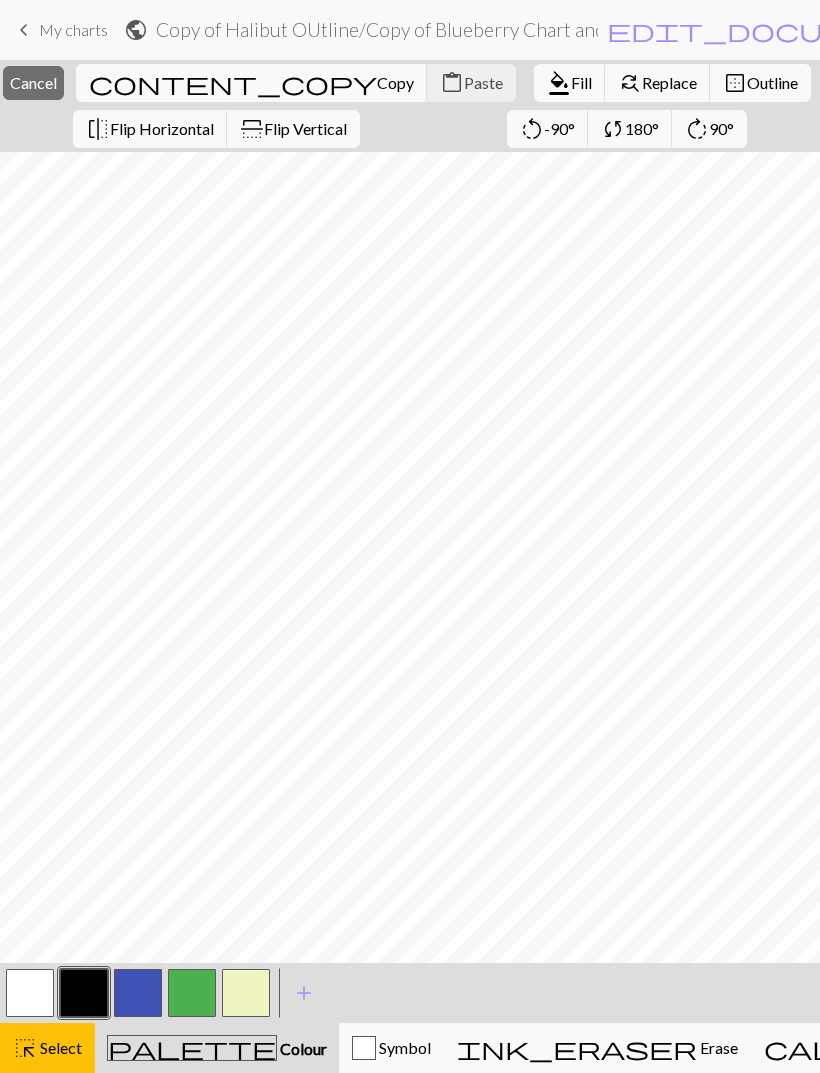click on "Copy" at bounding box center (395, 82) 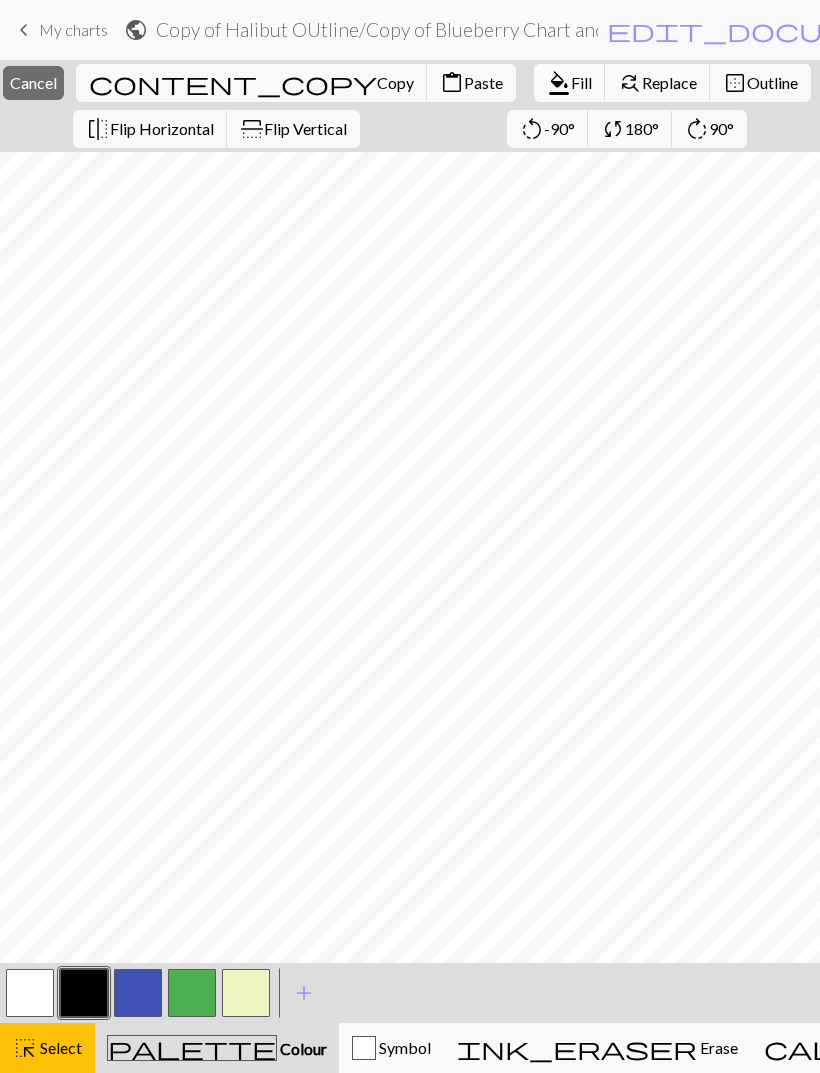 click on "content_paste" at bounding box center (452, 83) 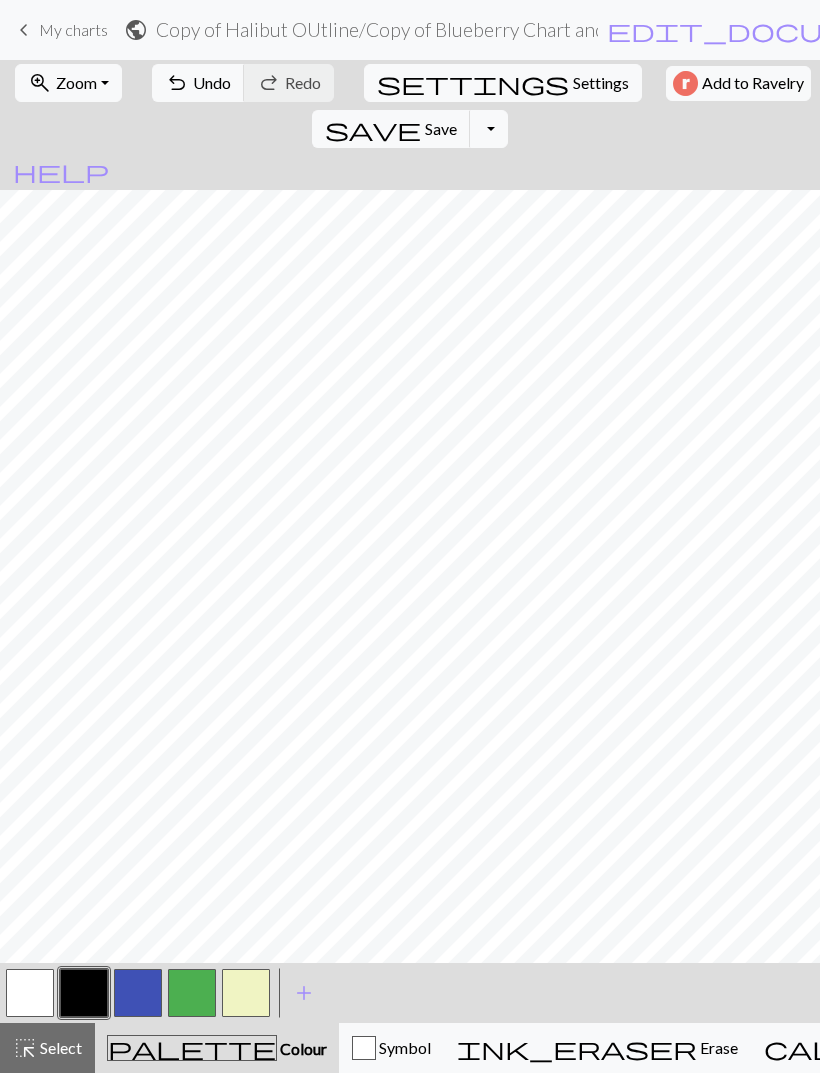 click on "save" at bounding box center [373, 129] 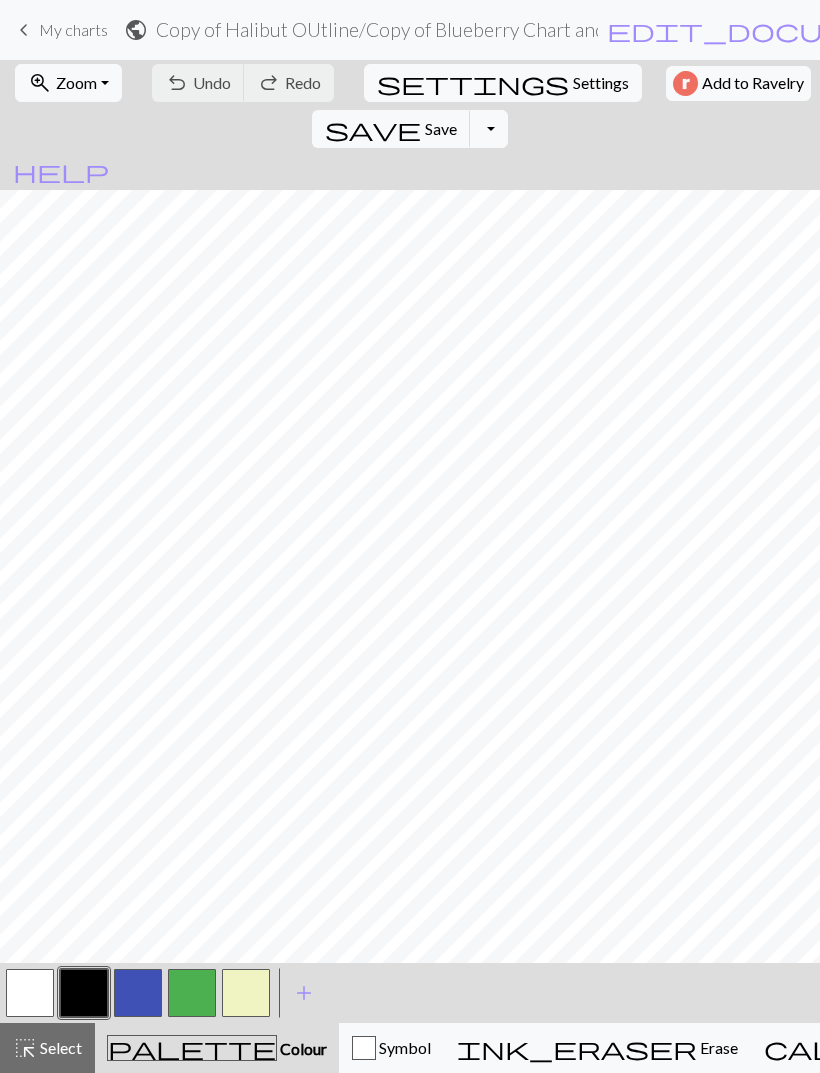 click on "Toggle Dropdown" at bounding box center [489, 129] 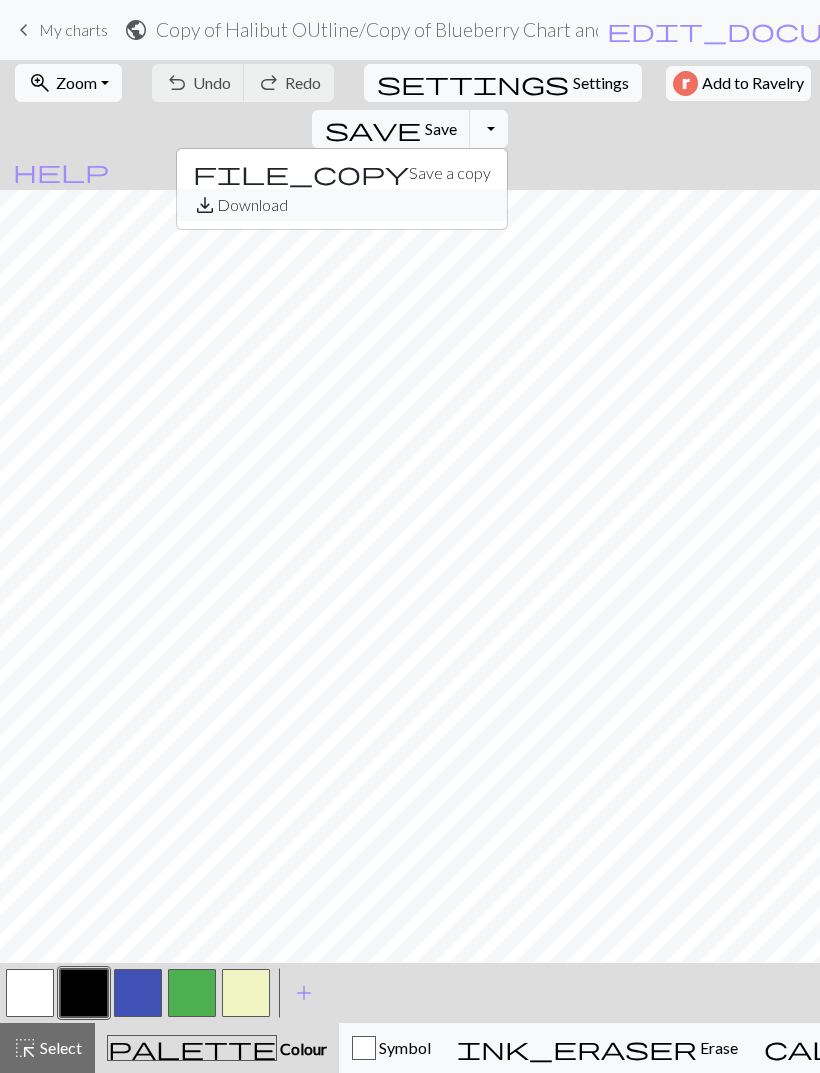 click on "save_alt  Download" at bounding box center [342, 205] 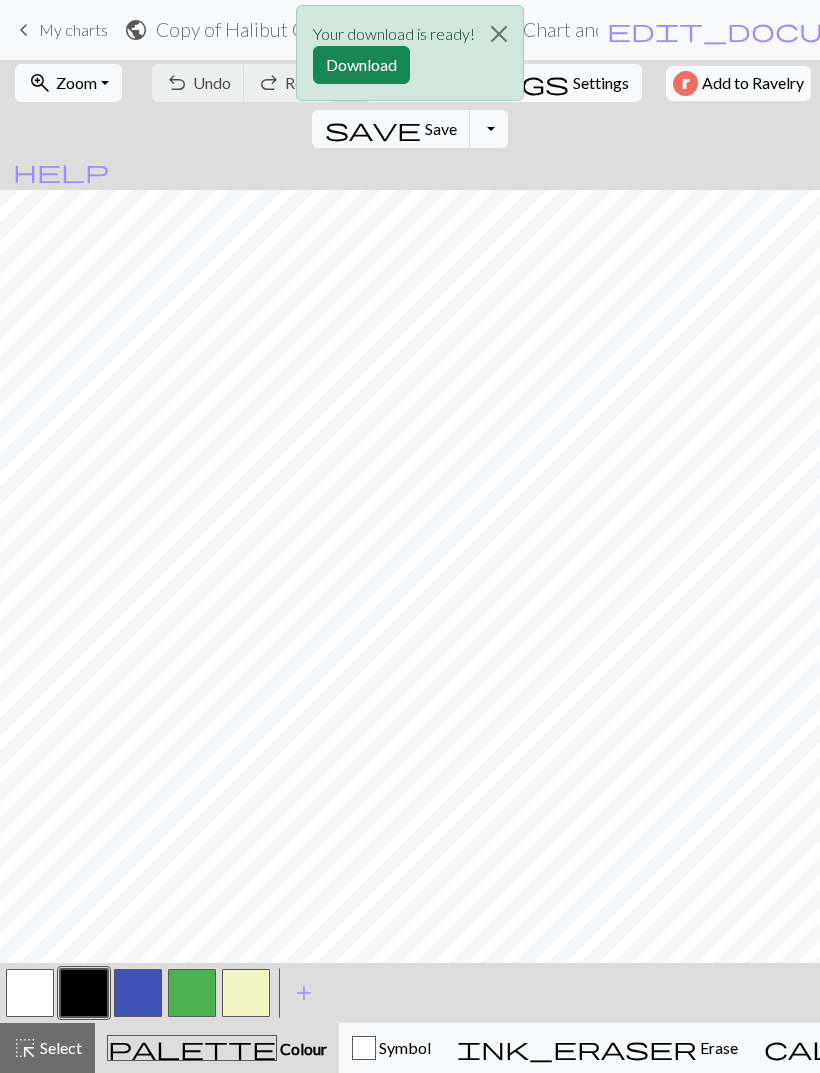 click on "Download" at bounding box center [361, 65] 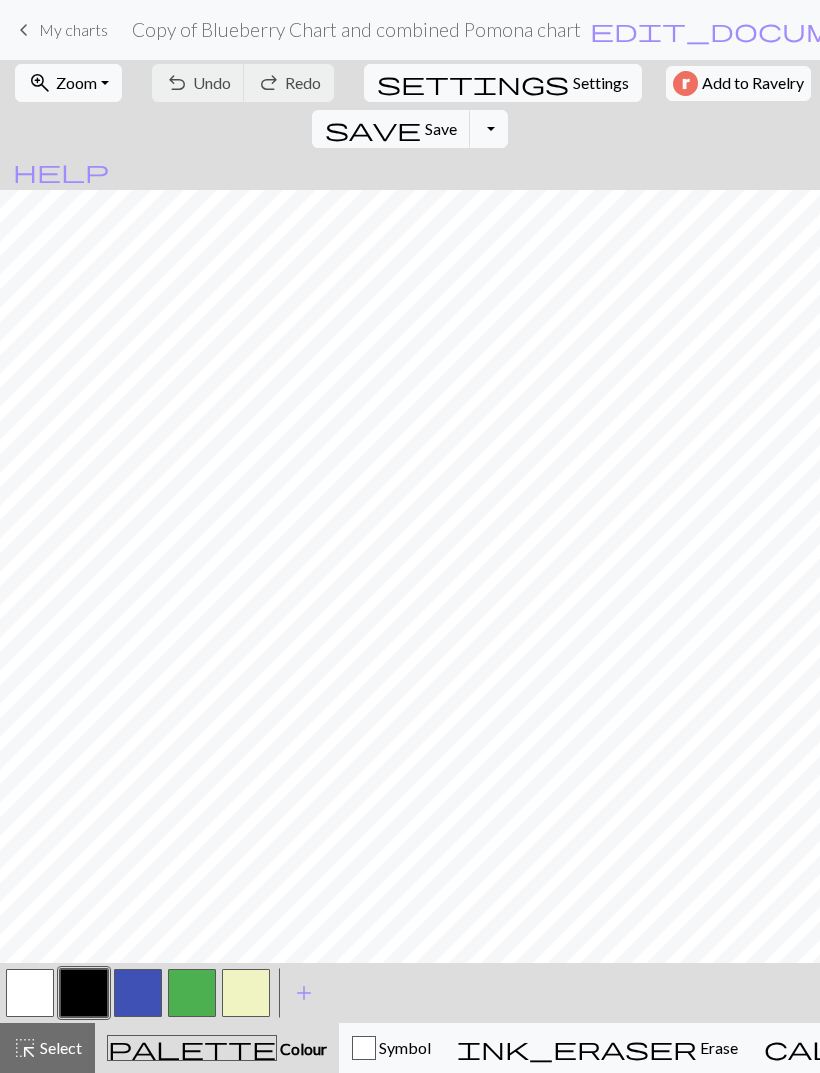 scroll, scrollTop: 0, scrollLeft: 0, axis: both 